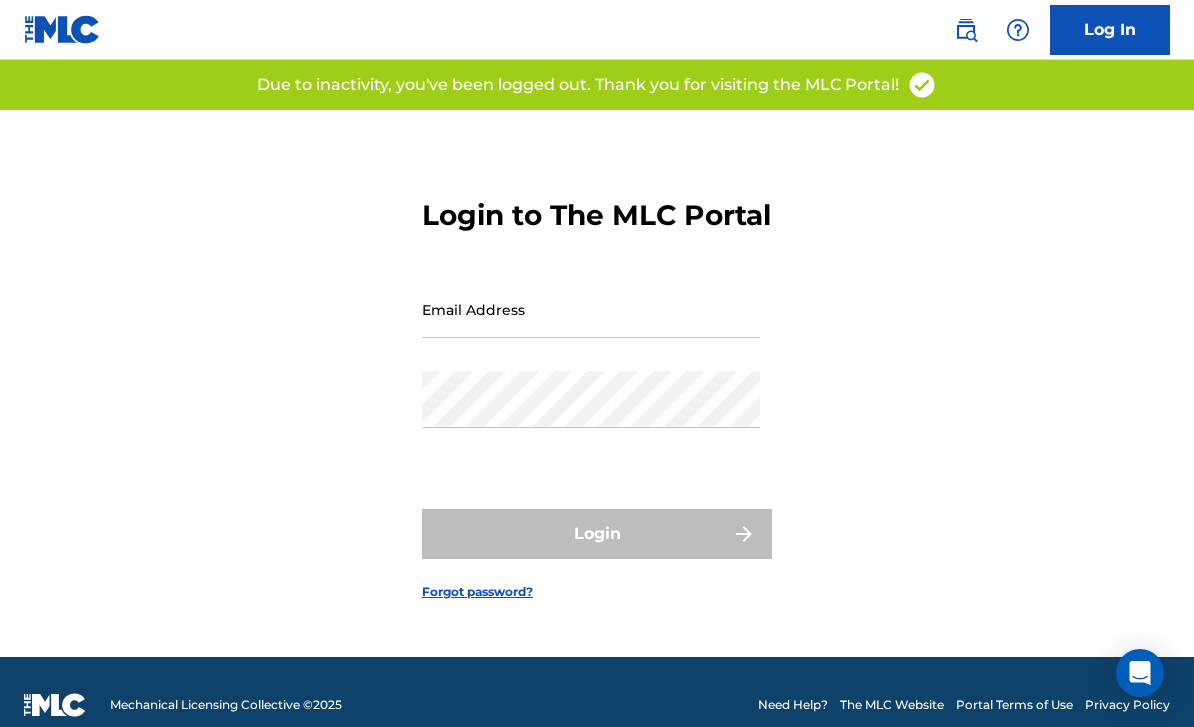 scroll, scrollTop: 0, scrollLeft: 0, axis: both 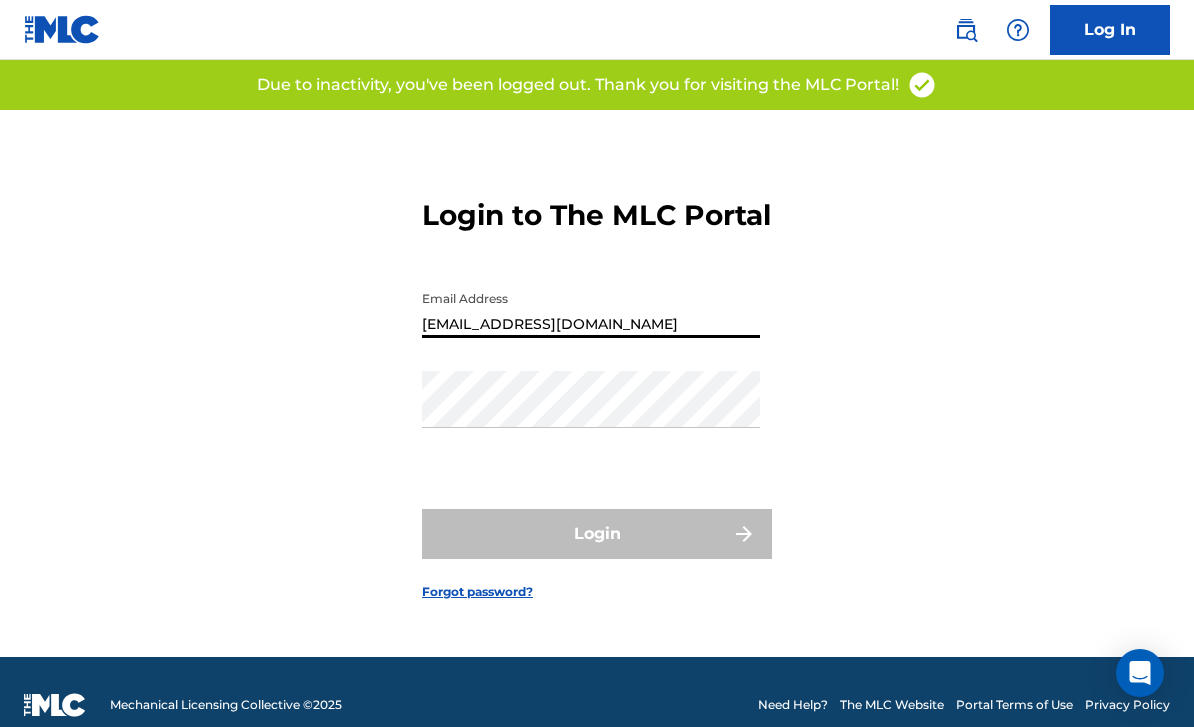 type on "[EMAIL_ADDRESS][DOMAIN_NAME]" 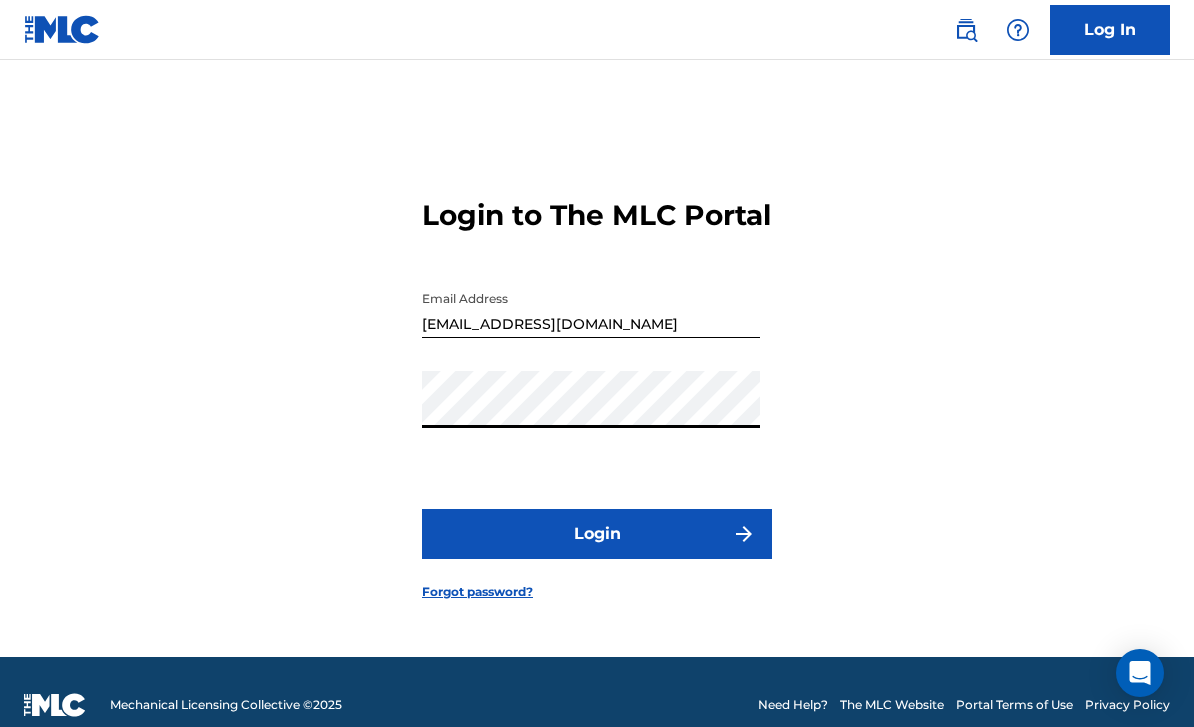 click on "Login" at bounding box center [597, 534] 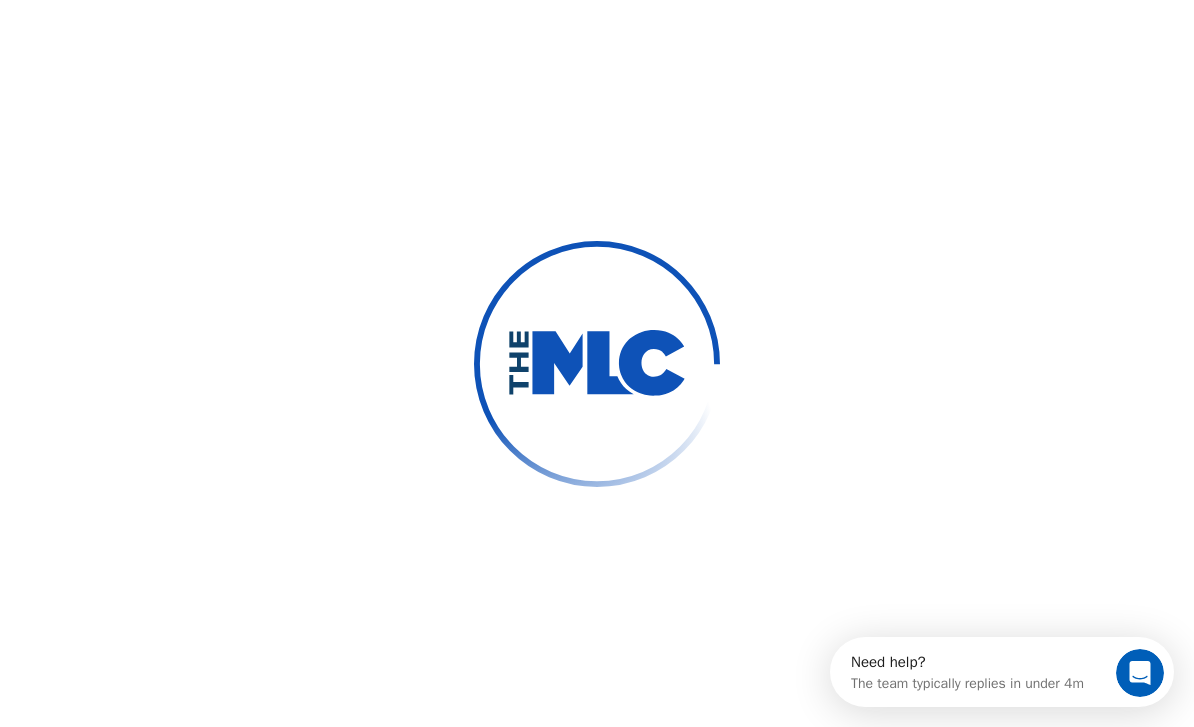 scroll, scrollTop: 0, scrollLeft: 0, axis: both 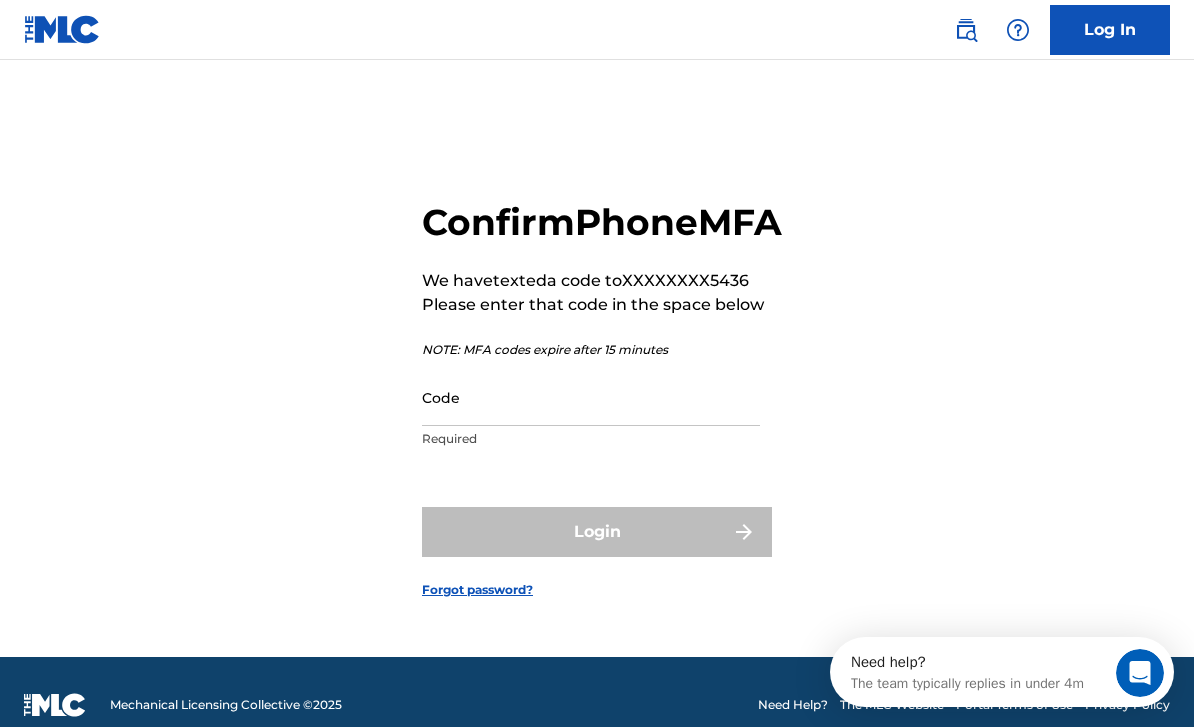 click on "Code" at bounding box center (591, 397) 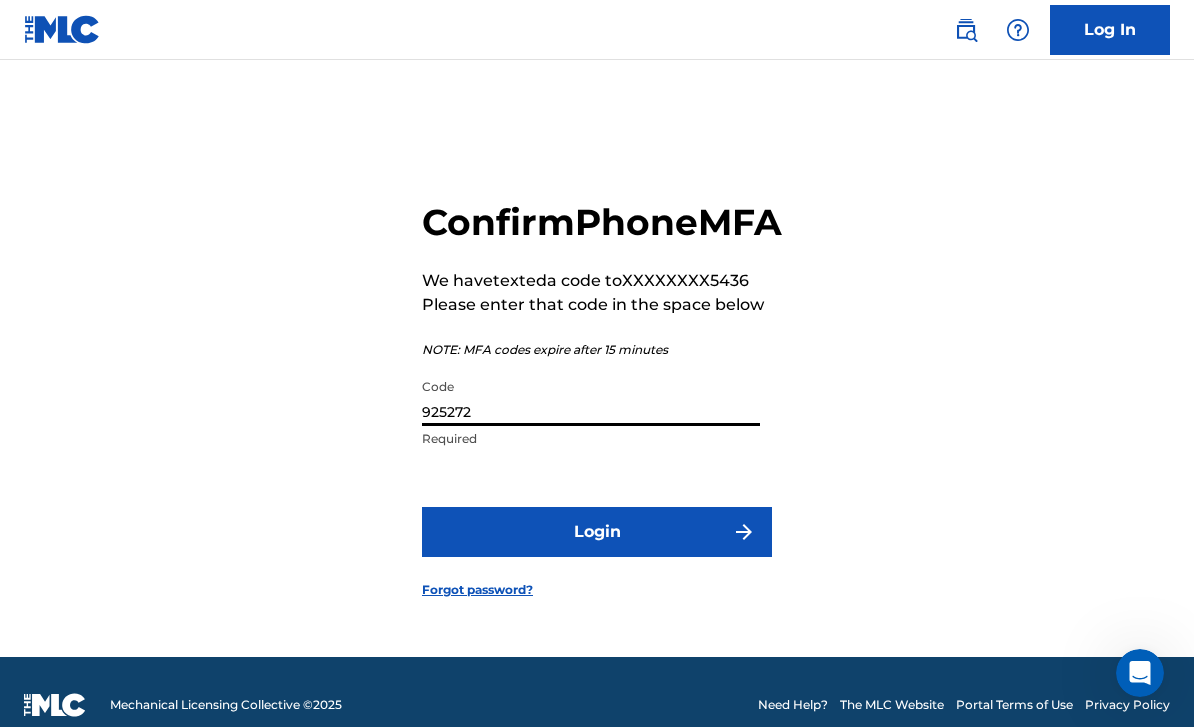 type on "925272" 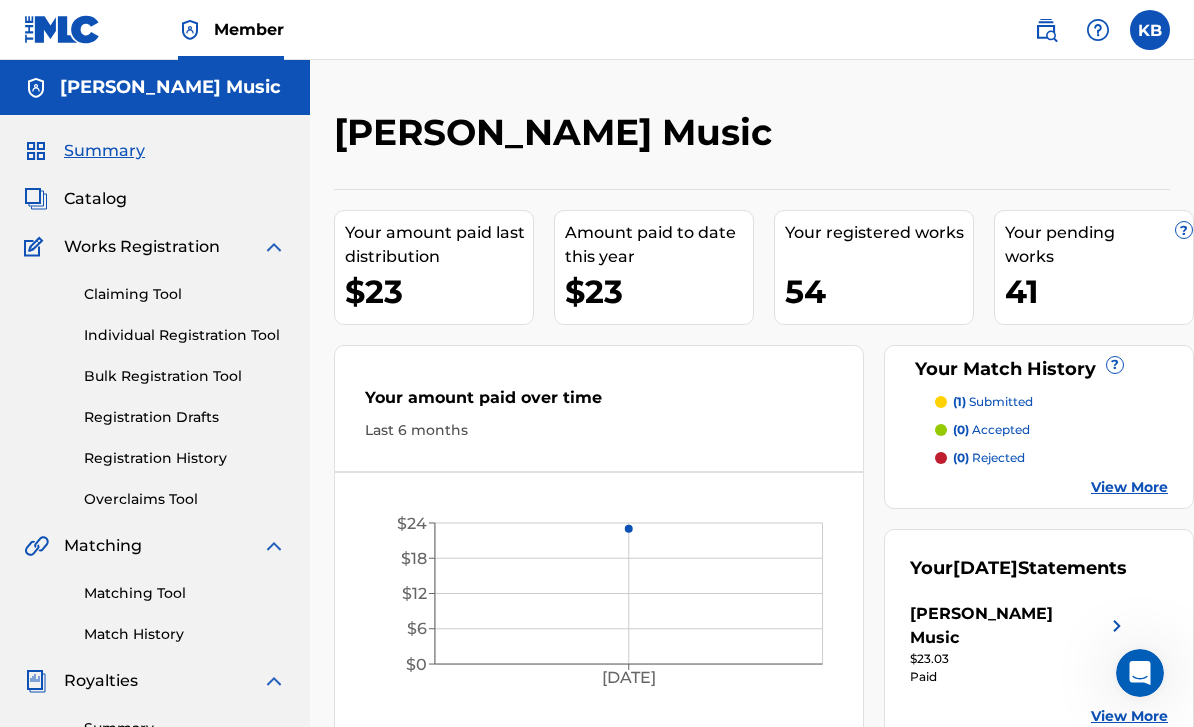 scroll, scrollTop: 0, scrollLeft: 0, axis: both 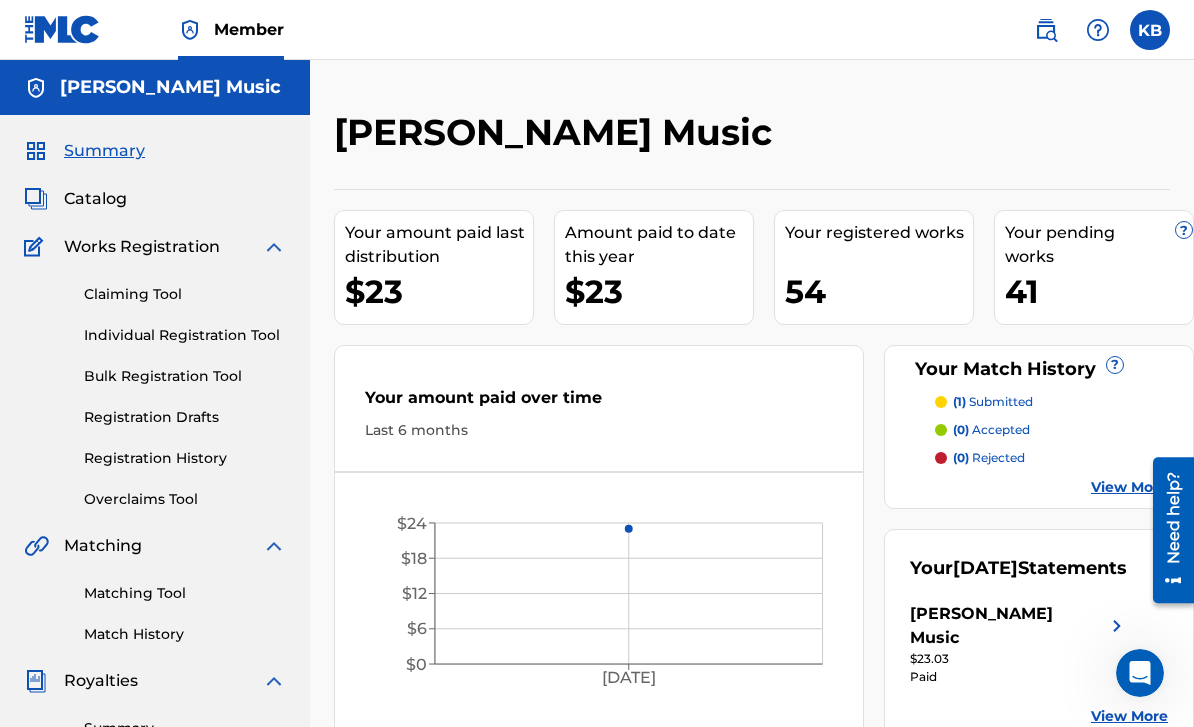 click on "Individual Registration Tool" at bounding box center [185, 335] 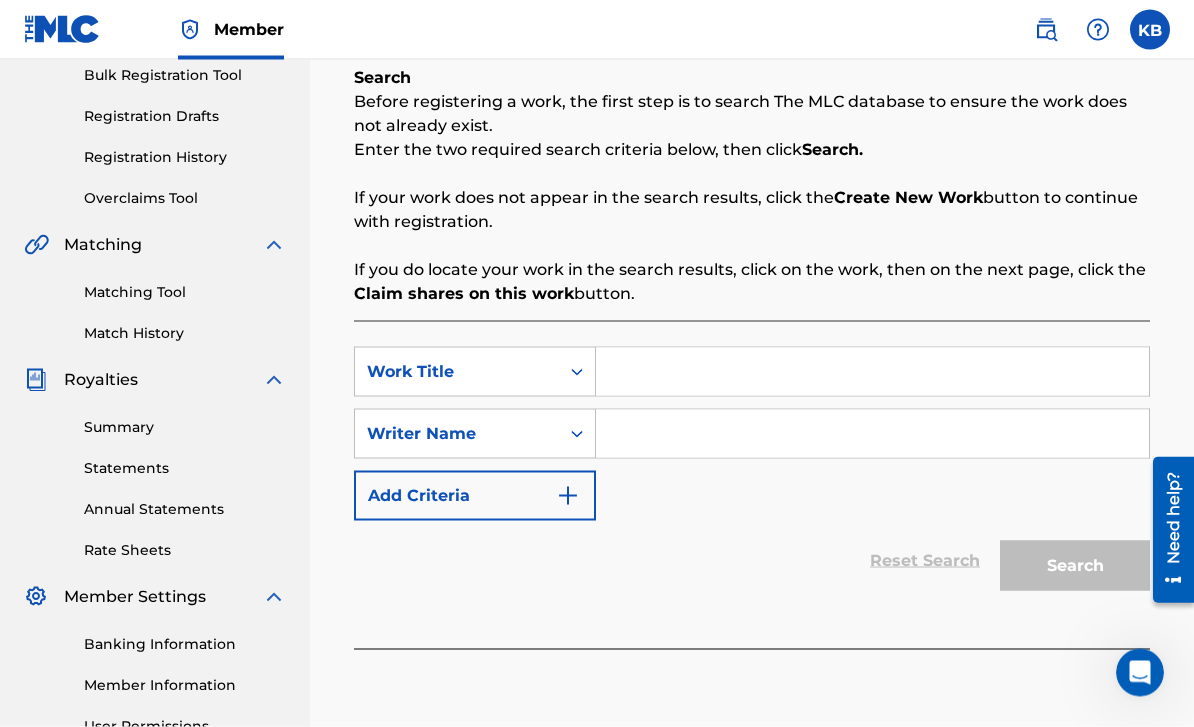 scroll, scrollTop: 303, scrollLeft: 0, axis: vertical 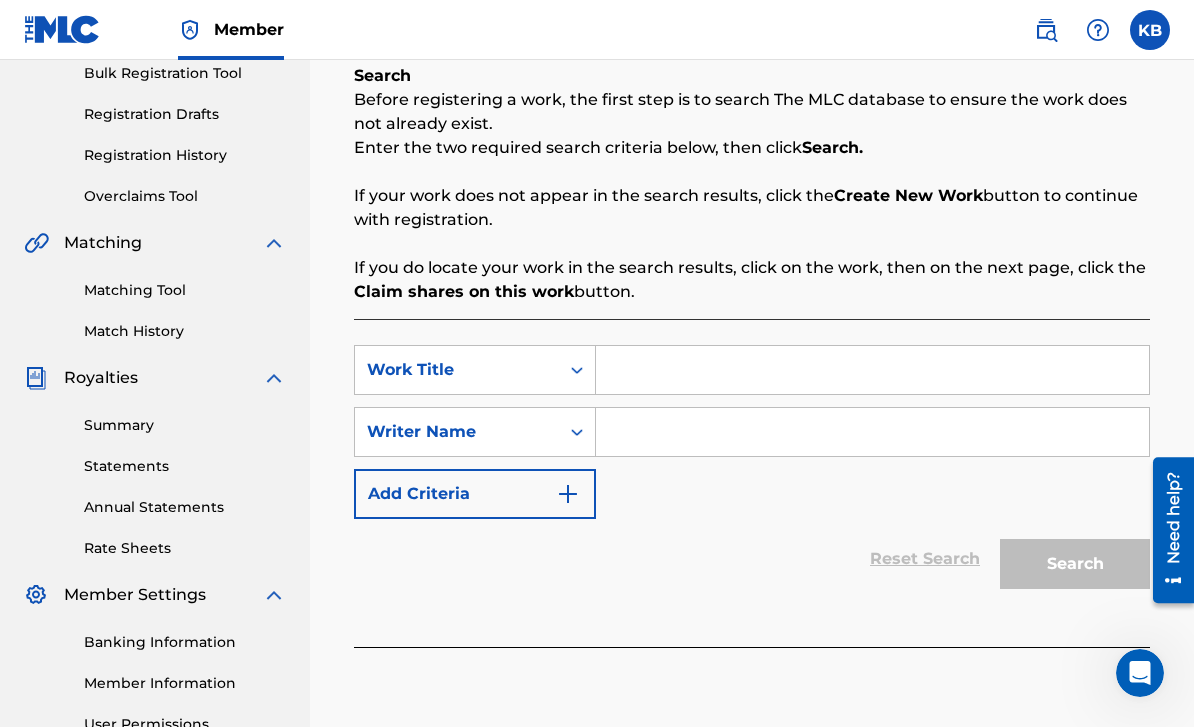 click at bounding box center (872, 370) 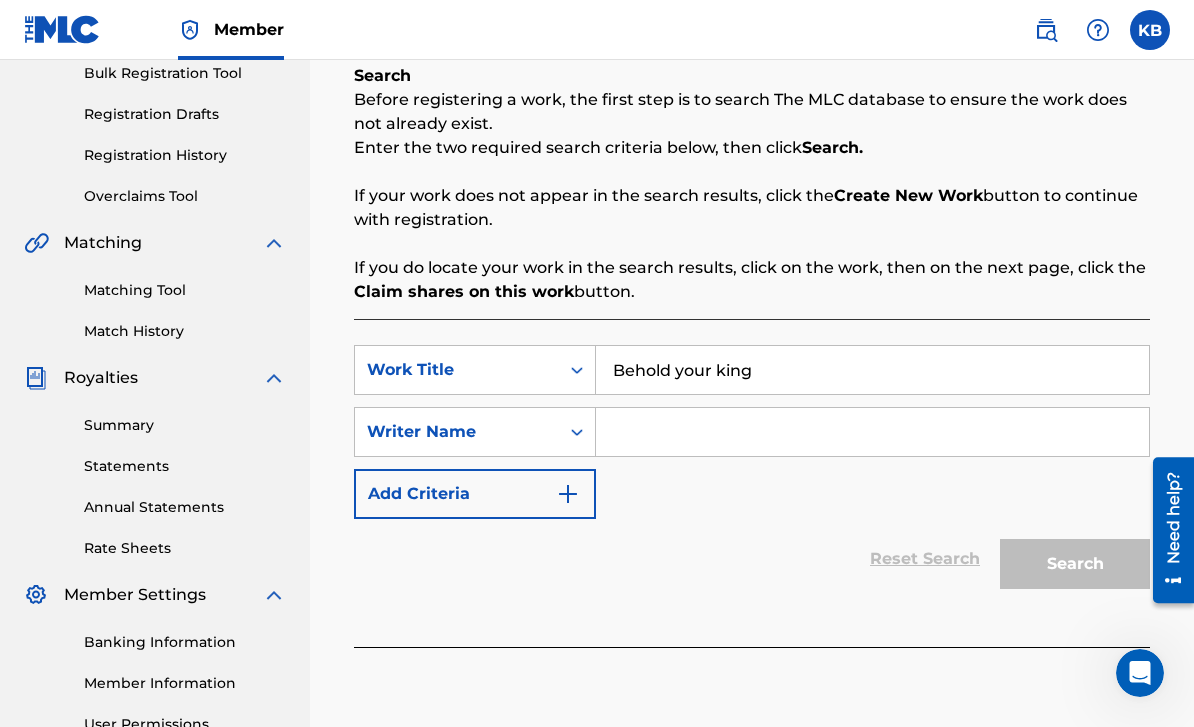 type on "Behold your king" 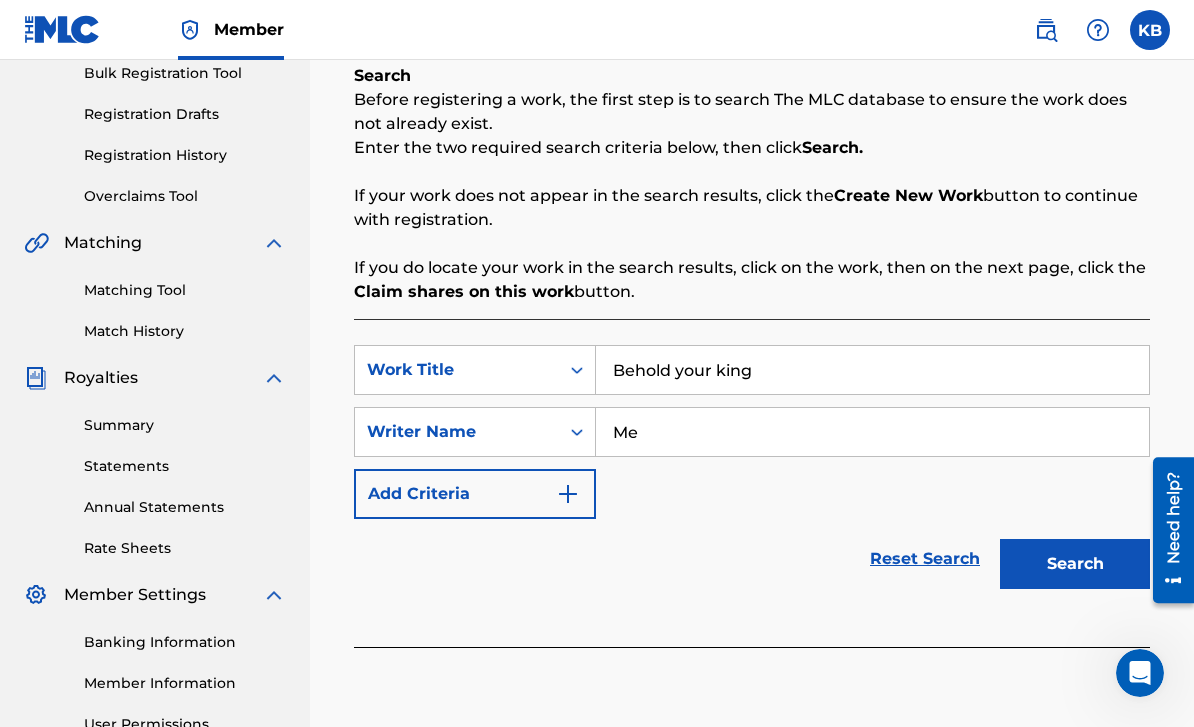 type on "M" 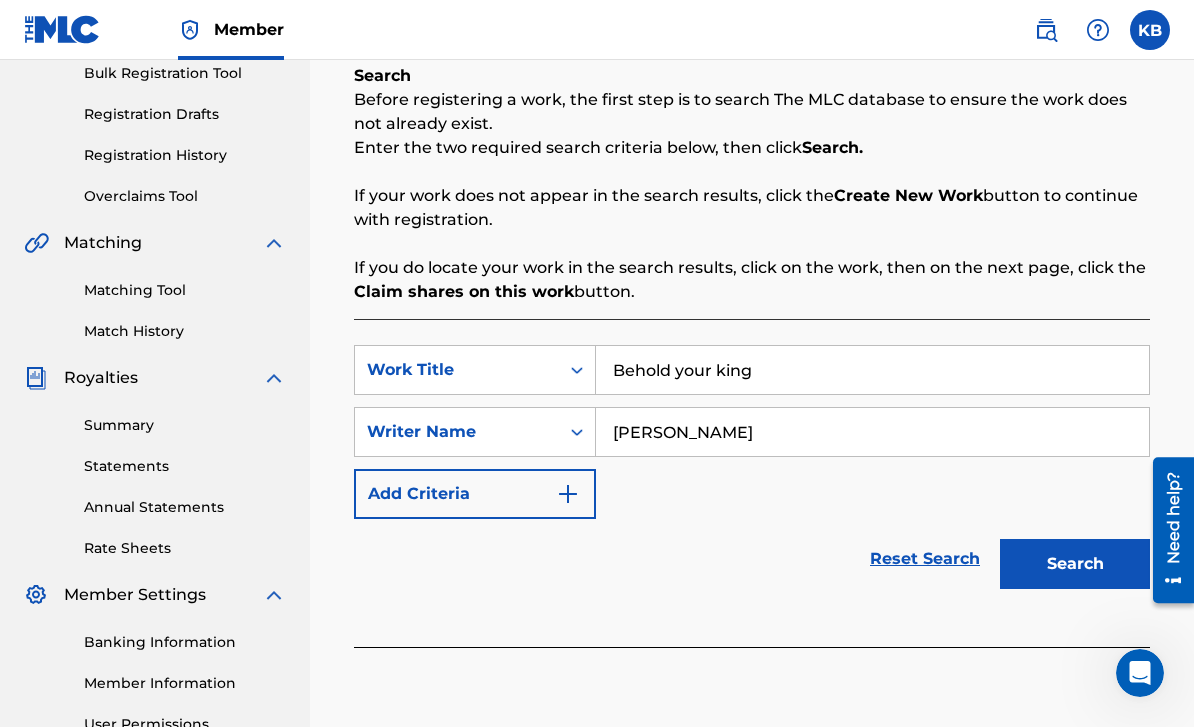 type on "[PERSON_NAME]" 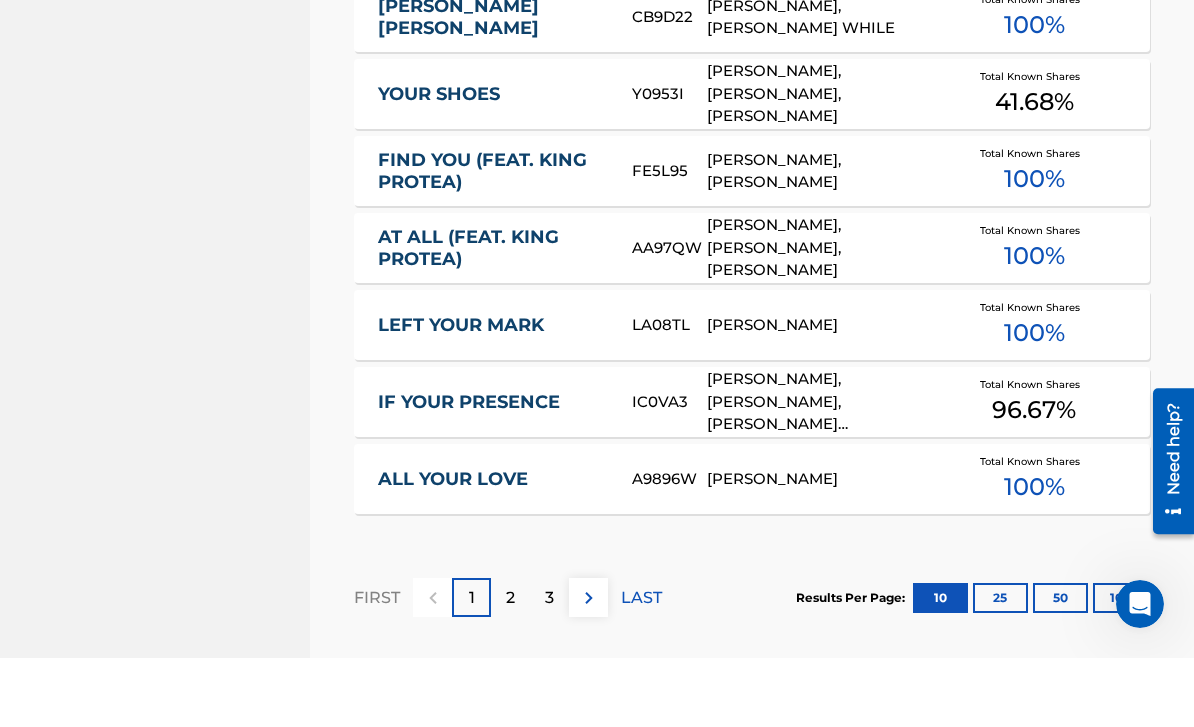 click on "Create new work" at bounding box center [1064, 812] 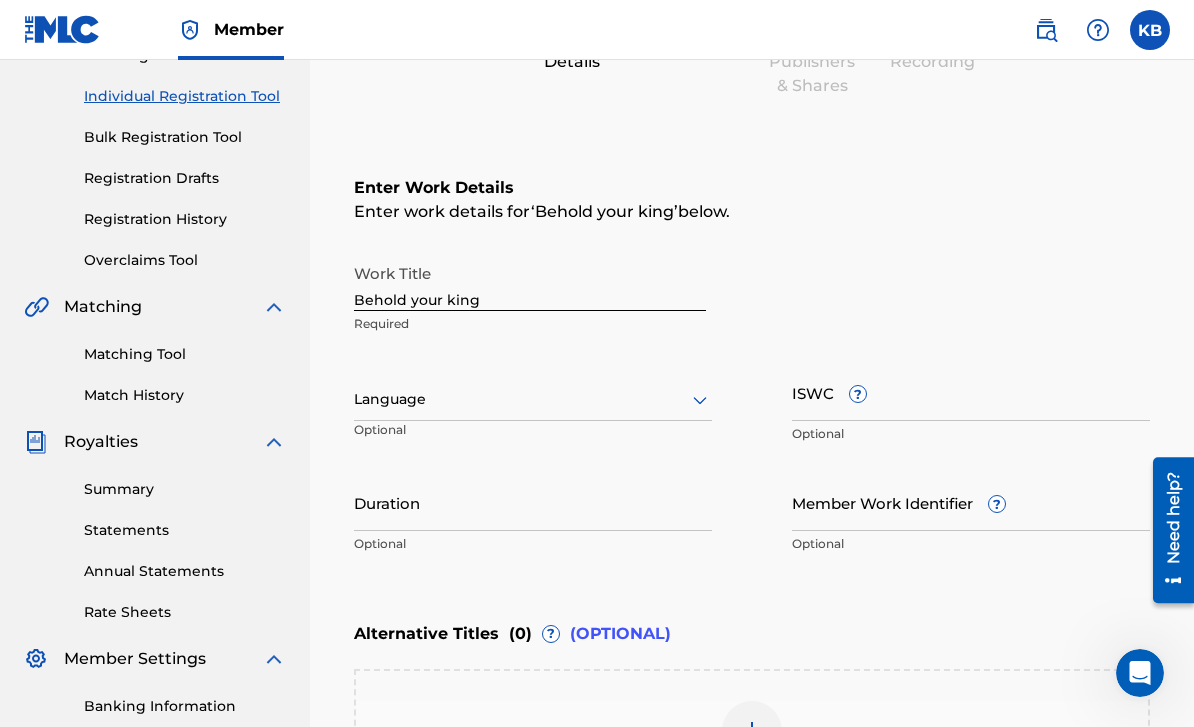 scroll, scrollTop: 238, scrollLeft: 0, axis: vertical 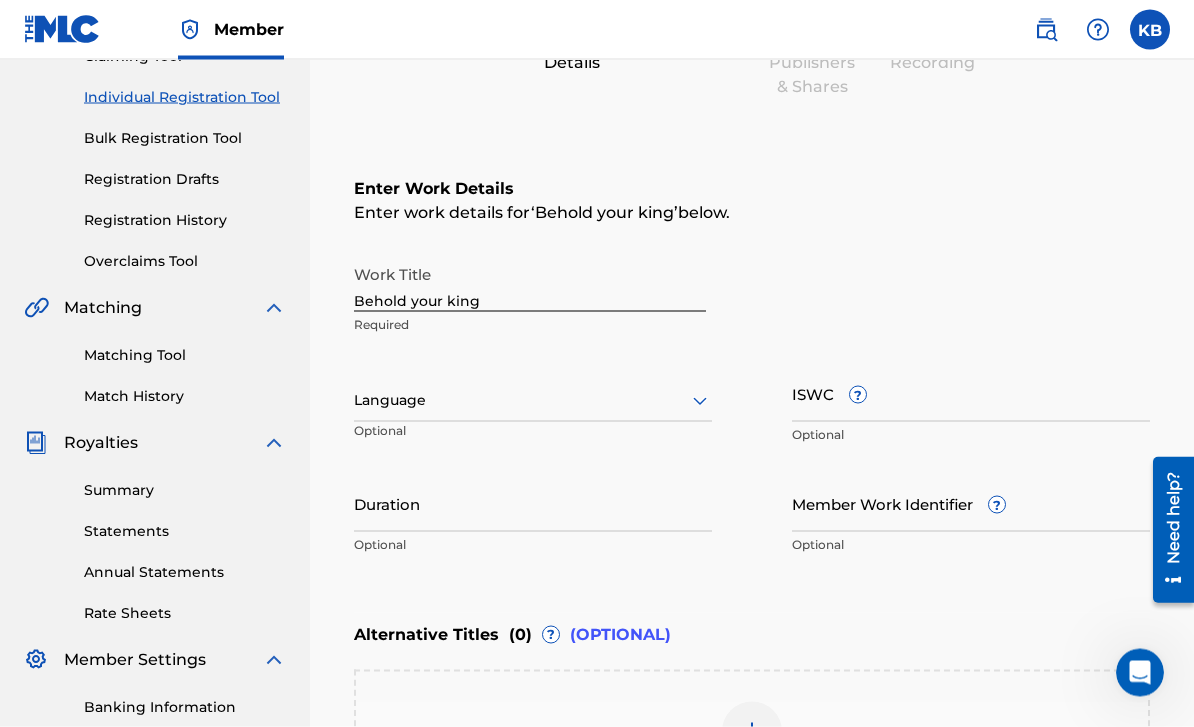 click on "Behold your king" at bounding box center (530, 283) 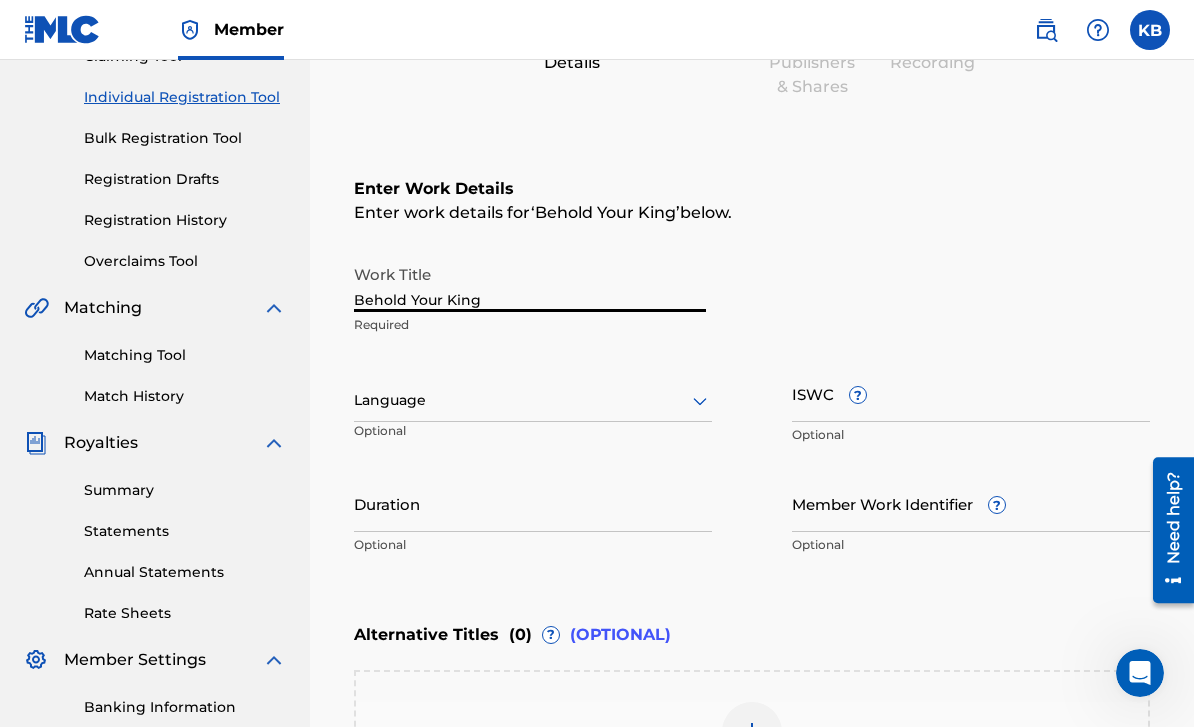 type on "Behold Your King" 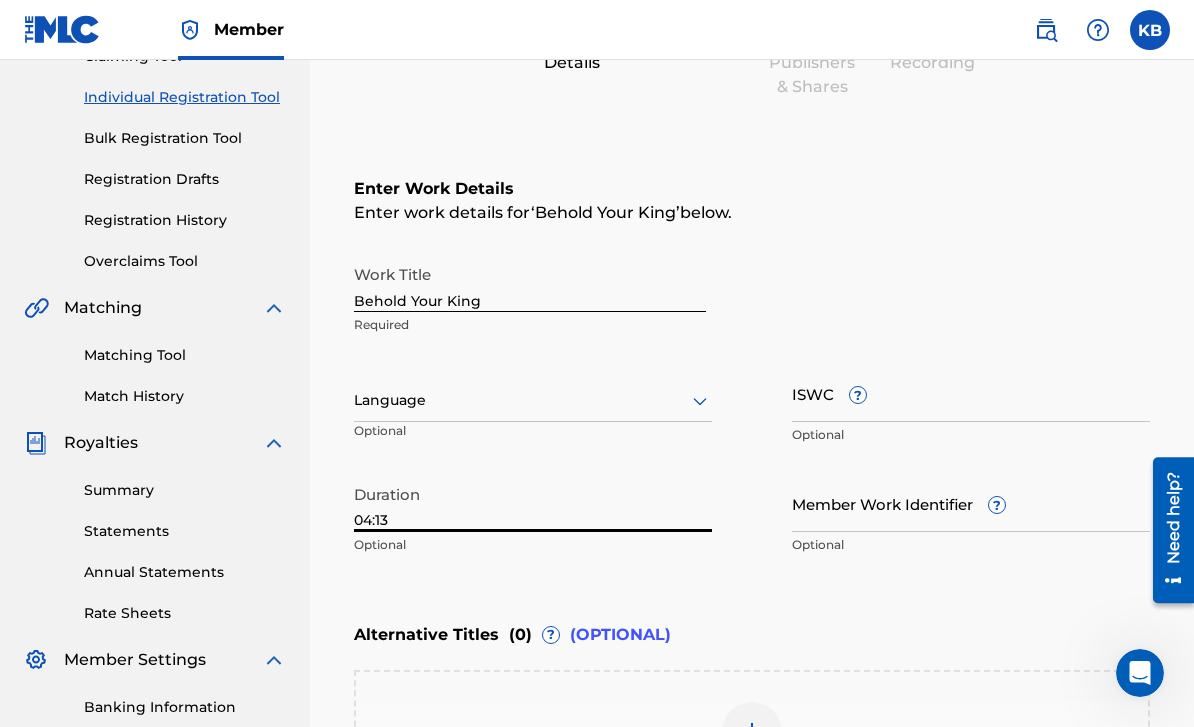 type on "04:13" 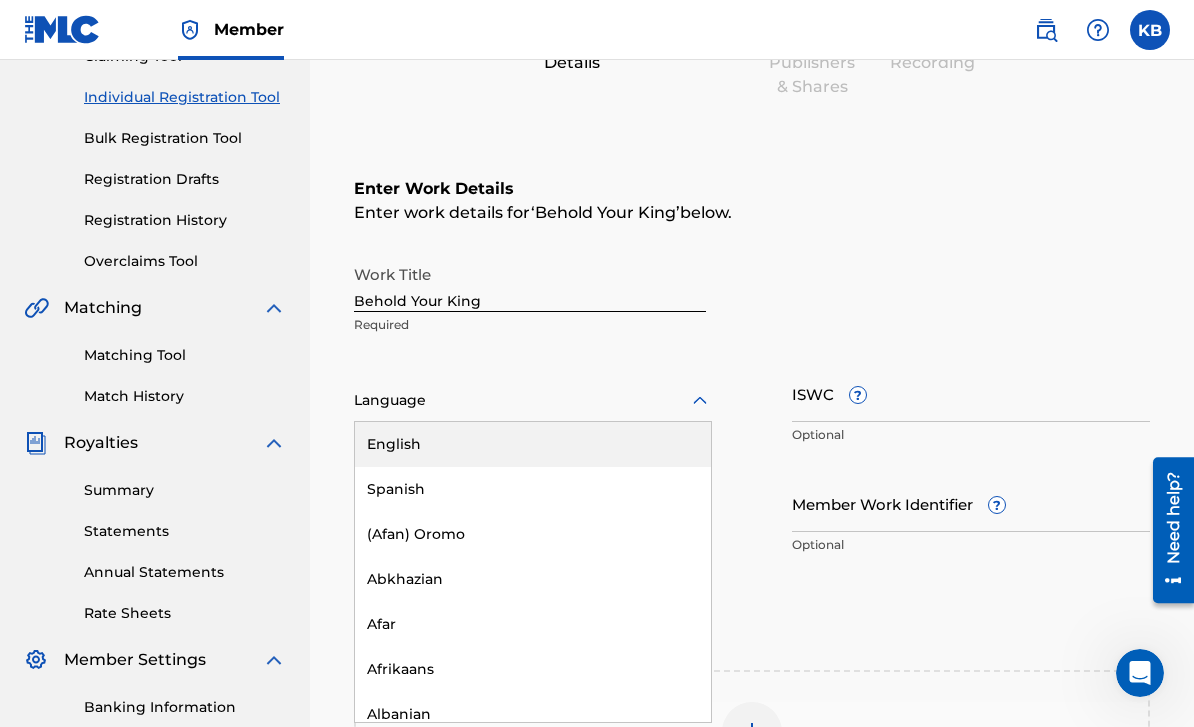 click on "English" at bounding box center [533, 444] 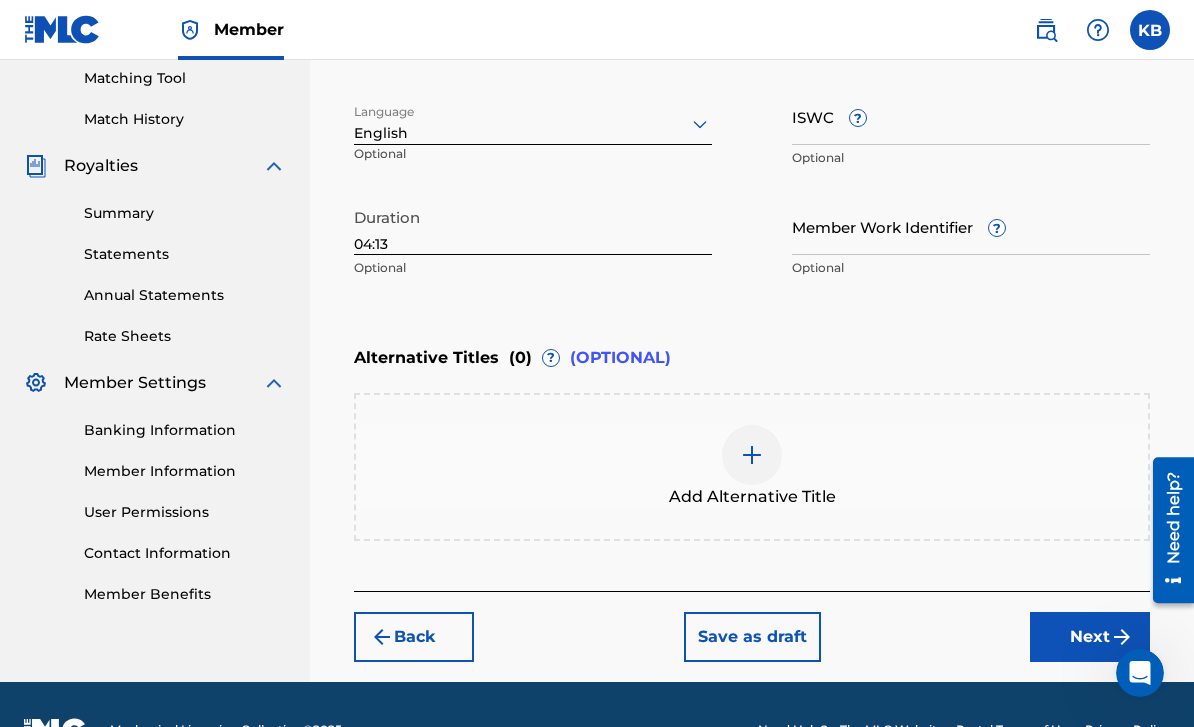 scroll, scrollTop: 522, scrollLeft: 0, axis: vertical 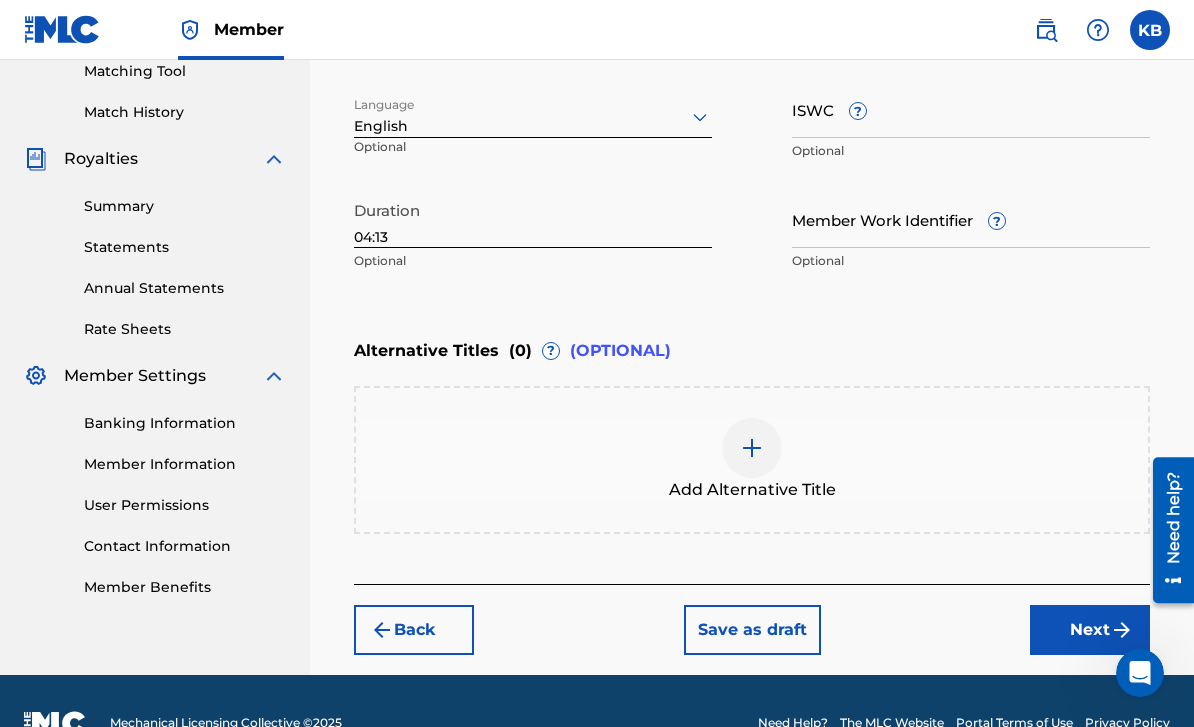 click on "Next" at bounding box center (1090, 630) 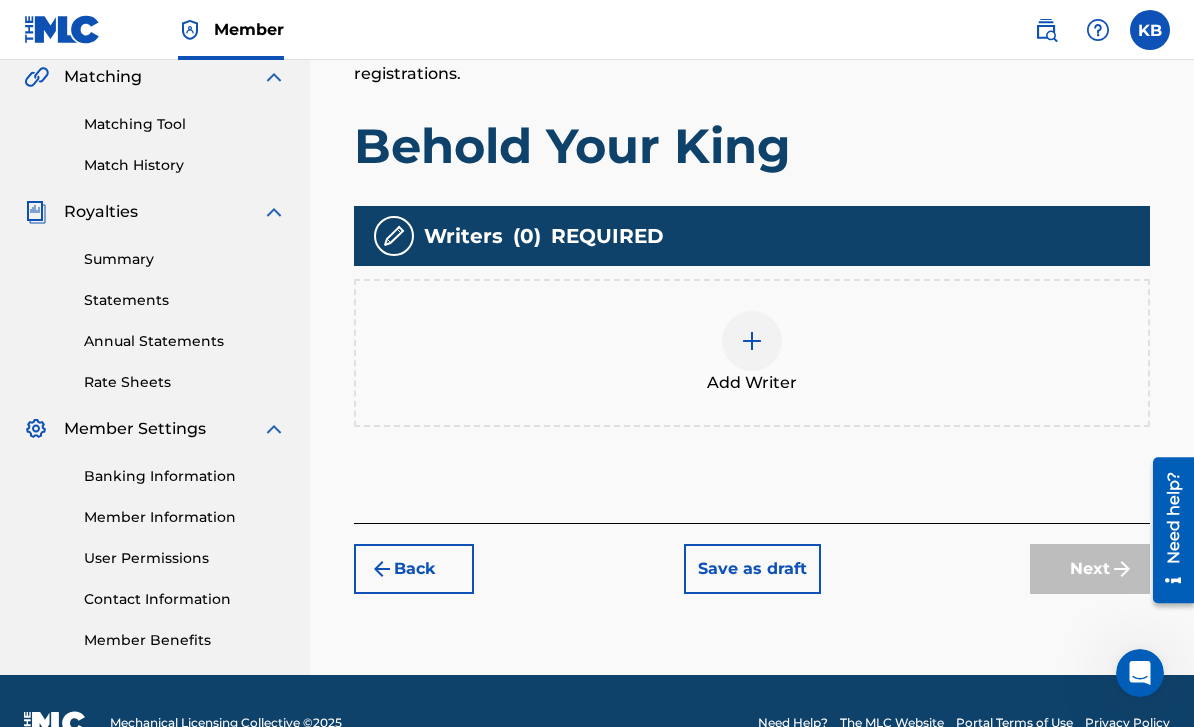 click on "Add Writer" at bounding box center (752, 353) 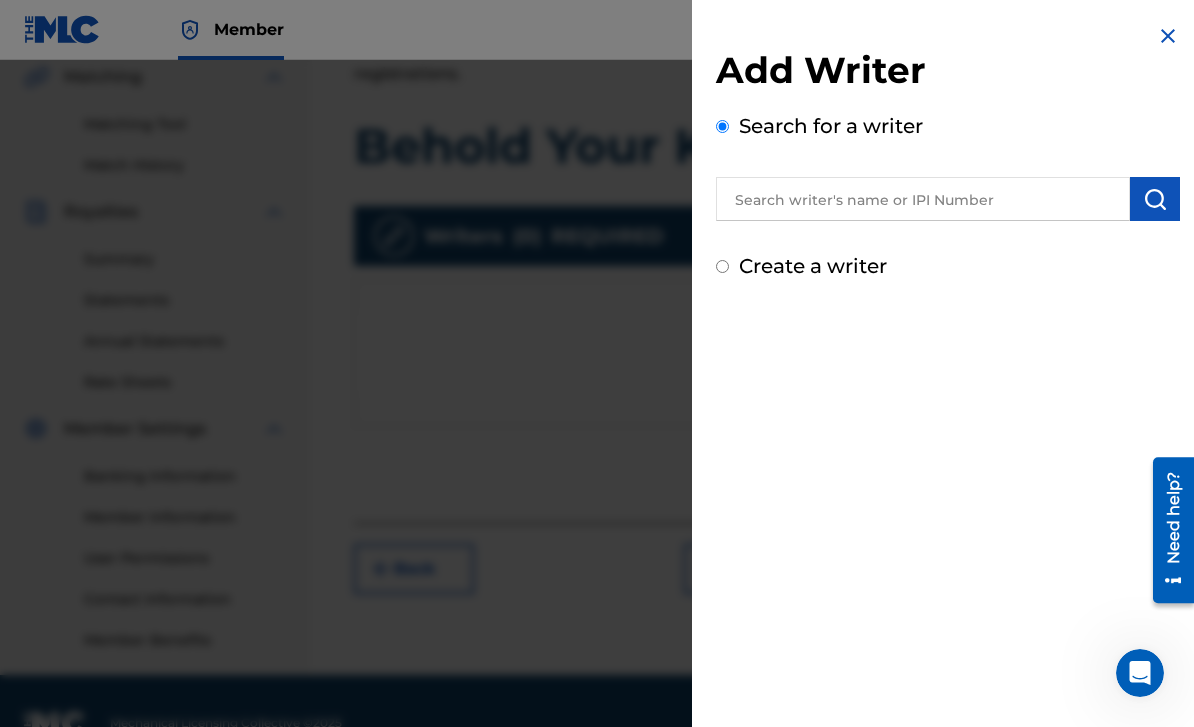 click at bounding box center (923, 199) 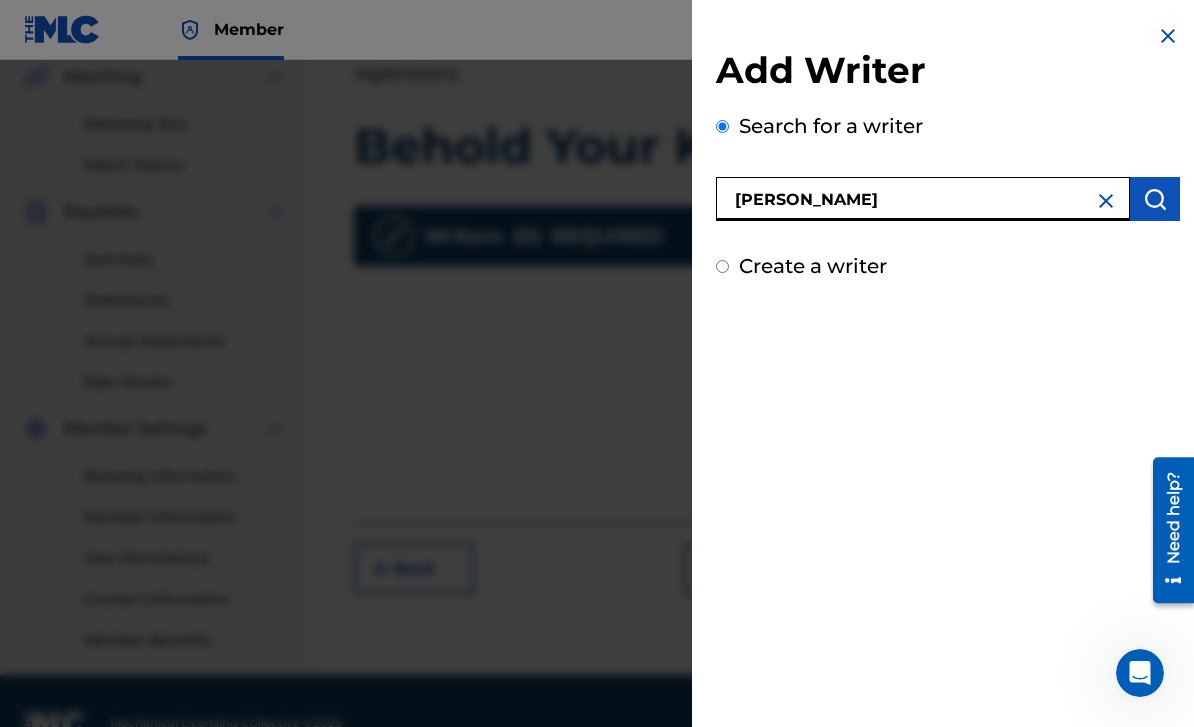 type on "[PERSON_NAME]" 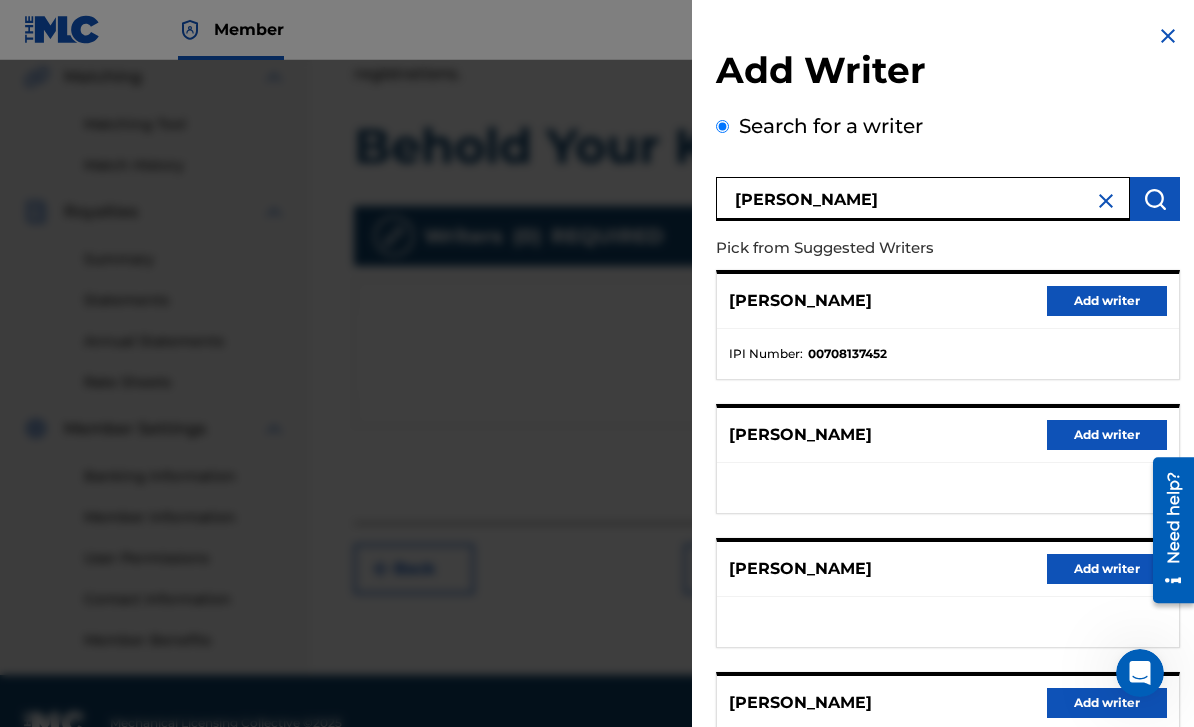 click on "Add writer" at bounding box center (1107, 301) 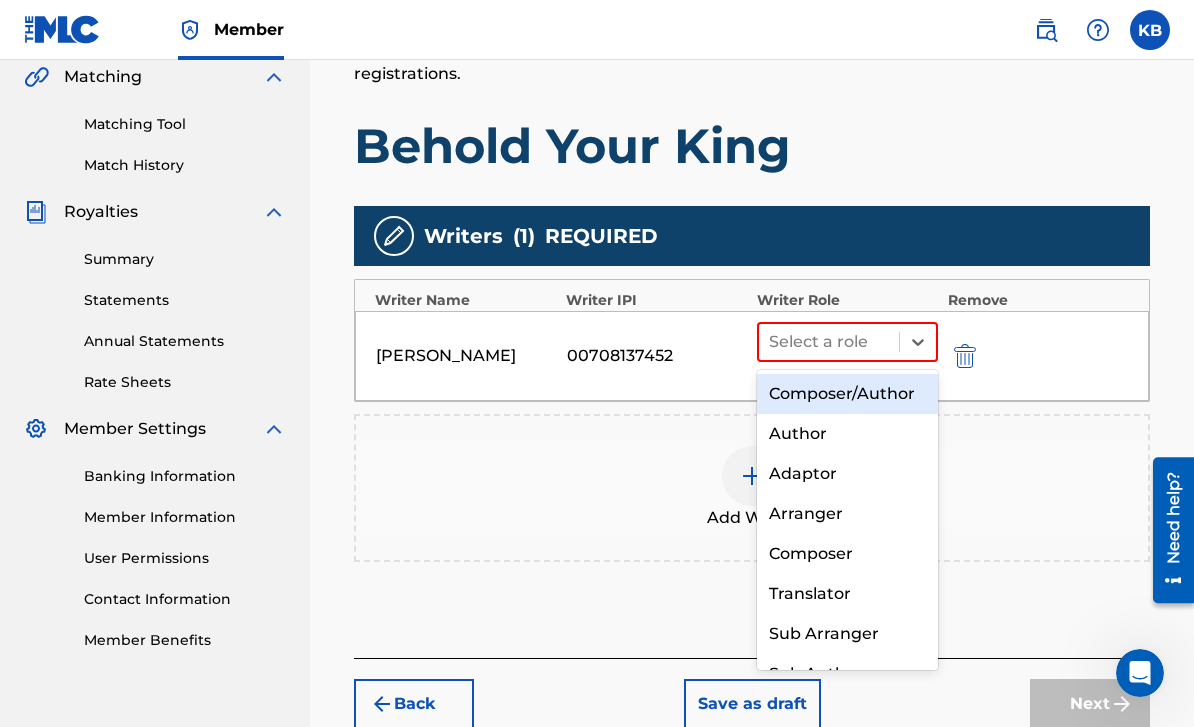 click on "Composer/Author" at bounding box center (847, 394) 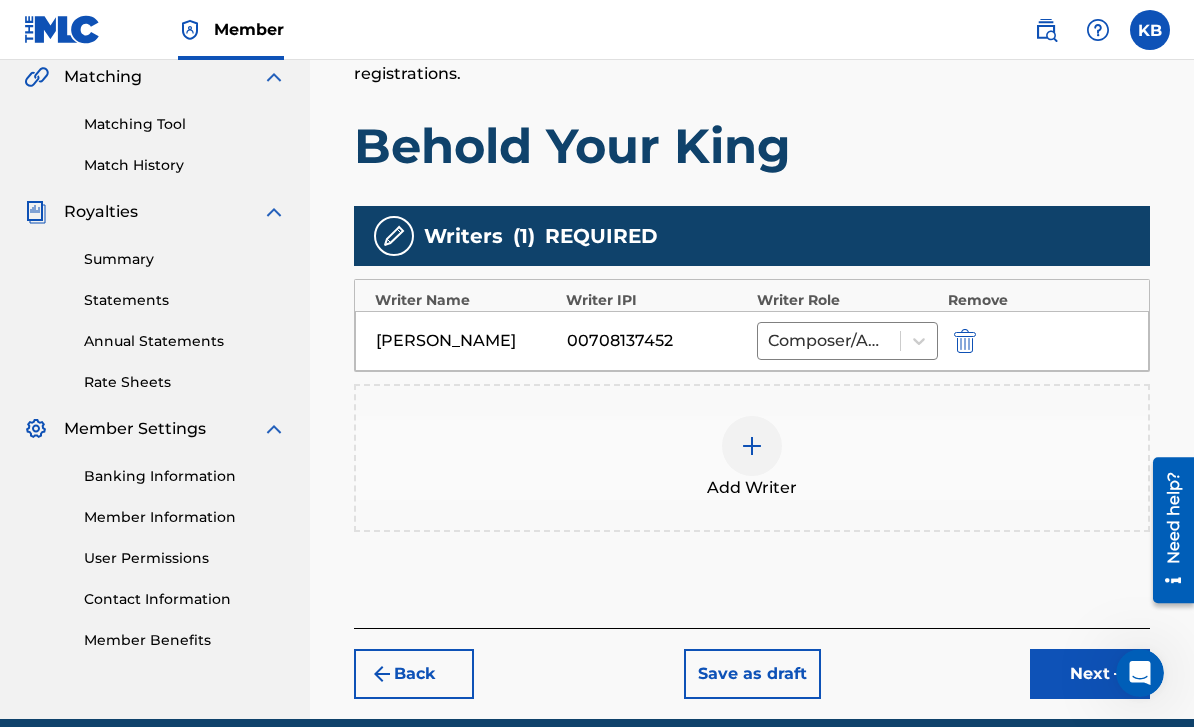 click at bounding box center [752, 446] 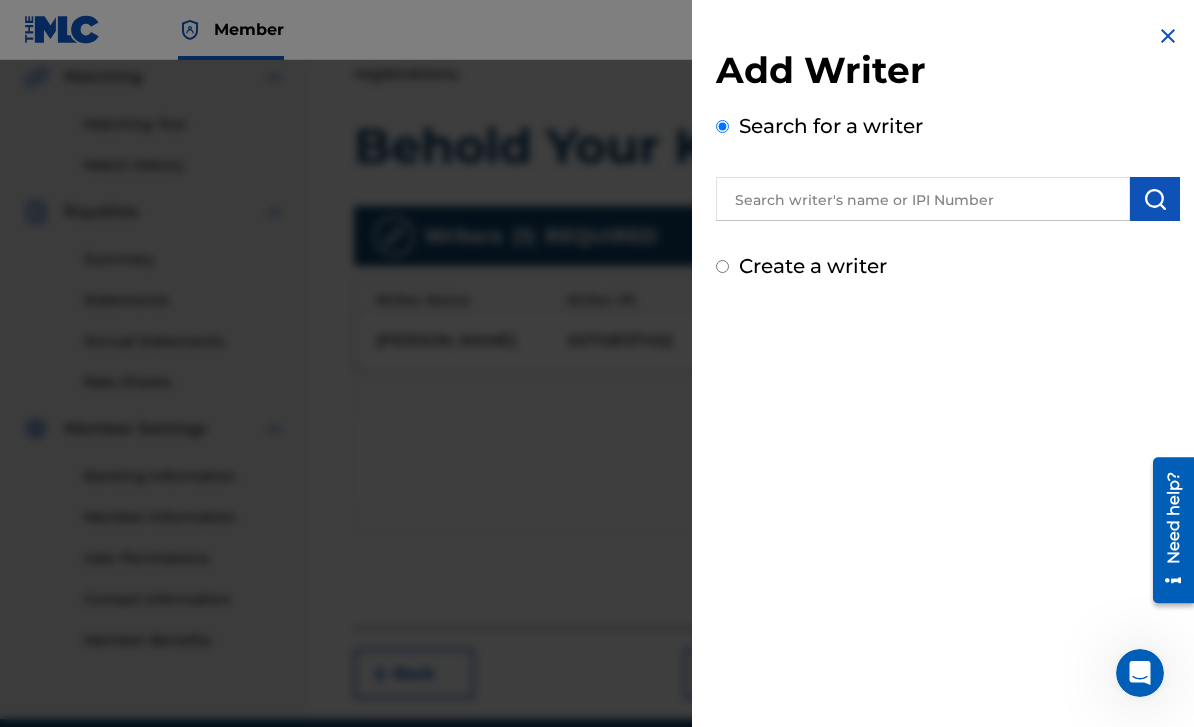 click at bounding box center (923, 199) 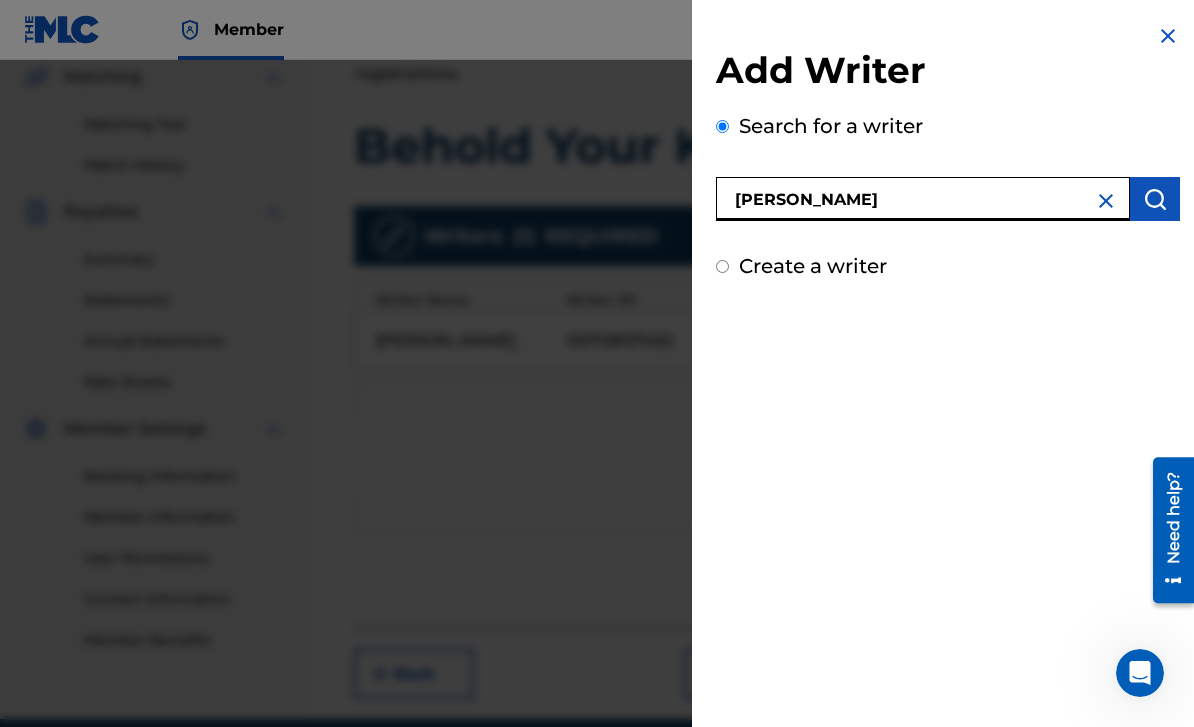 type on "[PERSON_NAME]" 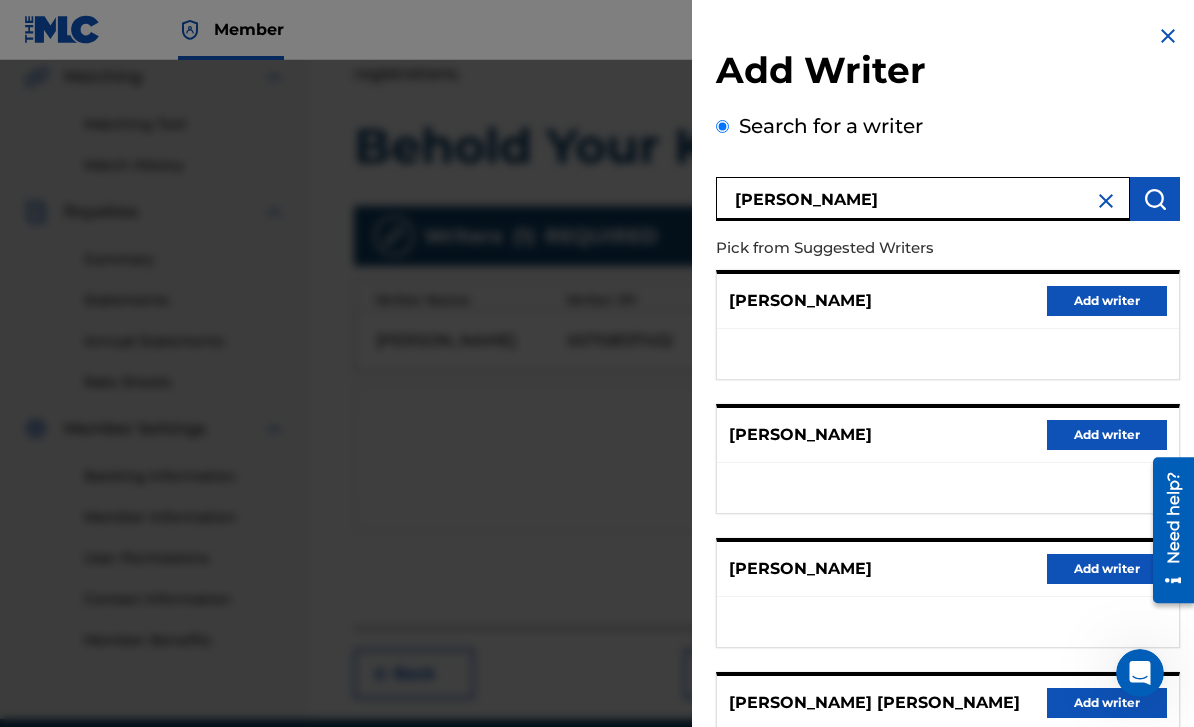 click on "Add writer" at bounding box center [1107, 435] 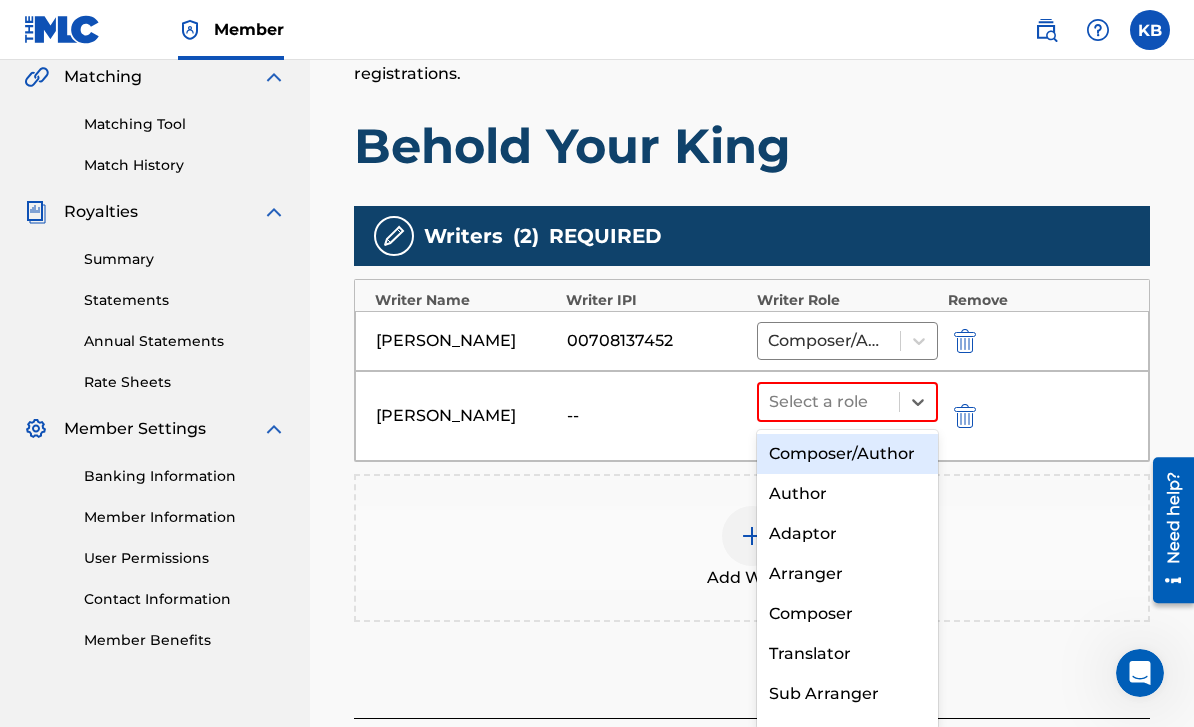 click on "Composer/Author" at bounding box center [847, 454] 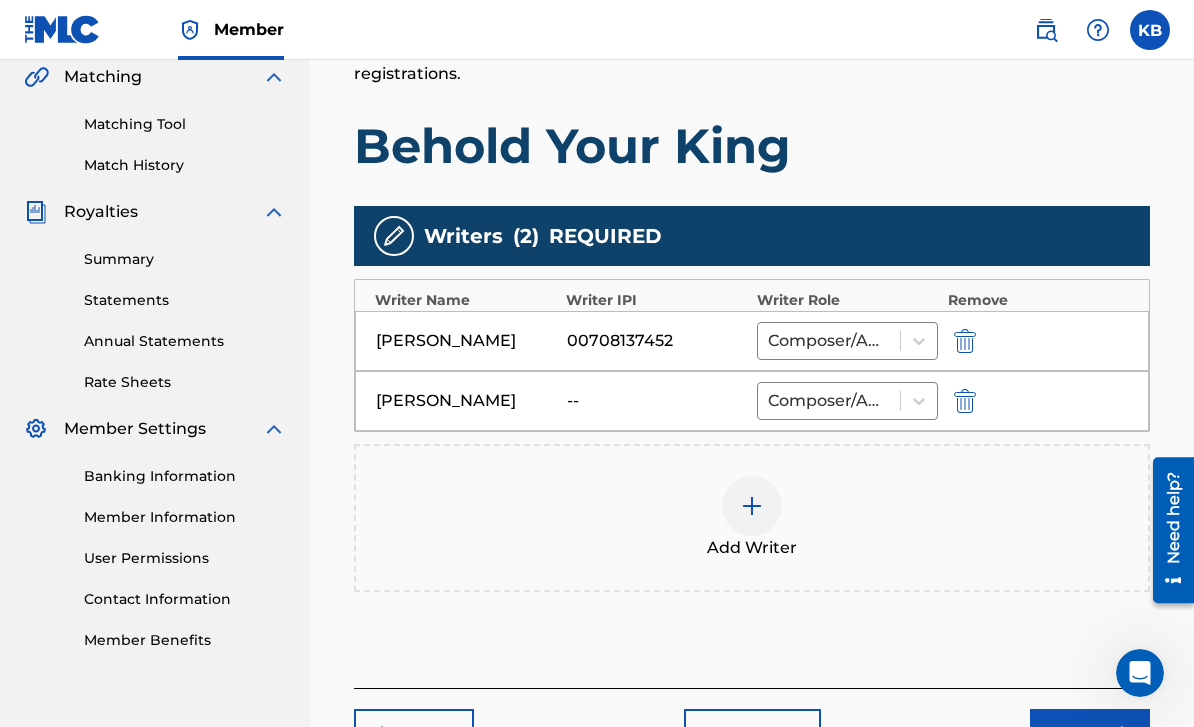 click at bounding box center [752, 506] 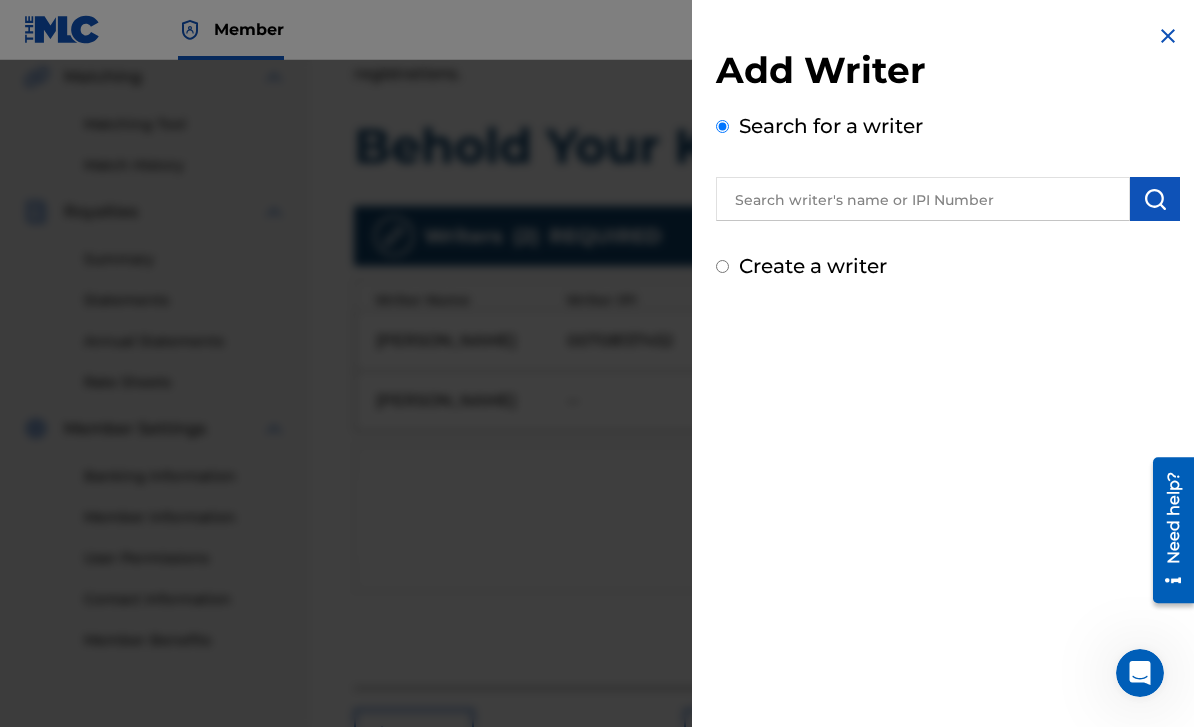 click at bounding box center [923, 199] 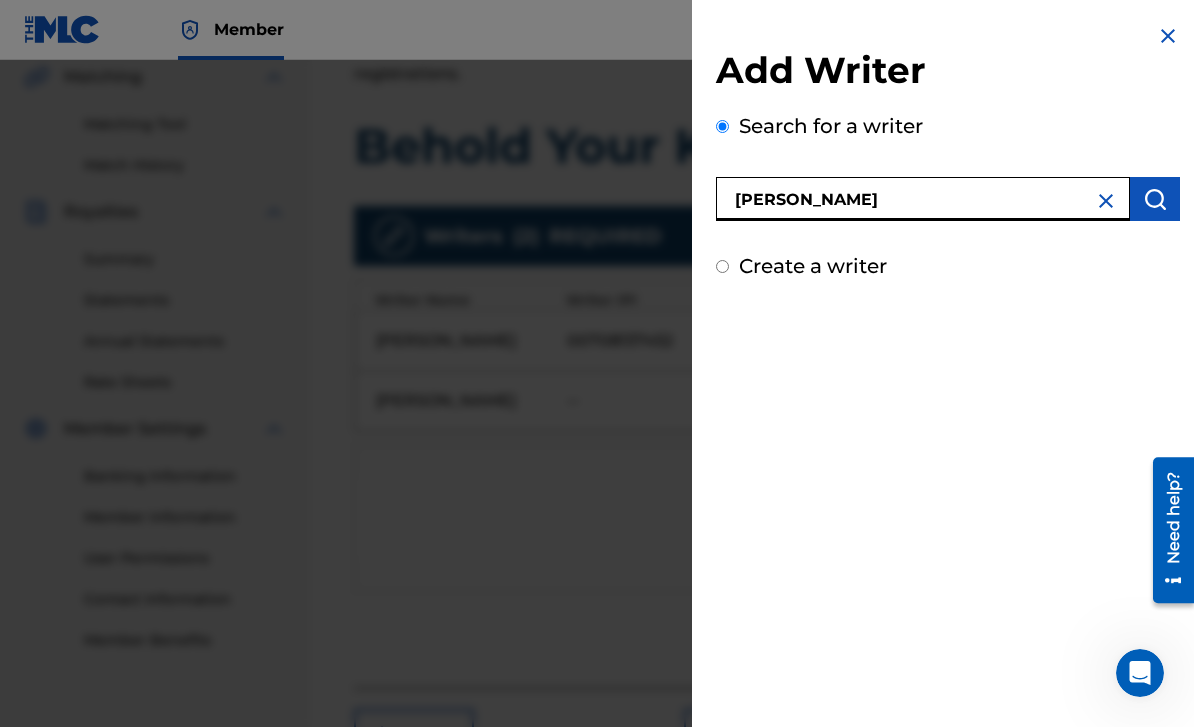 type on "[PERSON_NAME]" 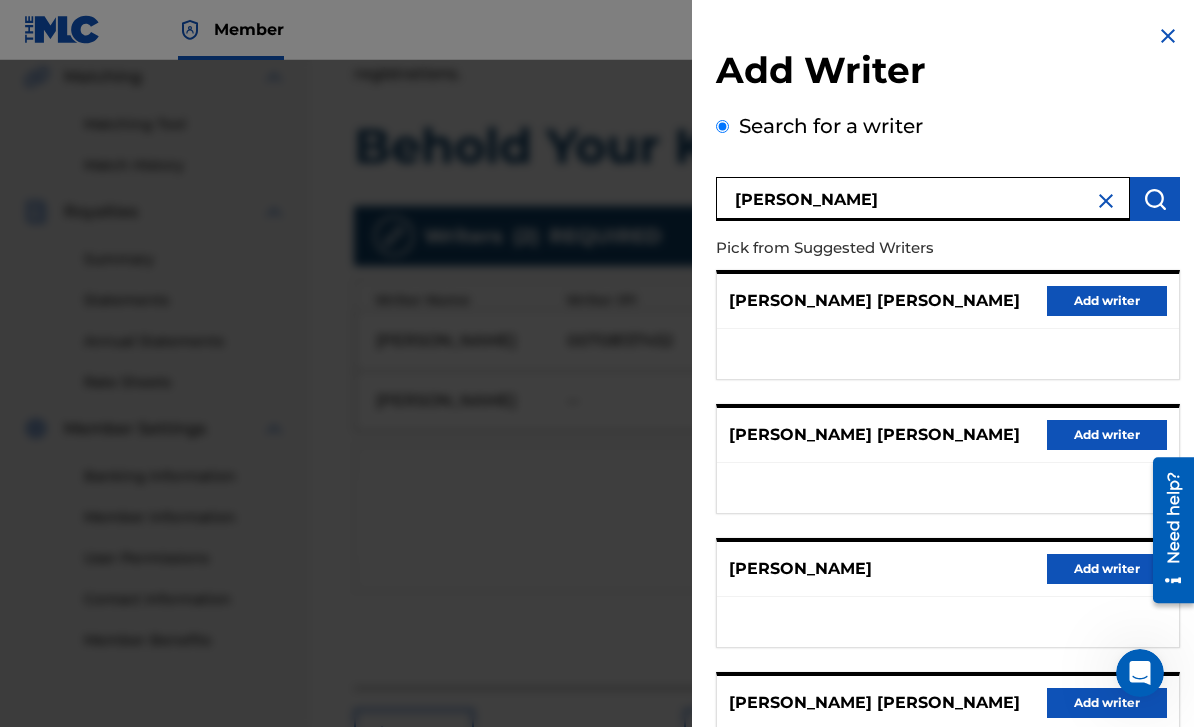 click on "Add writer" at bounding box center [1107, 301] 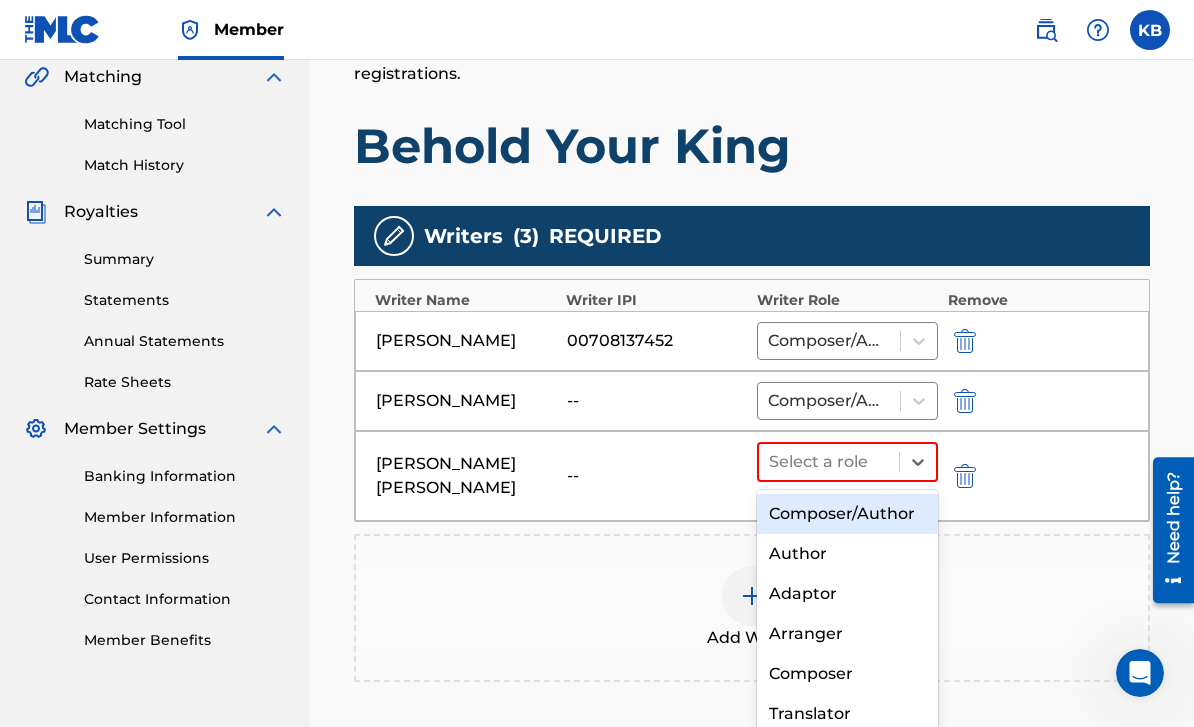 click on "Composer/Author" at bounding box center [847, 514] 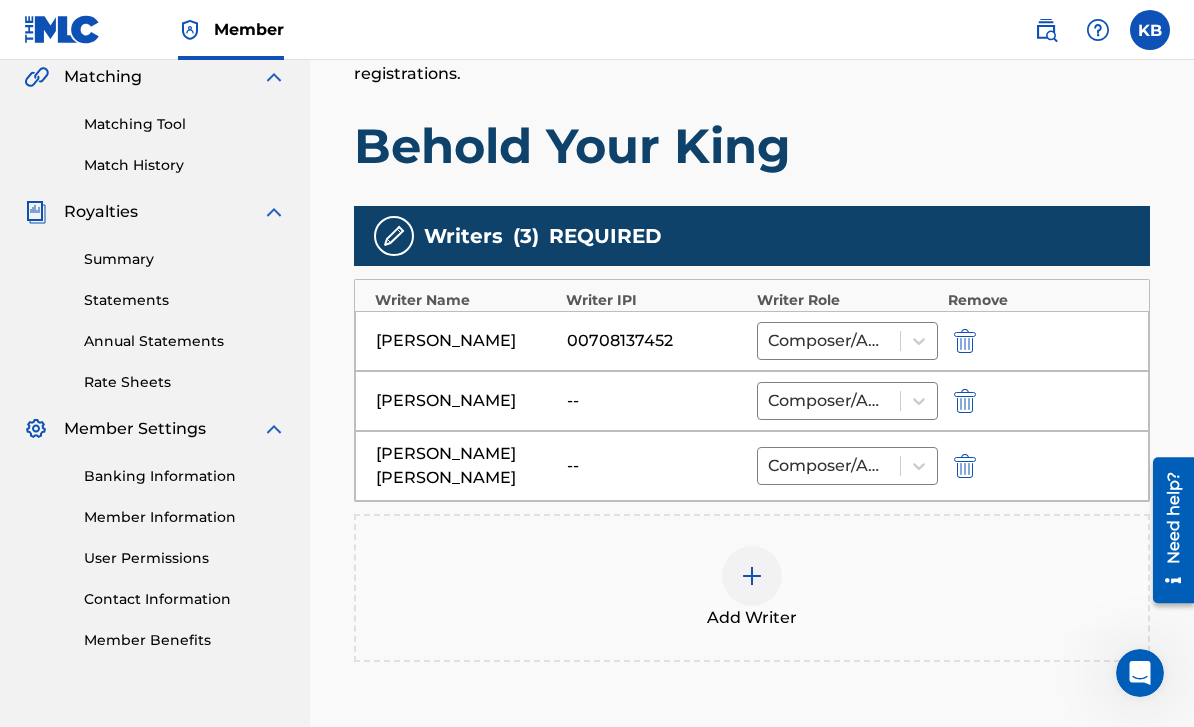 click at bounding box center (752, 576) 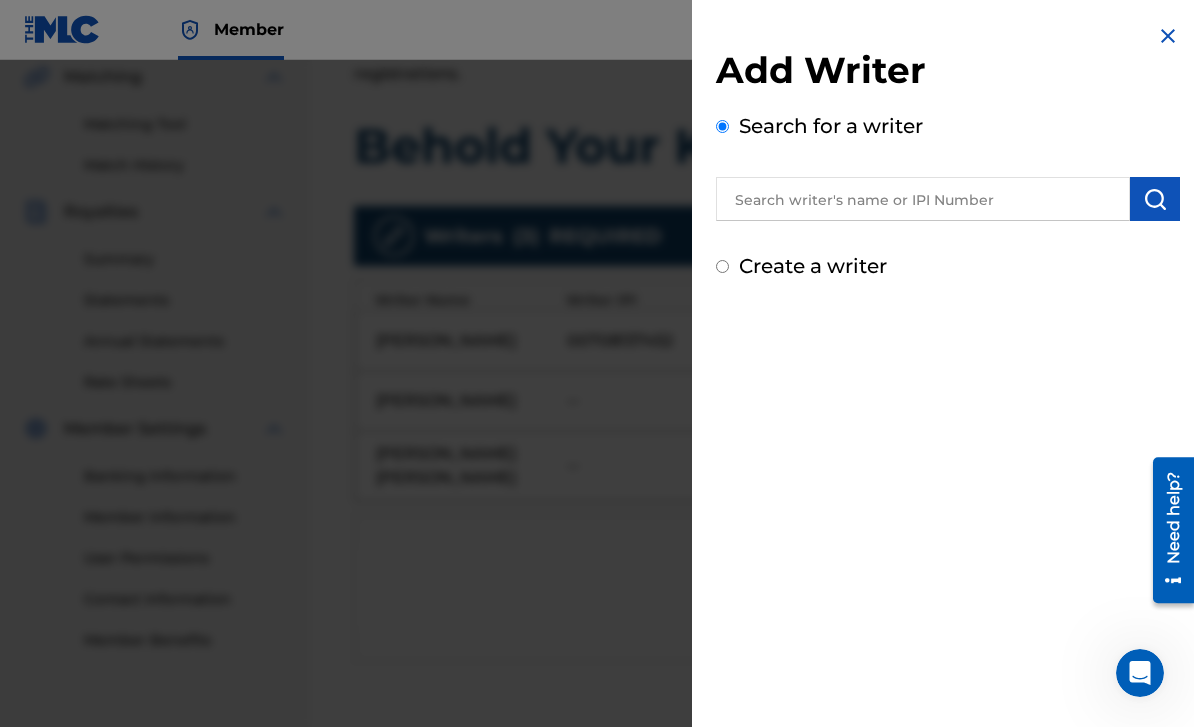 click at bounding box center (923, 199) 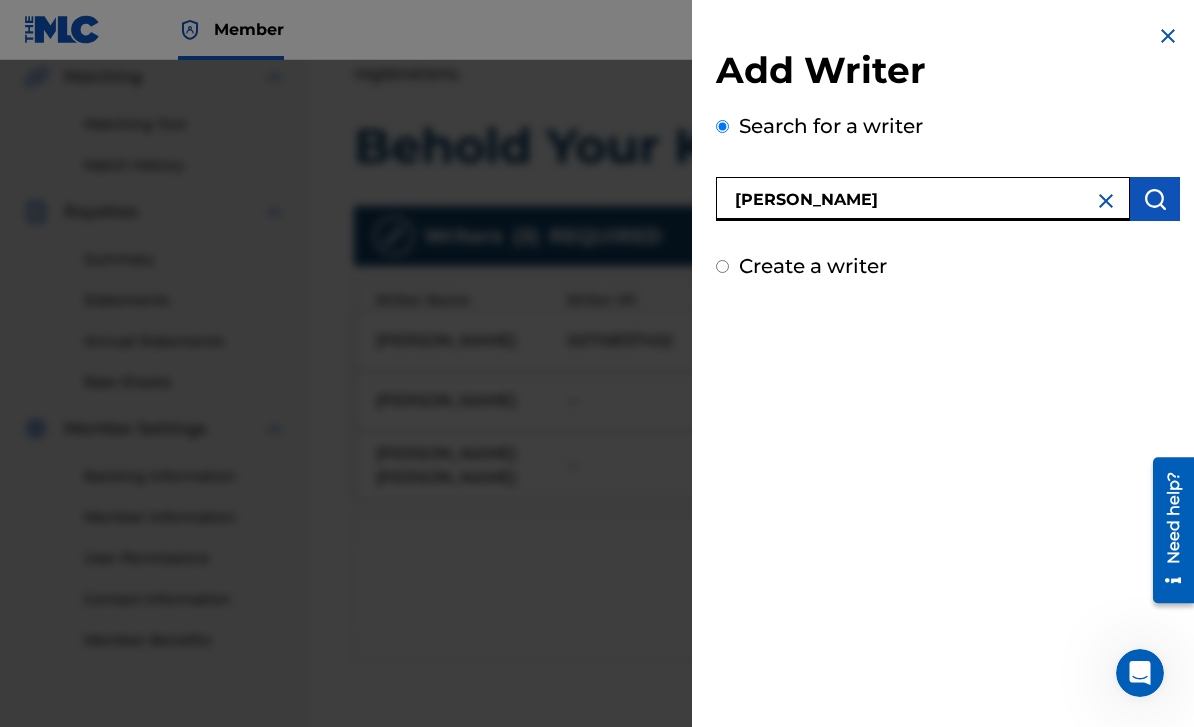 type on "[PERSON_NAME]" 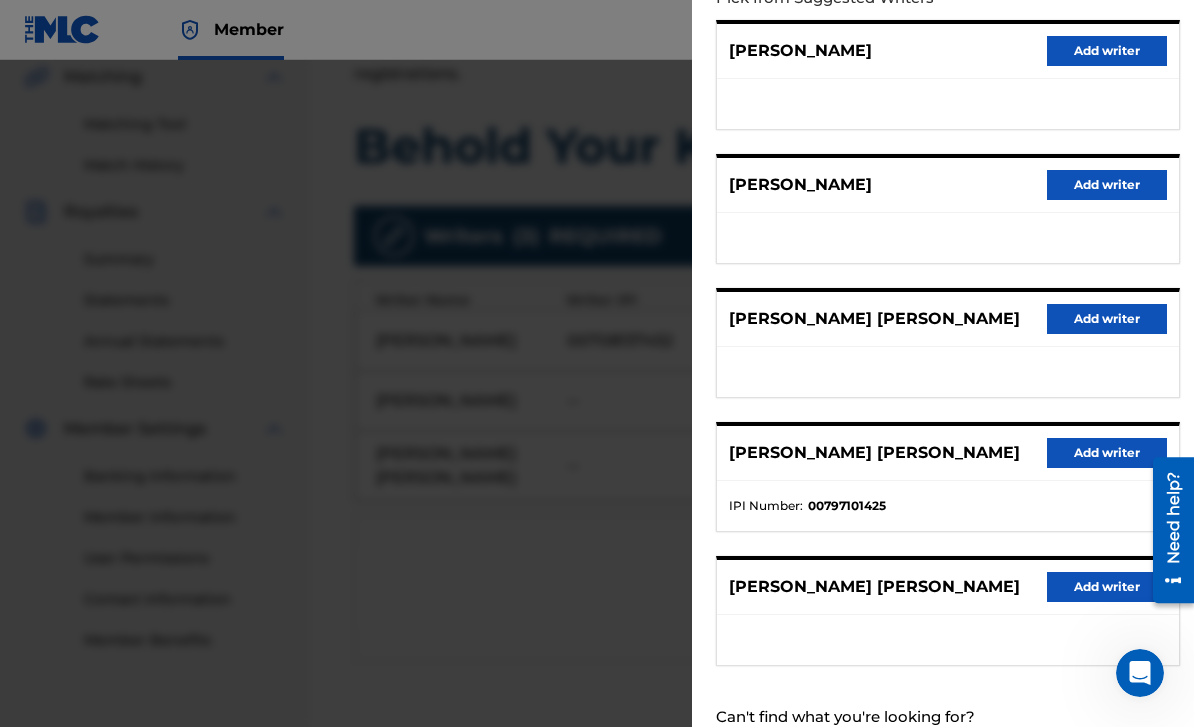 click on "Create a writer" at bounding box center [813, 753] 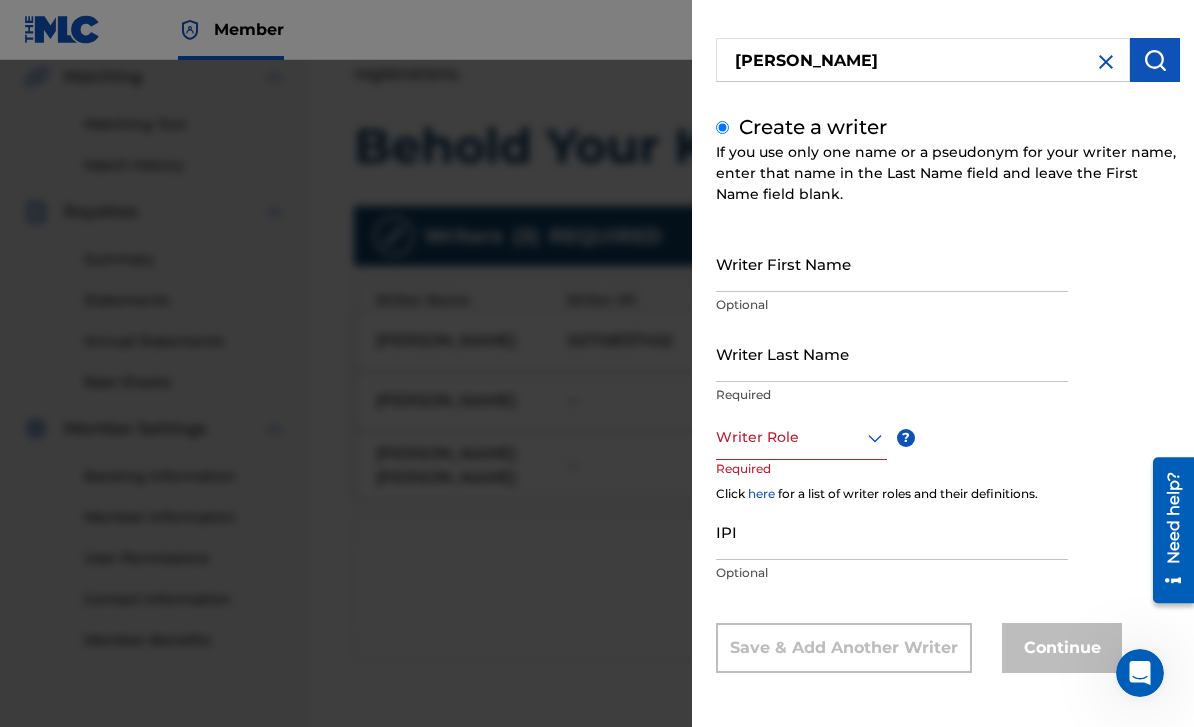 scroll, scrollTop: 12, scrollLeft: 0, axis: vertical 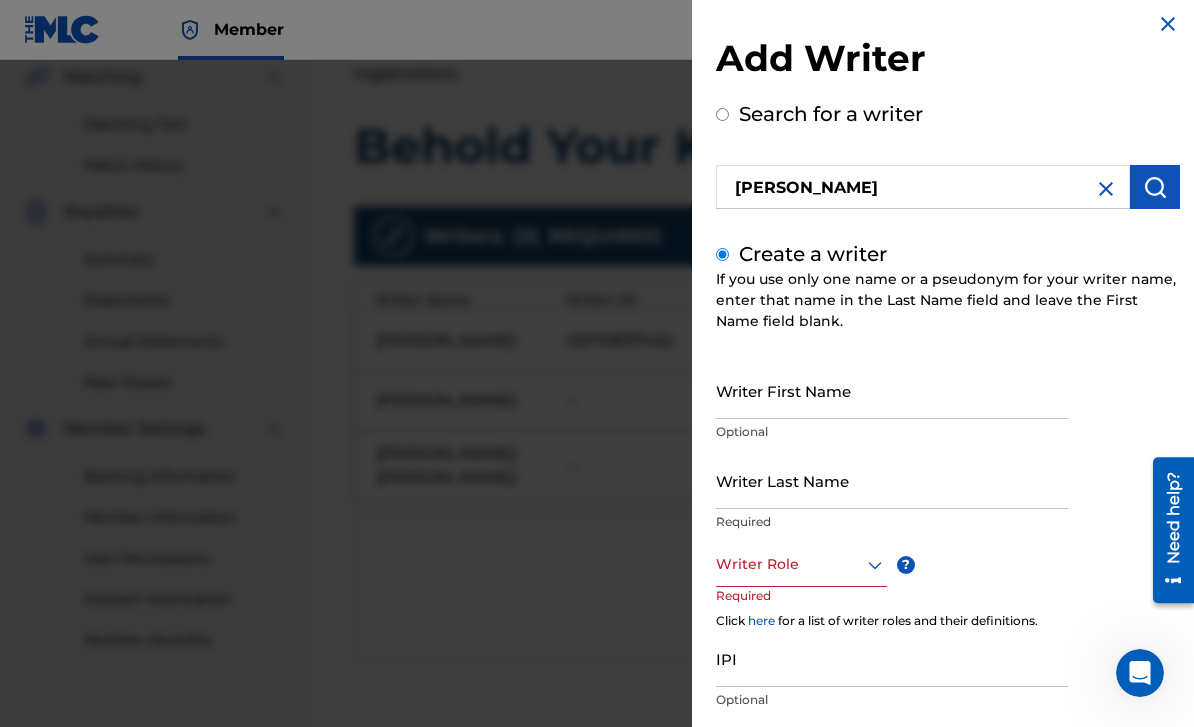 click on "Writer First Name" at bounding box center [892, 390] 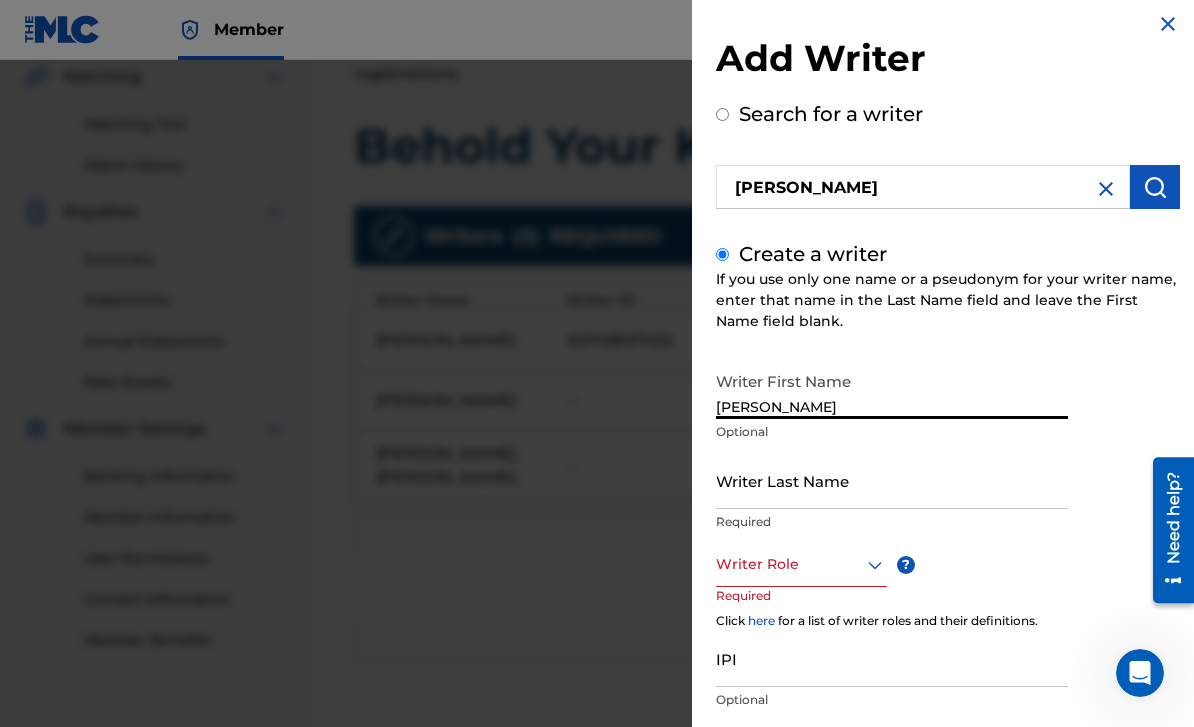 type on "[PERSON_NAME]" 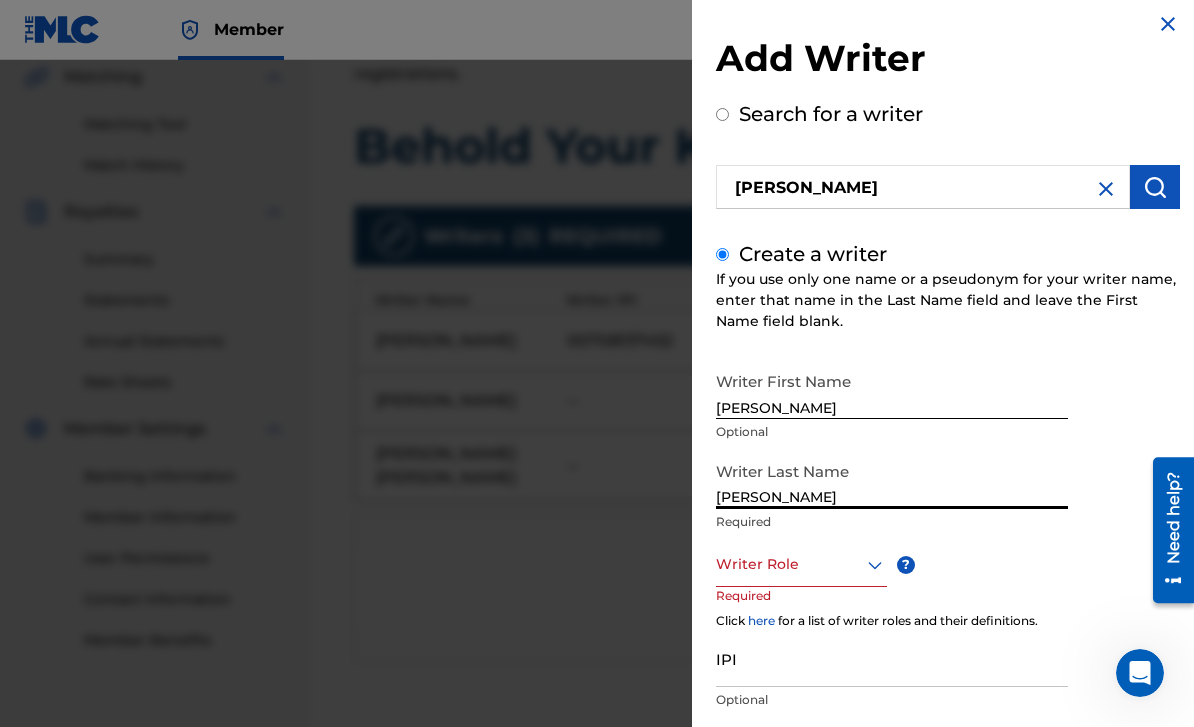 type on "[PERSON_NAME]" 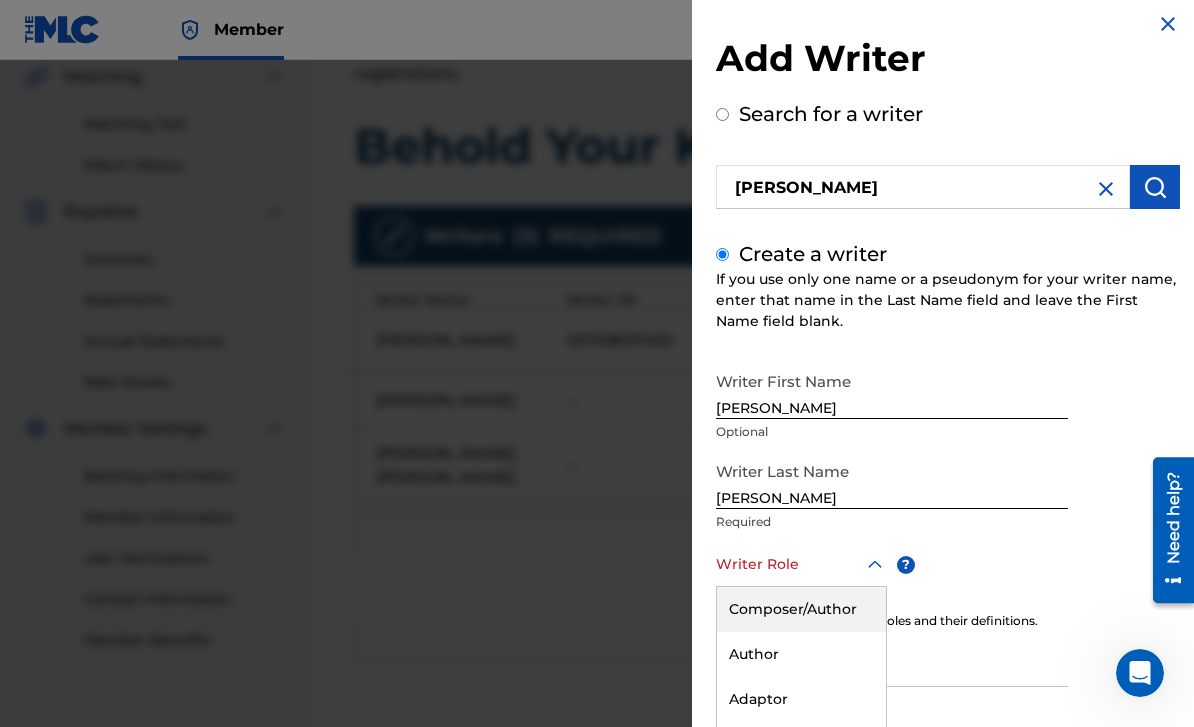 scroll, scrollTop: 75, scrollLeft: 0, axis: vertical 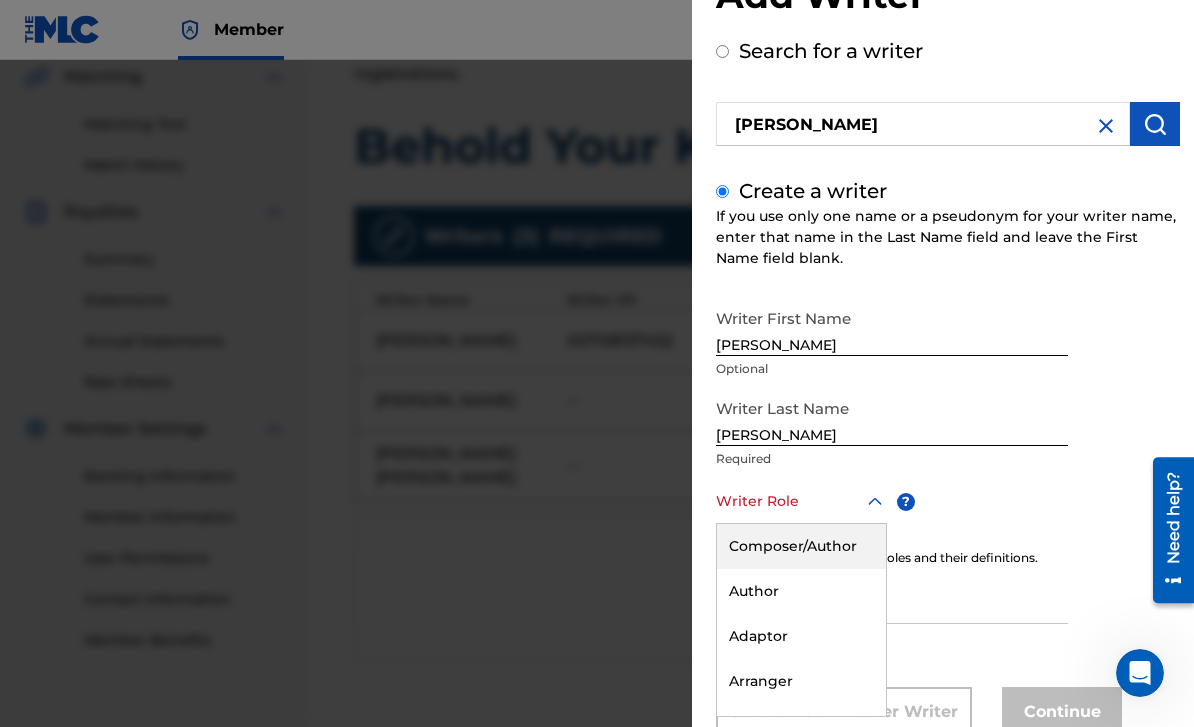 click on "Composer/Author" at bounding box center [801, 546] 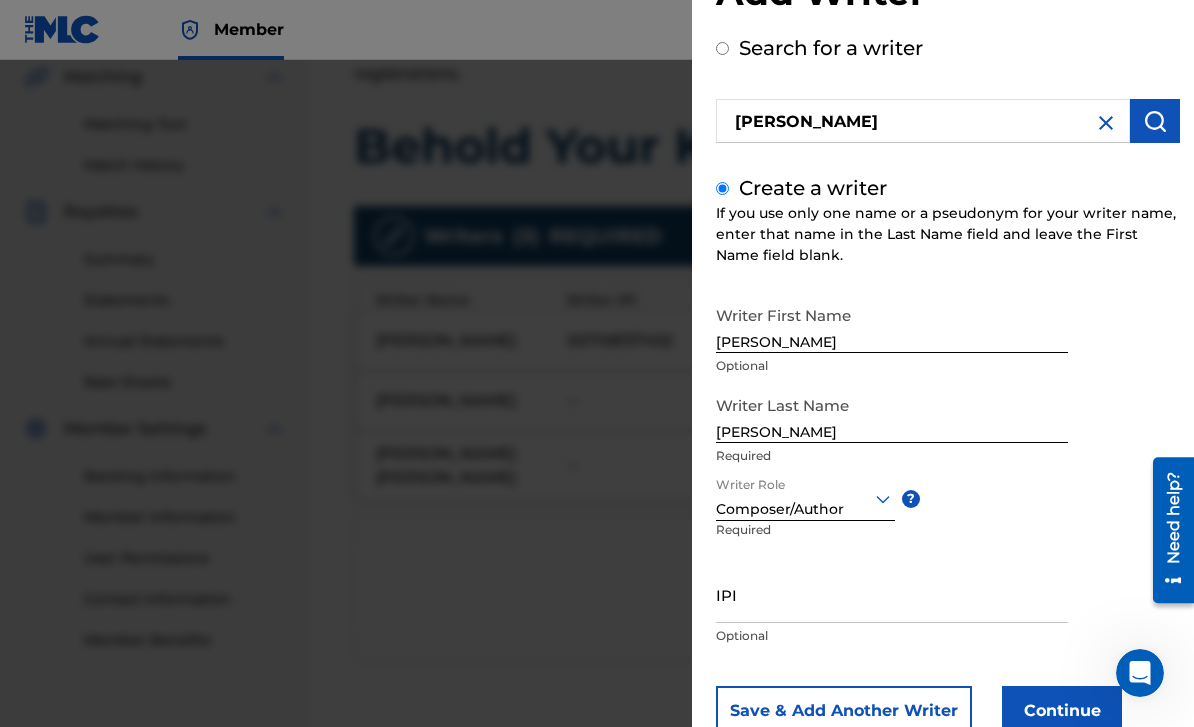 scroll, scrollTop: 77, scrollLeft: 0, axis: vertical 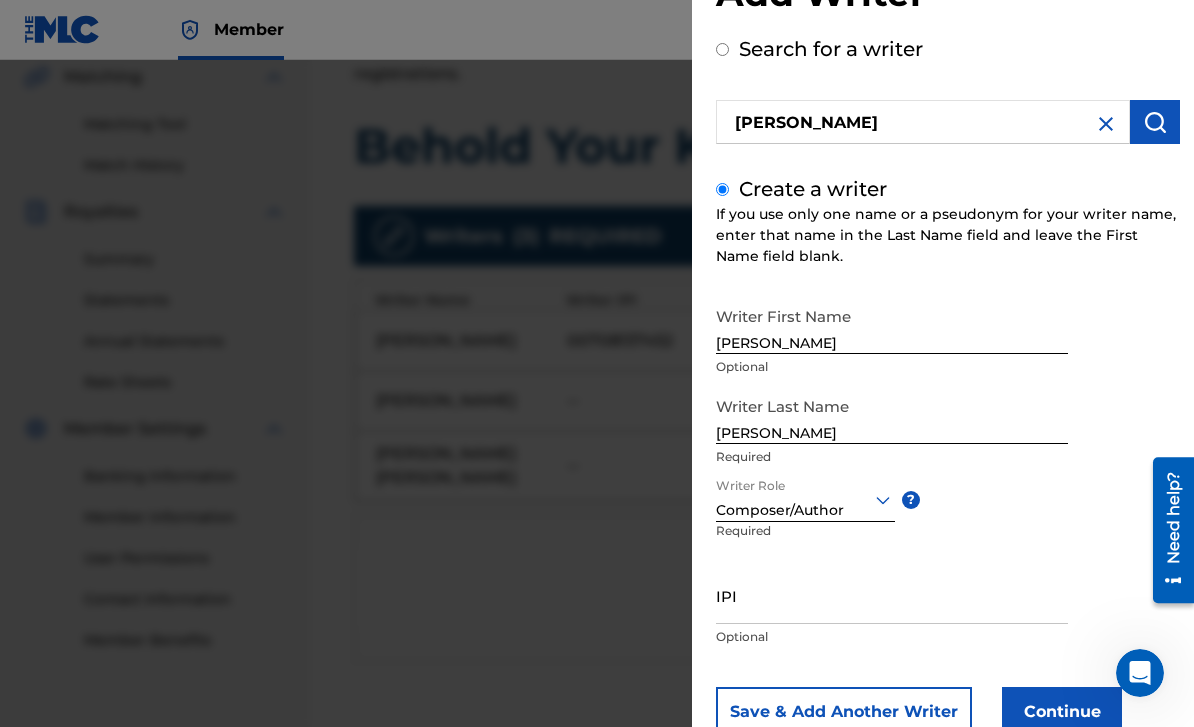 click on "Continue" at bounding box center (1062, 712) 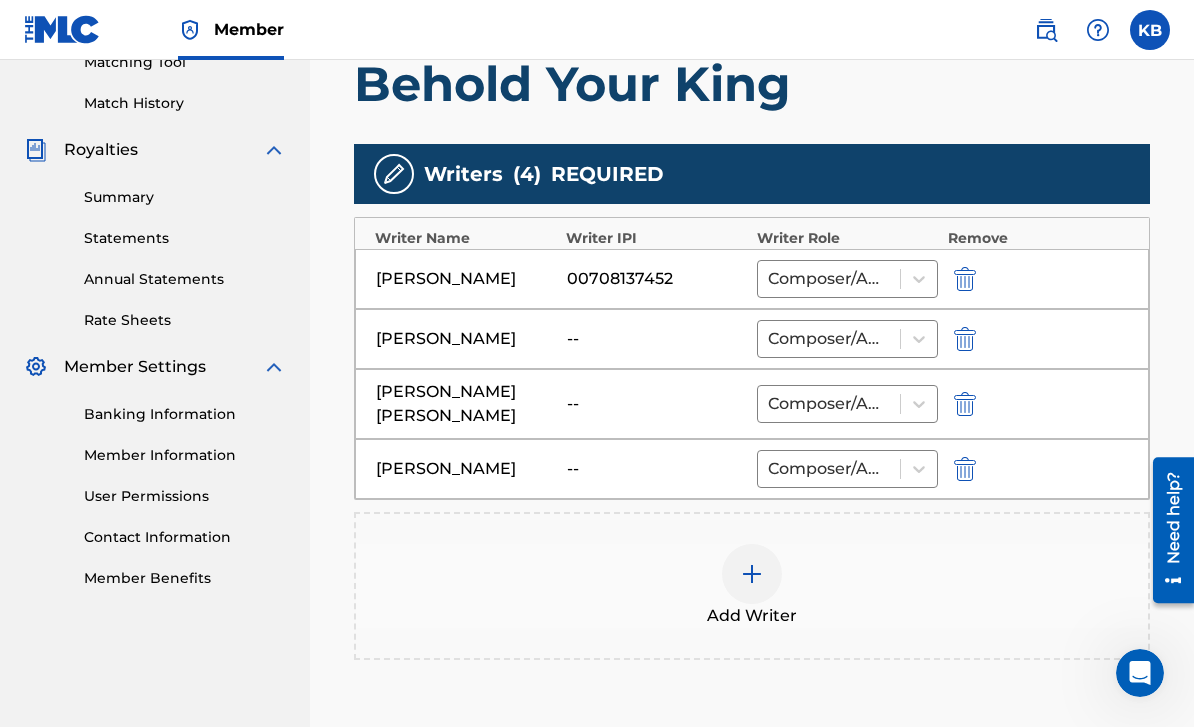 scroll, scrollTop: 703, scrollLeft: 0, axis: vertical 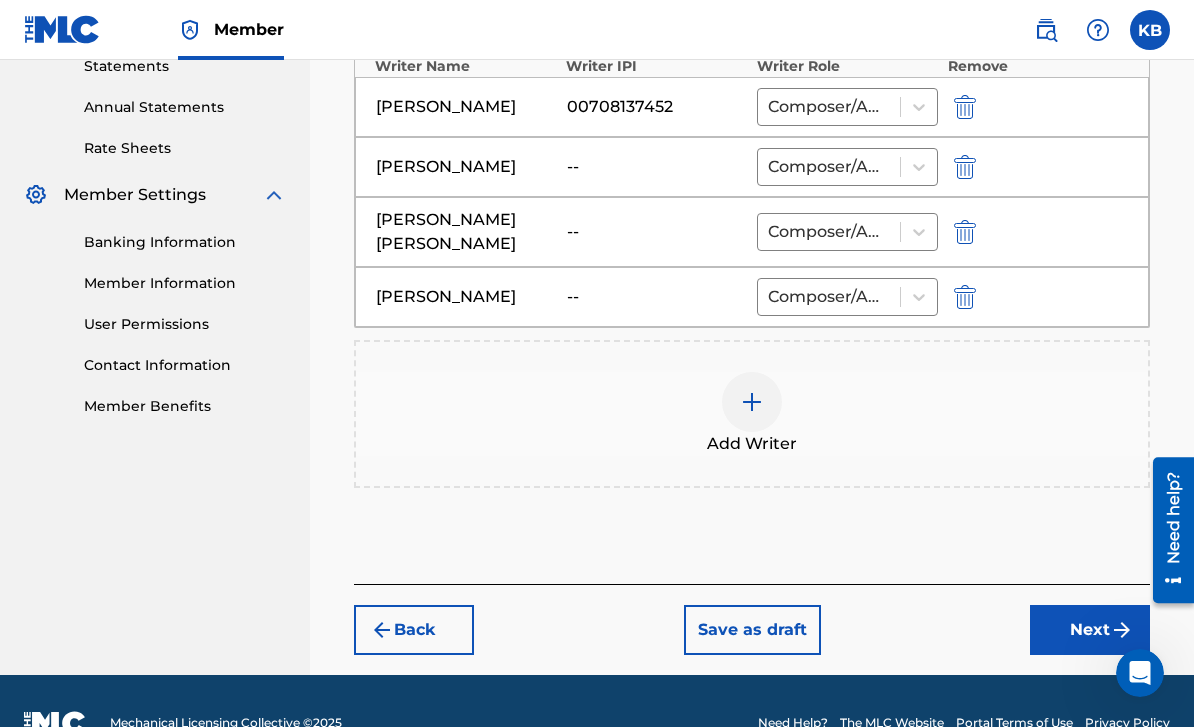 click on "Next" at bounding box center (1090, 630) 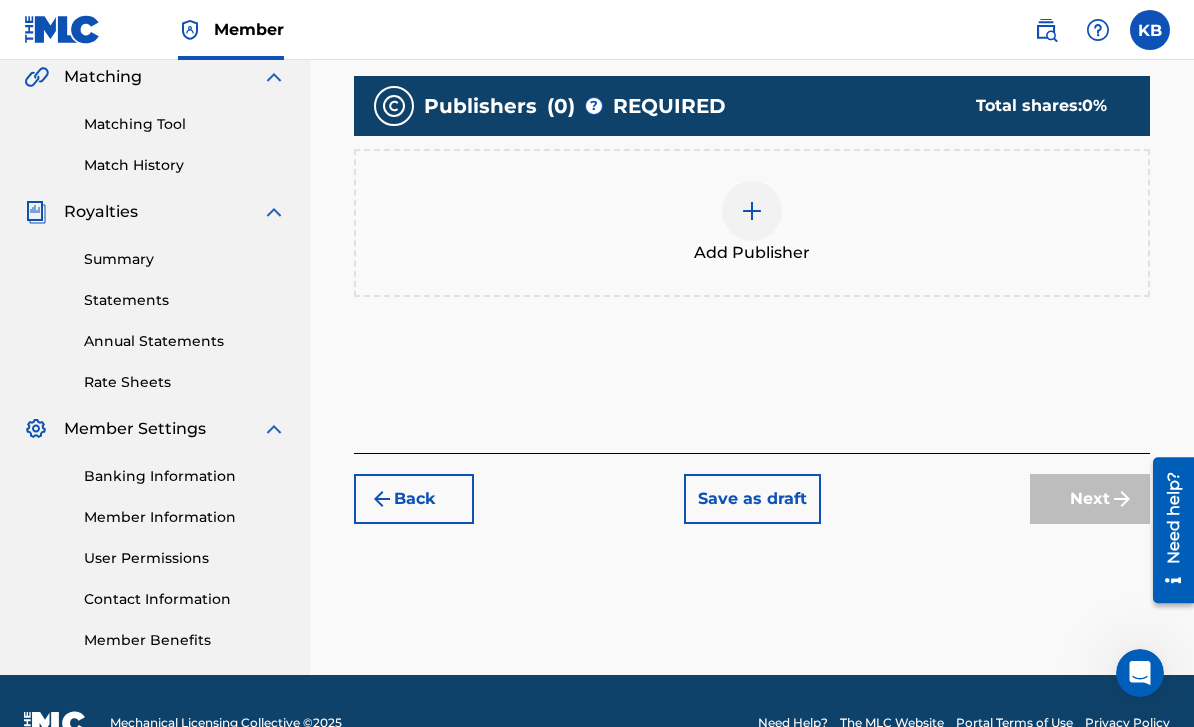 click at bounding box center (752, 211) 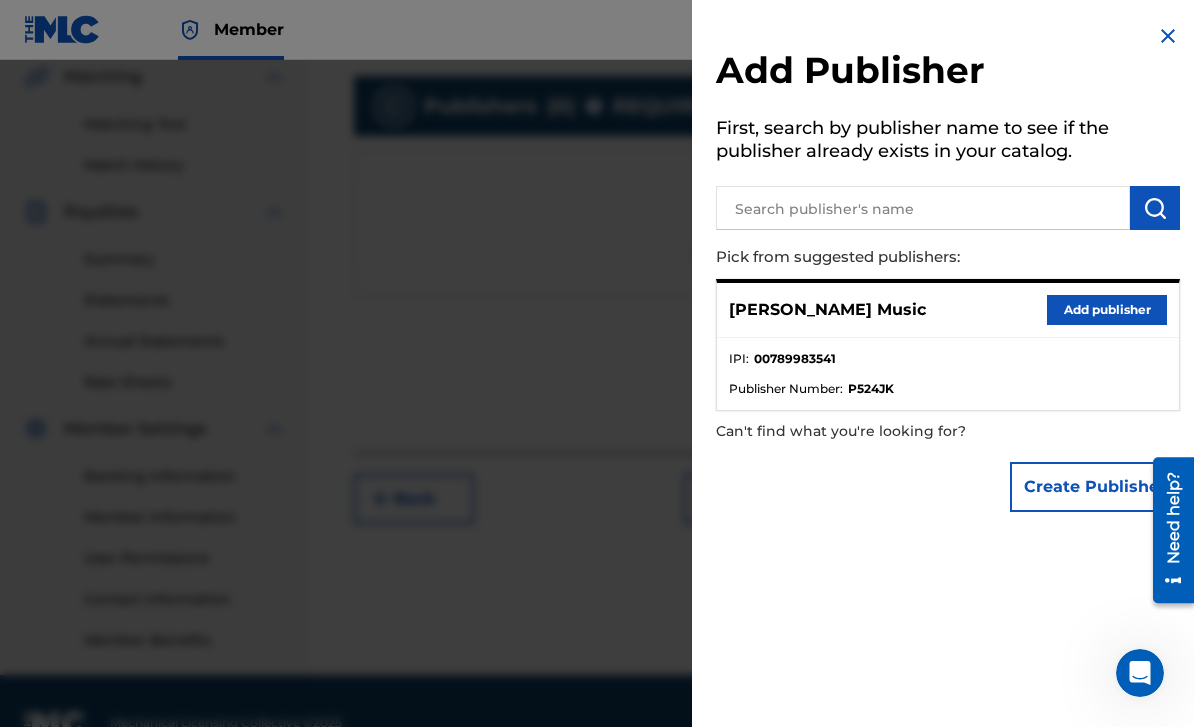 click on "Add publisher" at bounding box center [1107, 310] 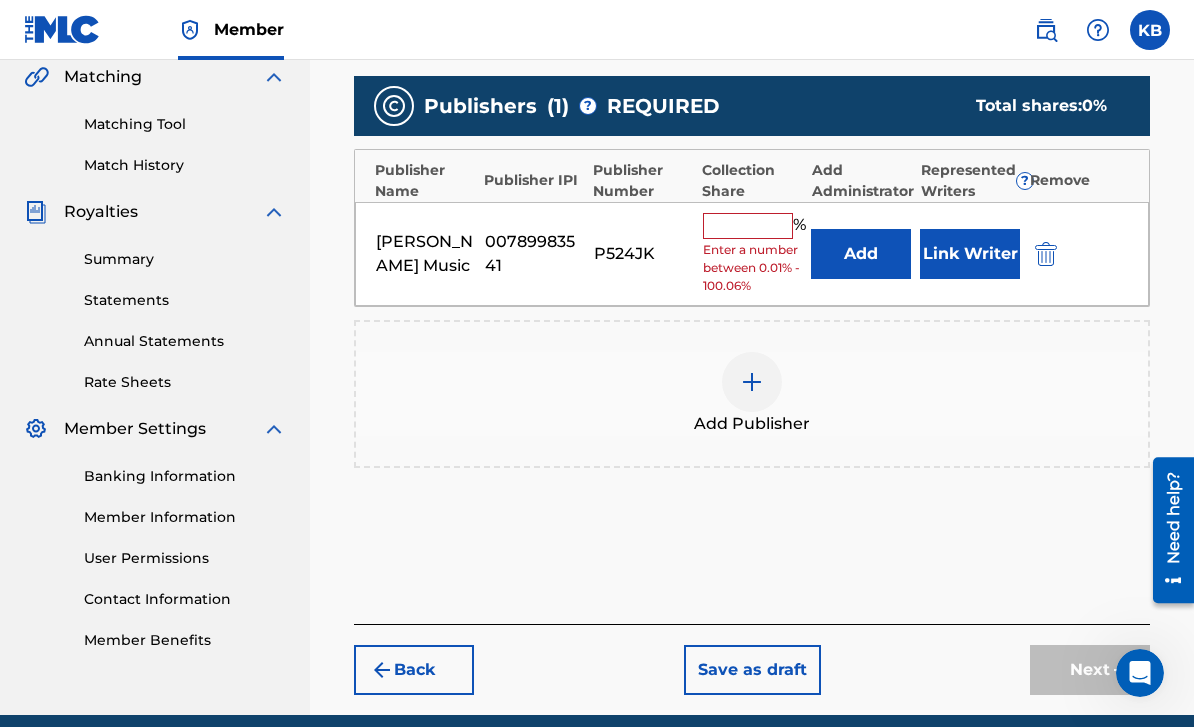 click at bounding box center [748, 226] 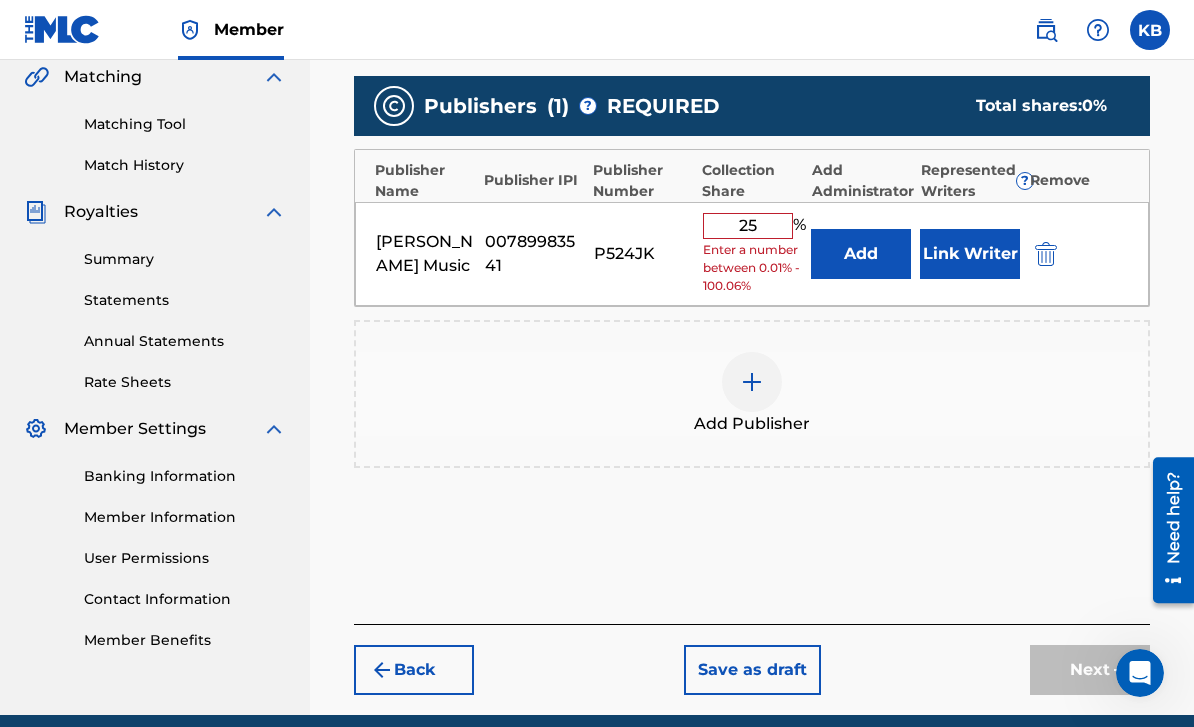 scroll, scrollTop: 456, scrollLeft: 0, axis: vertical 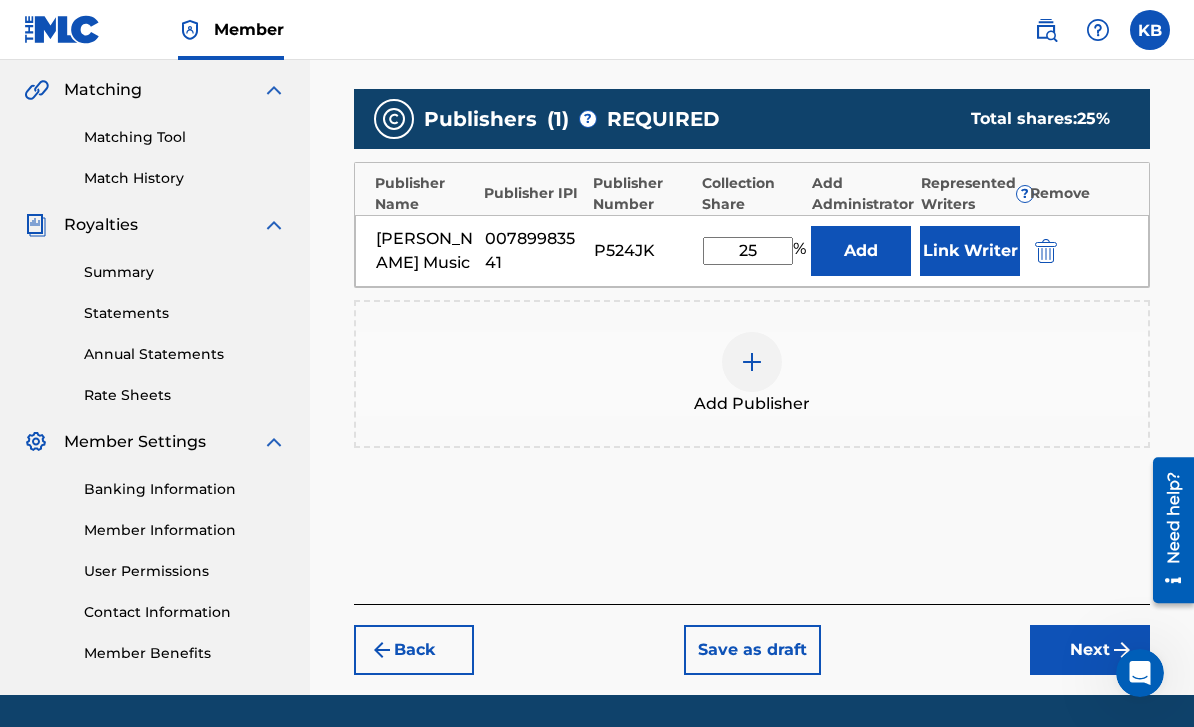type on "25" 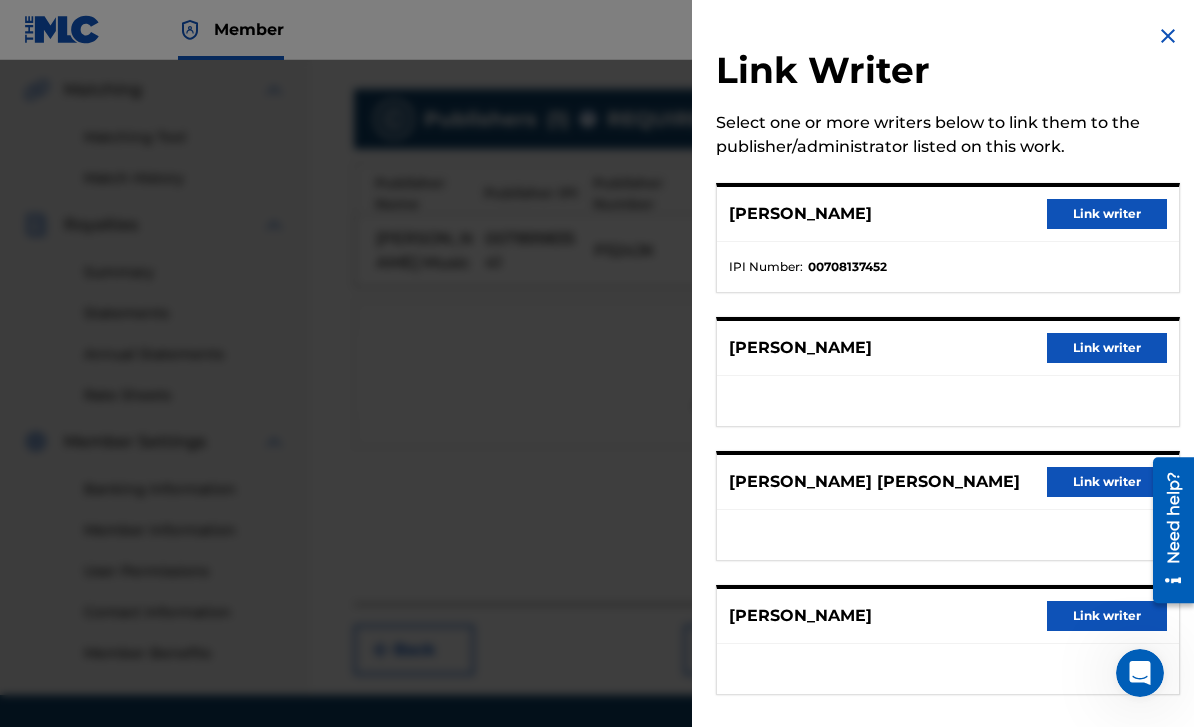 click on "Link writer" at bounding box center [1107, 214] 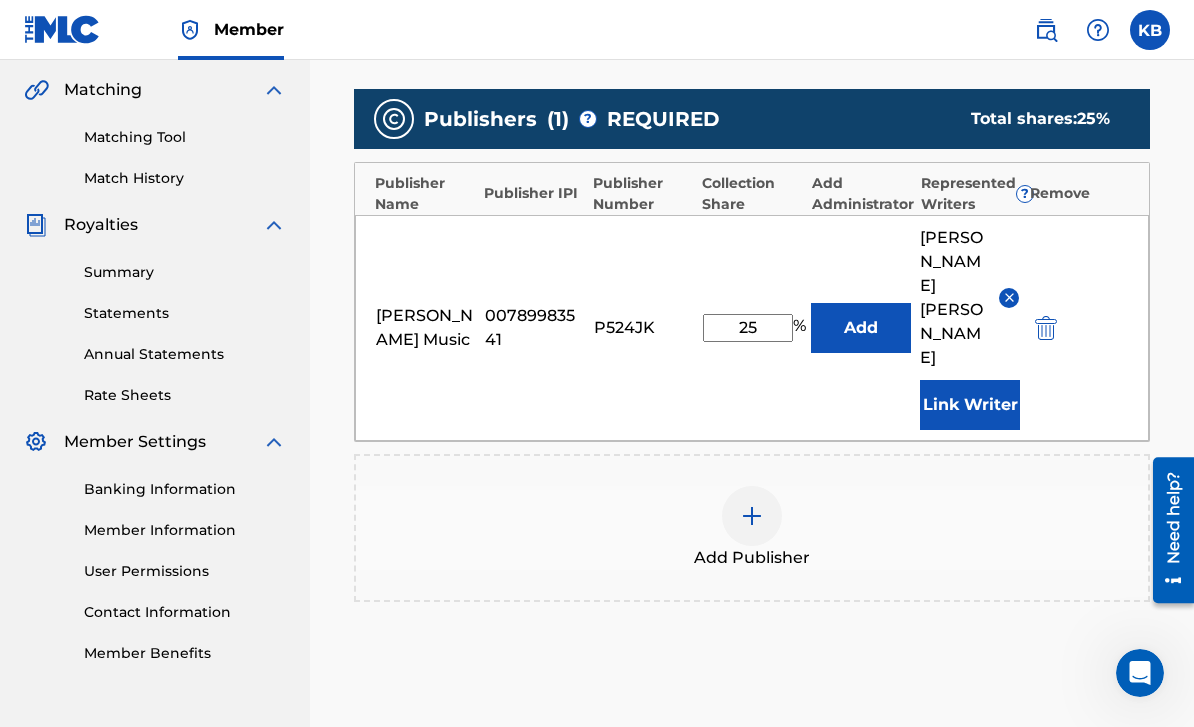 click on "Next" at bounding box center (1090, 804) 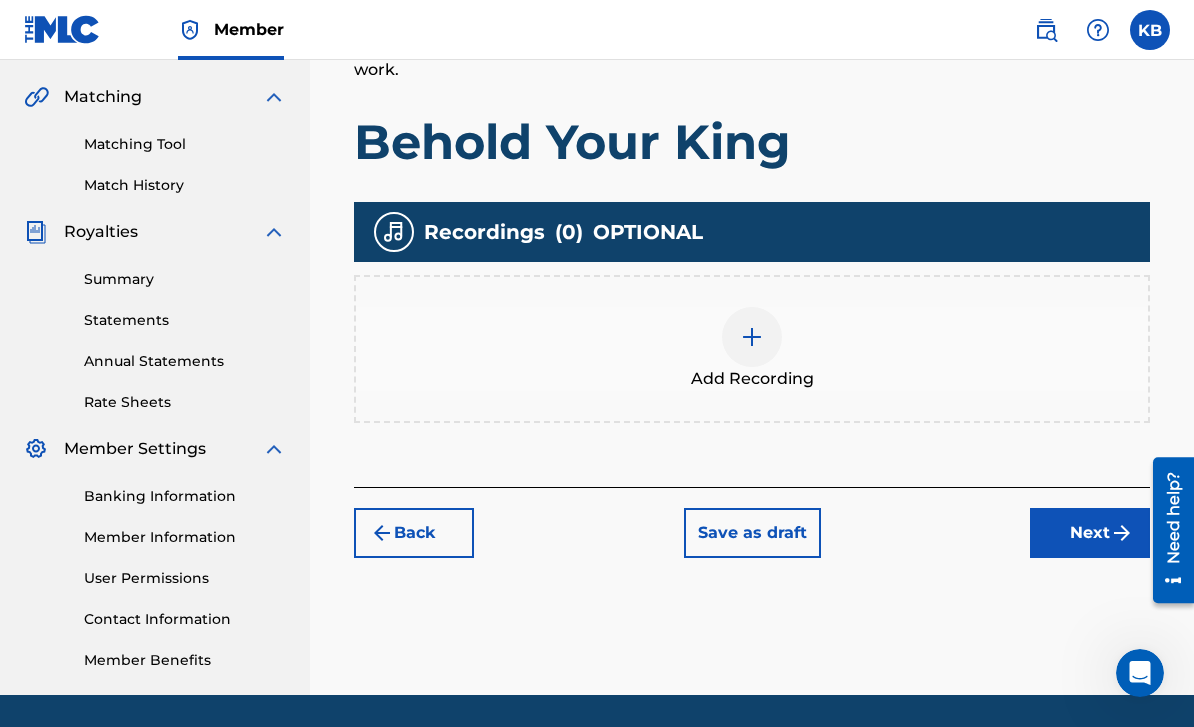 click at bounding box center [752, 337] 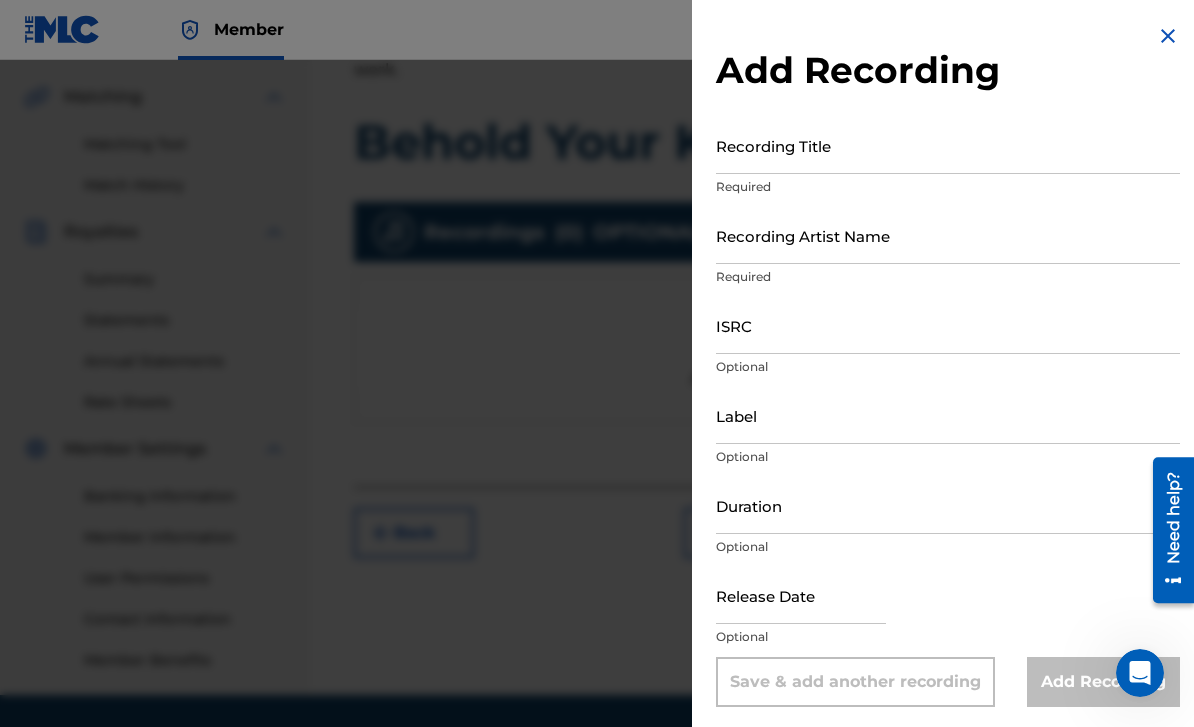 click on "Recording Title" at bounding box center (948, 145) 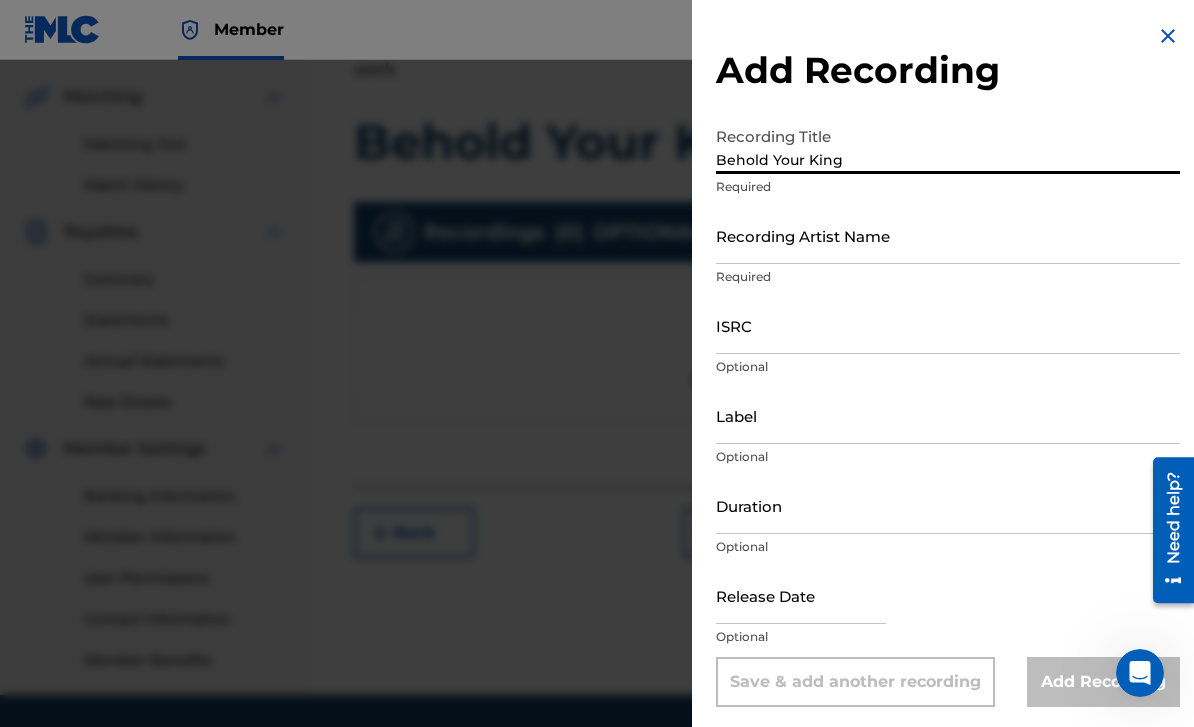 type on "Behold Your King" 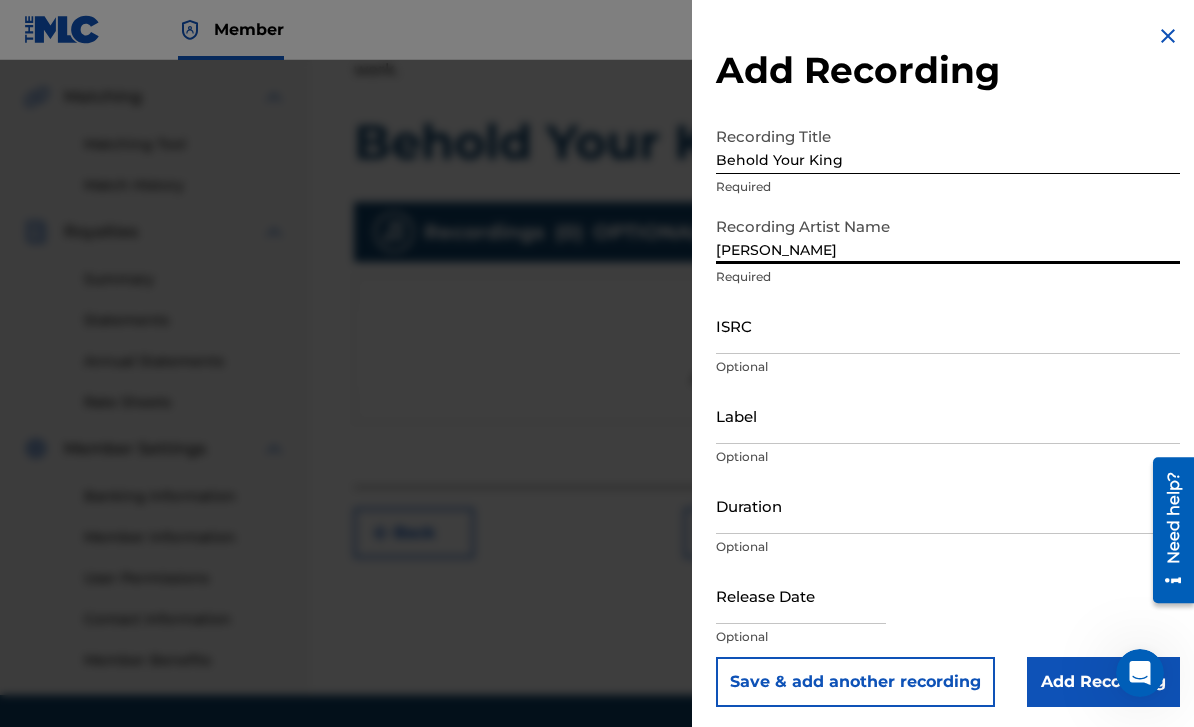 type on "[PERSON_NAME]" 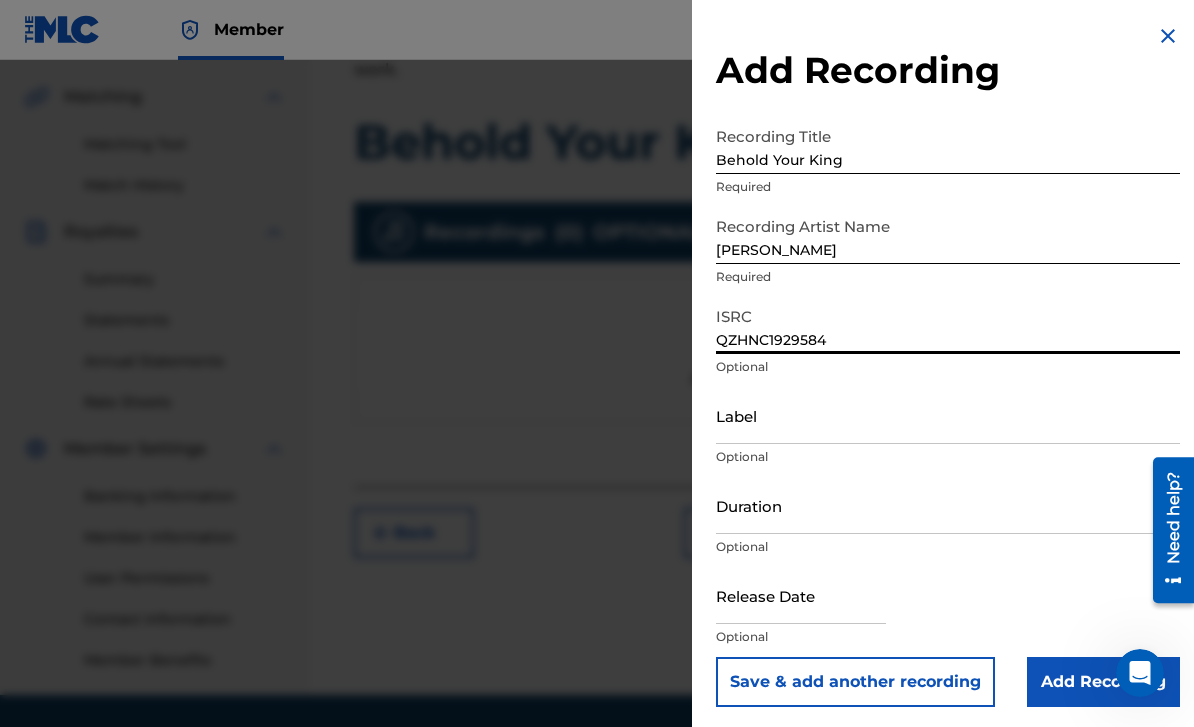 type on "QZHNC1929584" 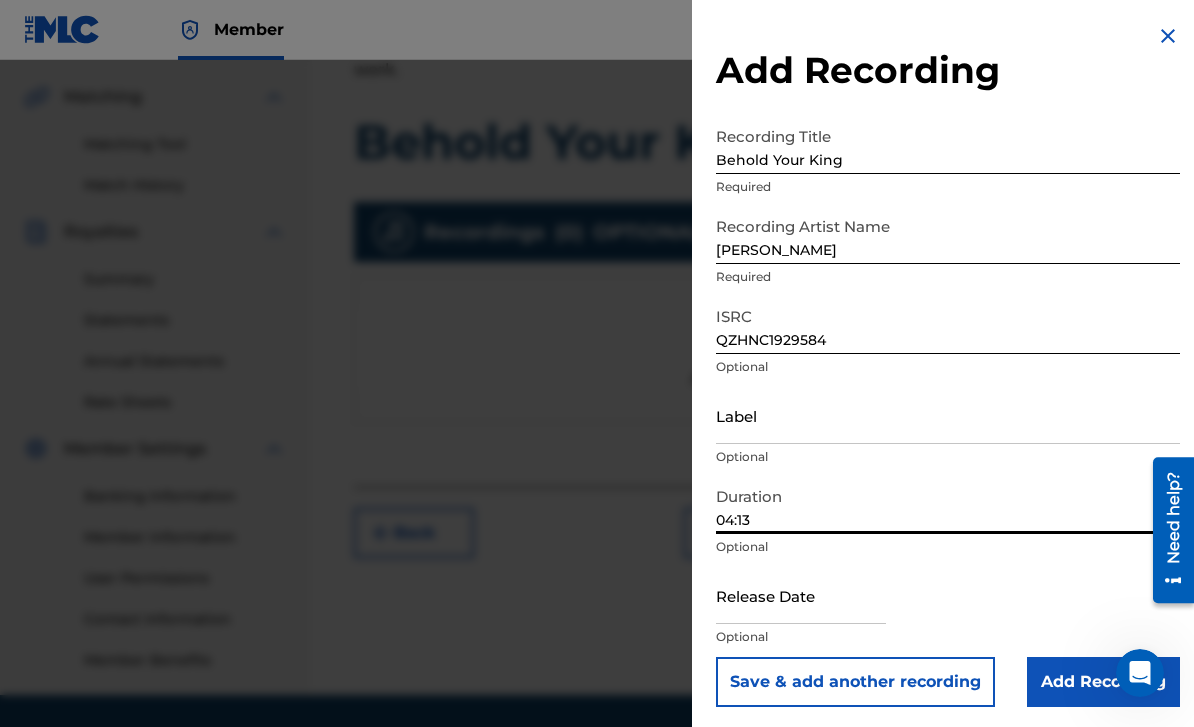 type on "04:13" 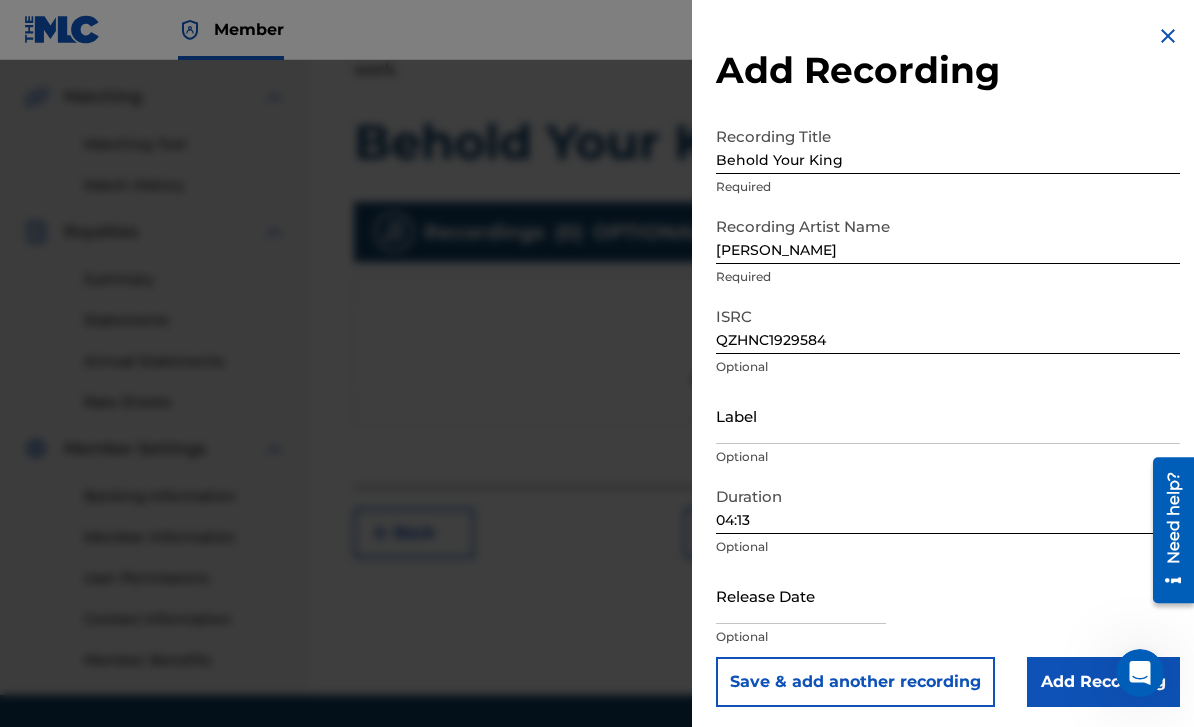 scroll, scrollTop: 513, scrollLeft: 0, axis: vertical 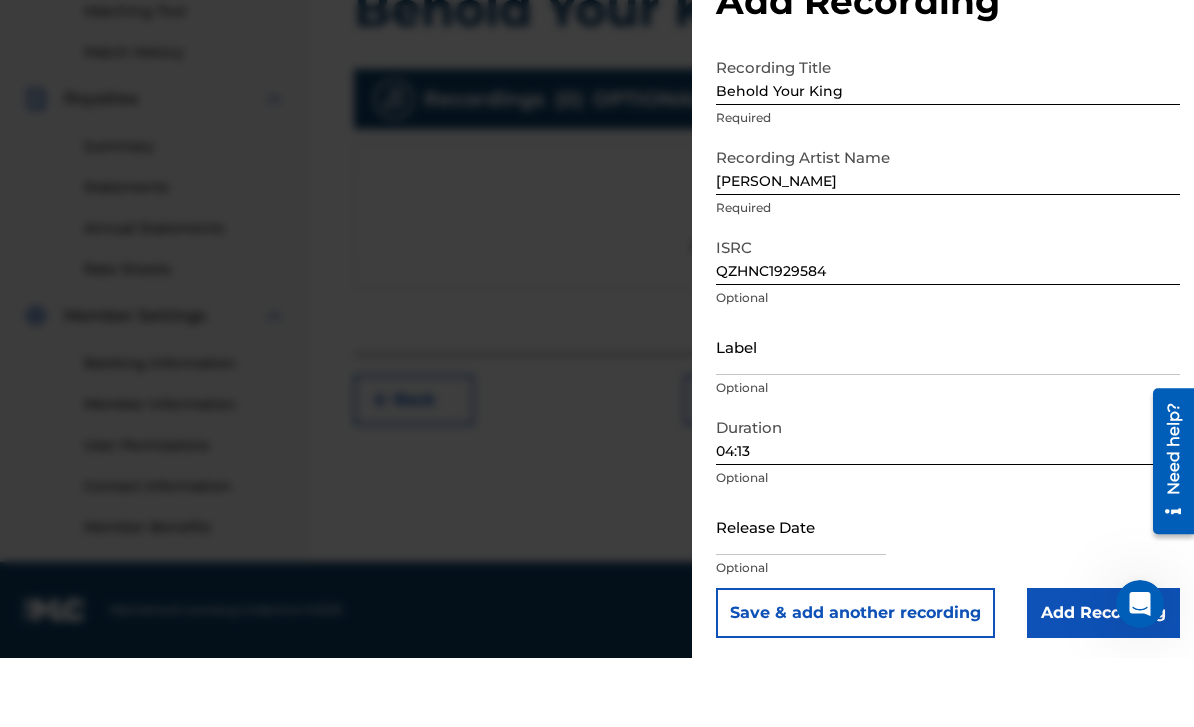click at bounding box center (801, 595) 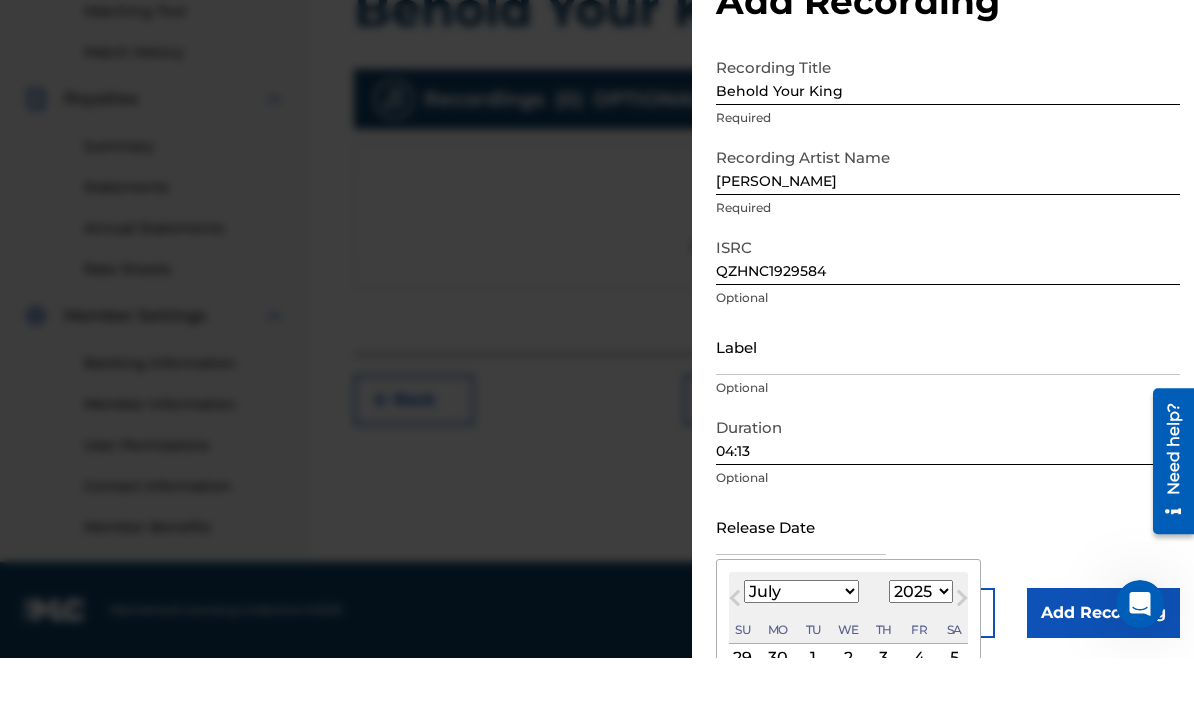 click on "January February March April May June July August September October November December" at bounding box center (801, 660) 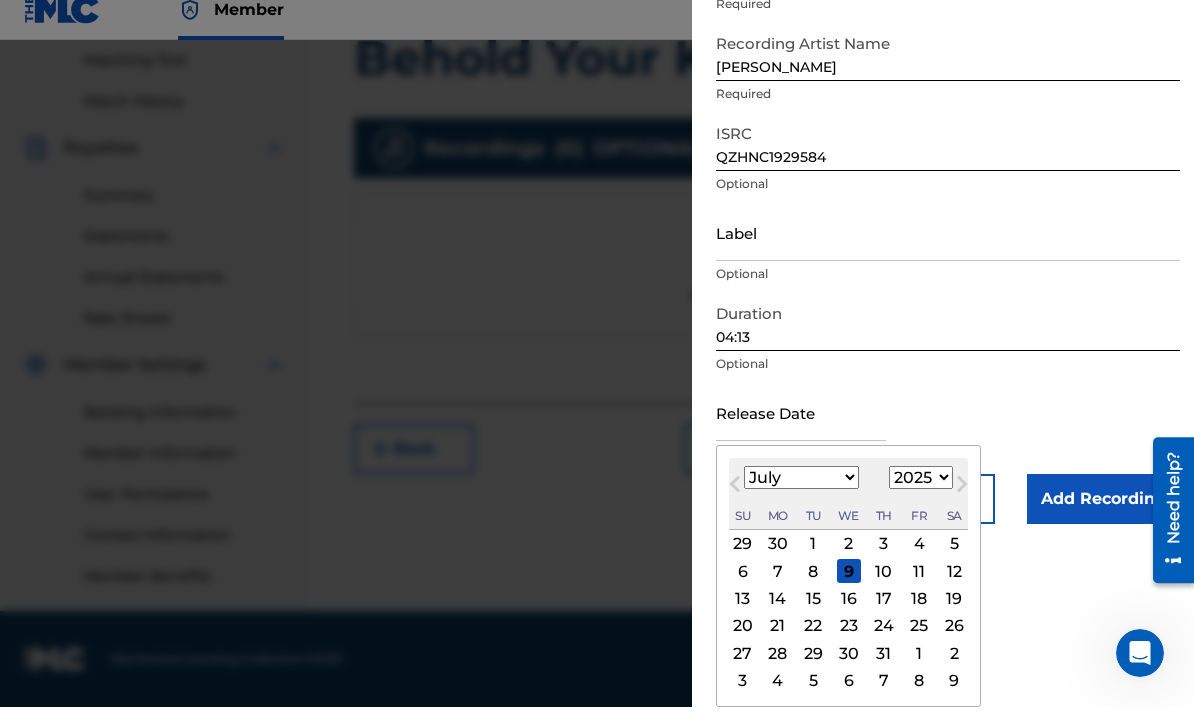 scroll, scrollTop: 168, scrollLeft: 0, axis: vertical 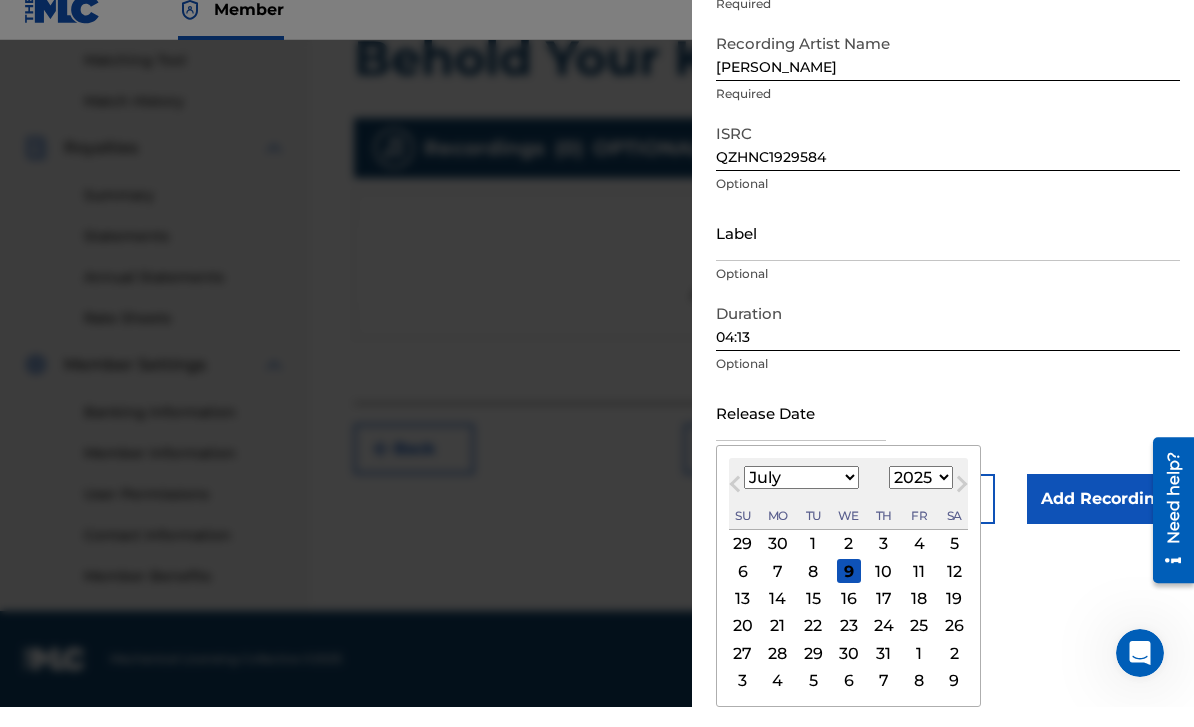 click on "January February March April May June July August September October November December" at bounding box center (801, 497) 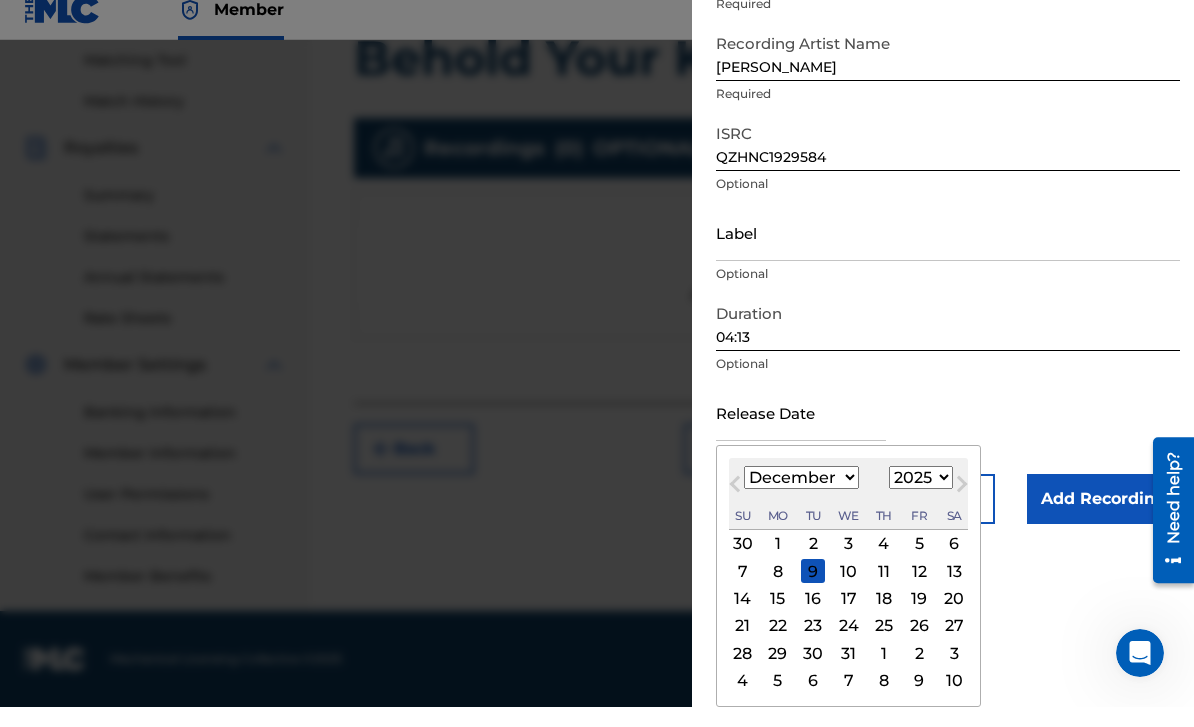 click on "1899 1900 1901 1902 1903 1904 1905 1906 1907 1908 1909 1910 1911 1912 1913 1914 1915 1916 1917 1918 1919 1920 1921 1922 1923 1924 1925 1926 1927 1928 1929 1930 1931 1932 1933 1934 1935 1936 1937 1938 1939 1940 1941 1942 1943 1944 1945 1946 1947 1948 1949 1950 1951 1952 1953 1954 1955 1956 1957 1958 1959 1960 1961 1962 1963 1964 1965 1966 1967 1968 1969 1970 1971 1972 1973 1974 1975 1976 1977 1978 1979 1980 1981 1982 1983 1984 1985 1986 1987 1988 1989 1990 1991 1992 1993 1994 1995 1996 1997 1998 1999 2000 2001 2002 2003 2004 2005 2006 2007 2008 2009 2010 2011 2012 2013 2014 2015 2016 2017 2018 2019 2020 2021 2022 2023 2024 2025 2026 2027 2028 2029 2030 2031 2032 2033 2034 2035 2036 2037 2038 2039 2040 2041 2042 2043 2044 2045 2046 2047 2048 2049 2050 2051 2052 2053 2054 2055 2056 2057 2058 2059 2060 2061 2062 2063 2064 2065 2066 2067 2068 2069 2070 2071 2072 2073 2074 2075 2076 2077 2078 2079 2080 2081 2082 2083 2084 2085 2086 2087 2088 2089 2090 2091 2092 2093 2094 2095 2096 2097 2098 2099 2100" at bounding box center [921, 497] 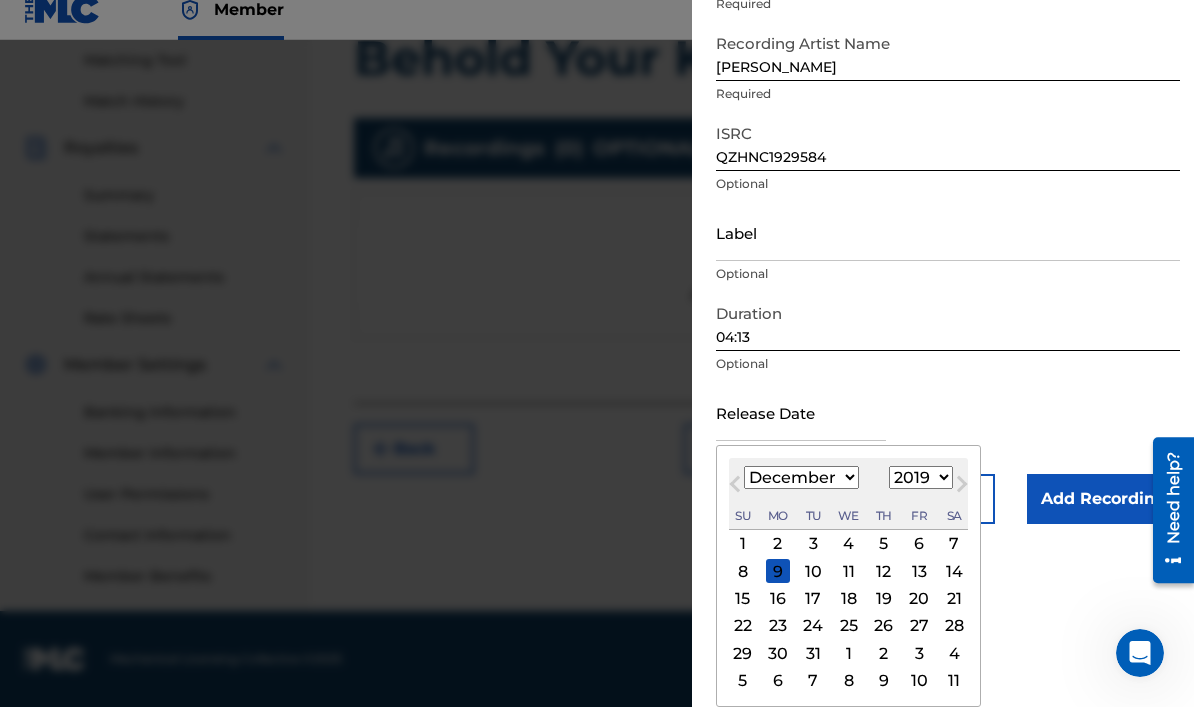 click on "6" at bounding box center (919, 564) 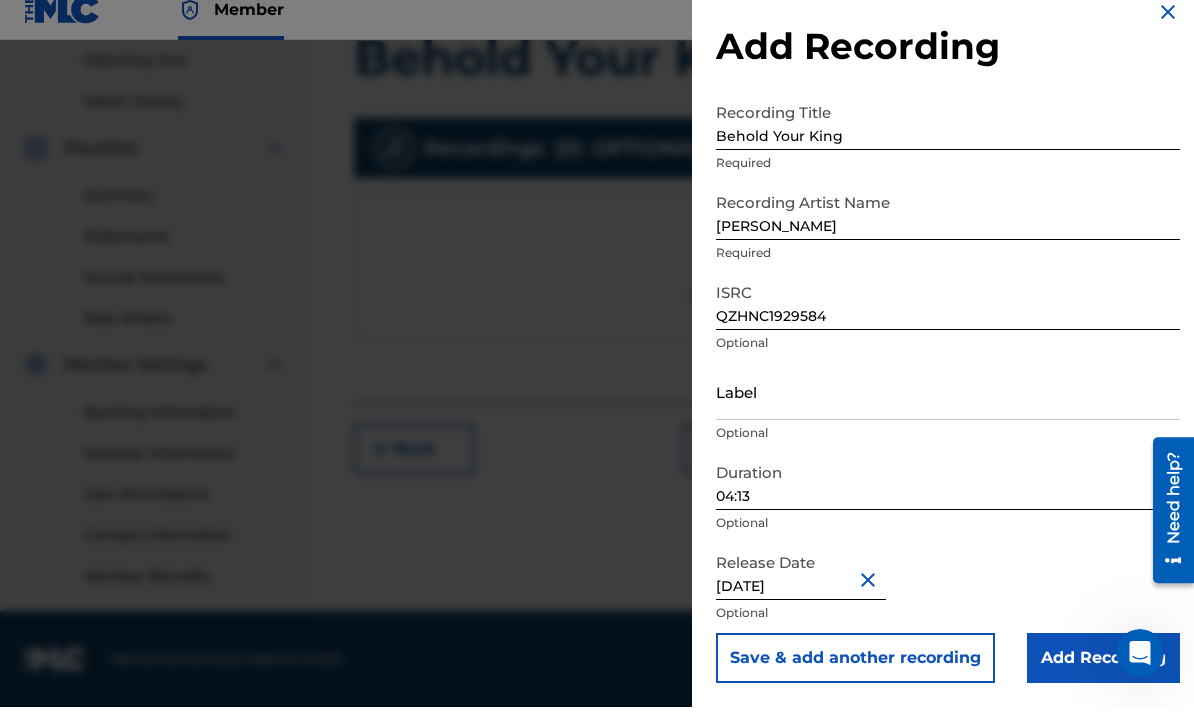 type on "[DATE]" 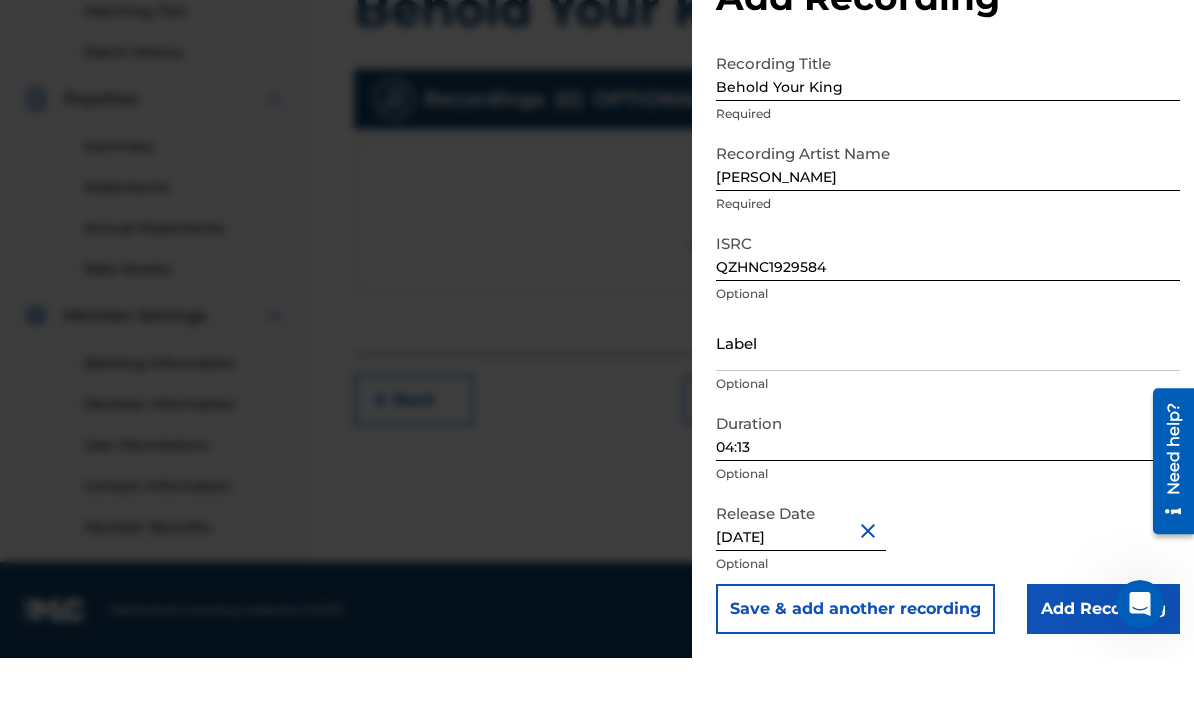 click on "Add Recording" at bounding box center [1103, 678] 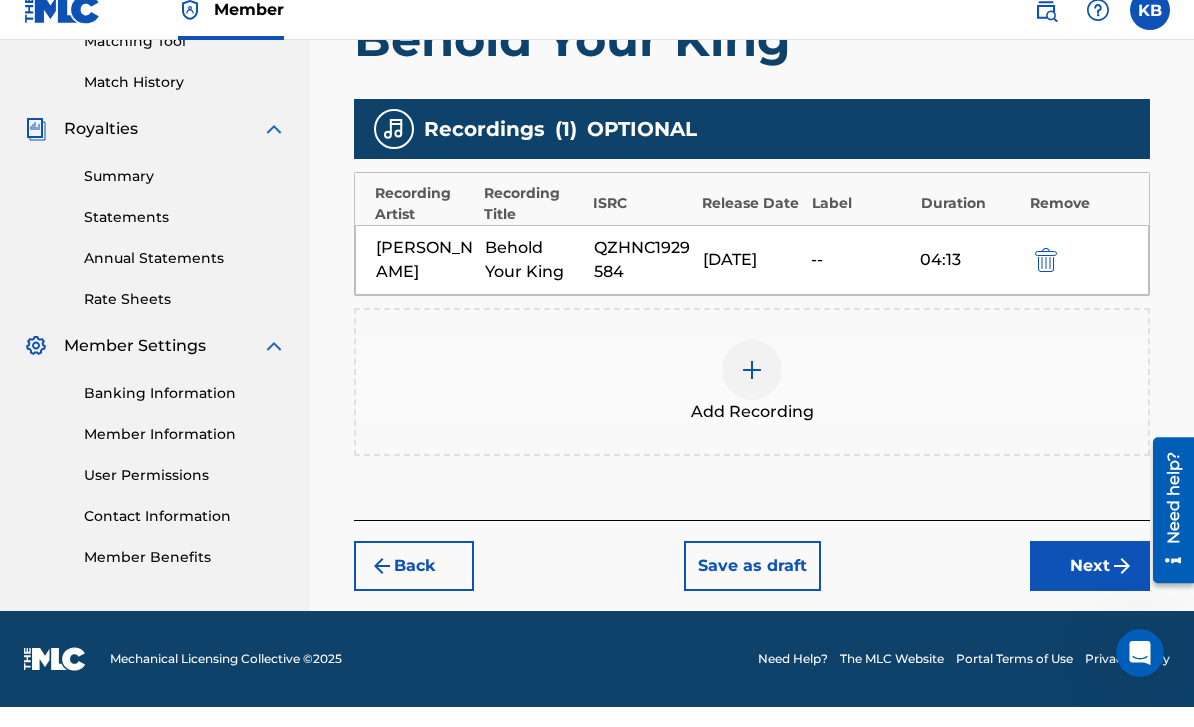 click on "Next" at bounding box center (1090, 586) 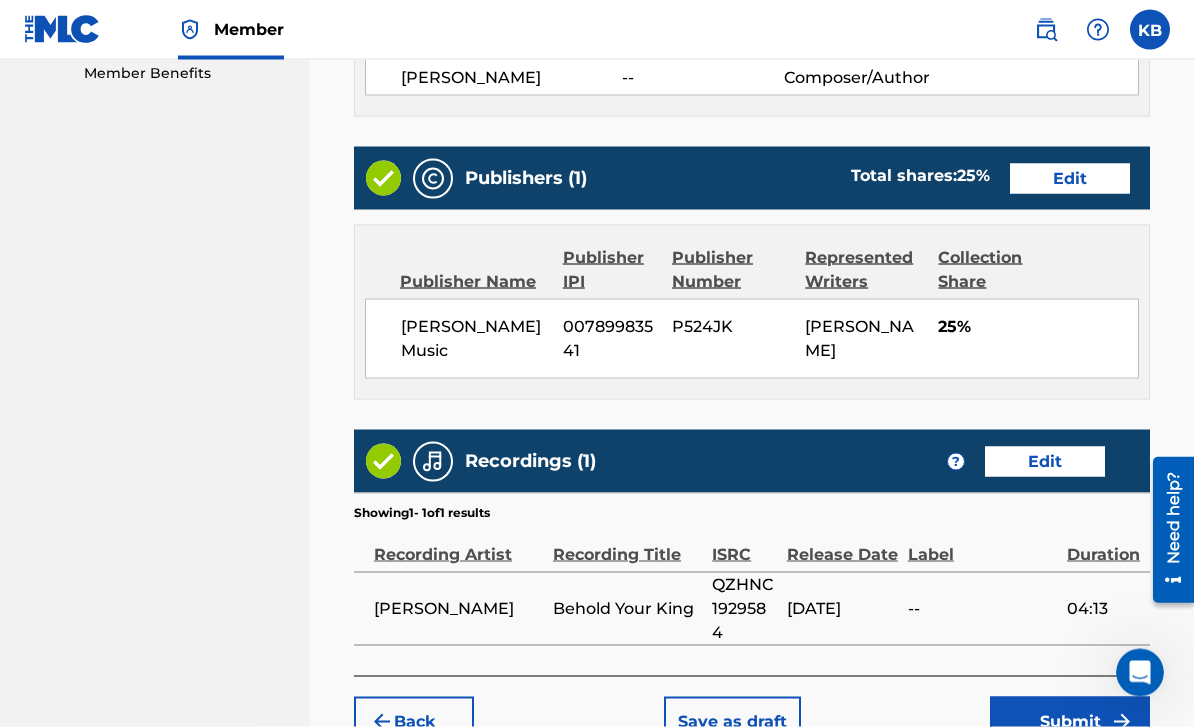 click on "Submit" at bounding box center (1070, 722) 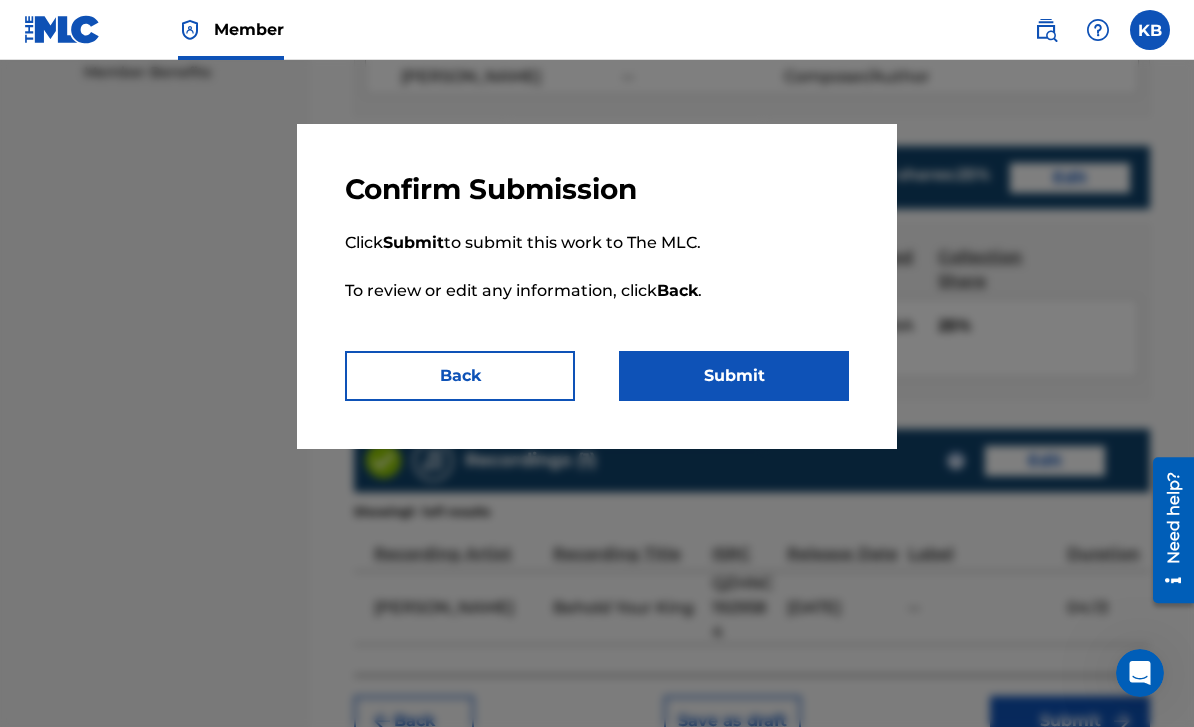 click on "Submit" at bounding box center (734, 376) 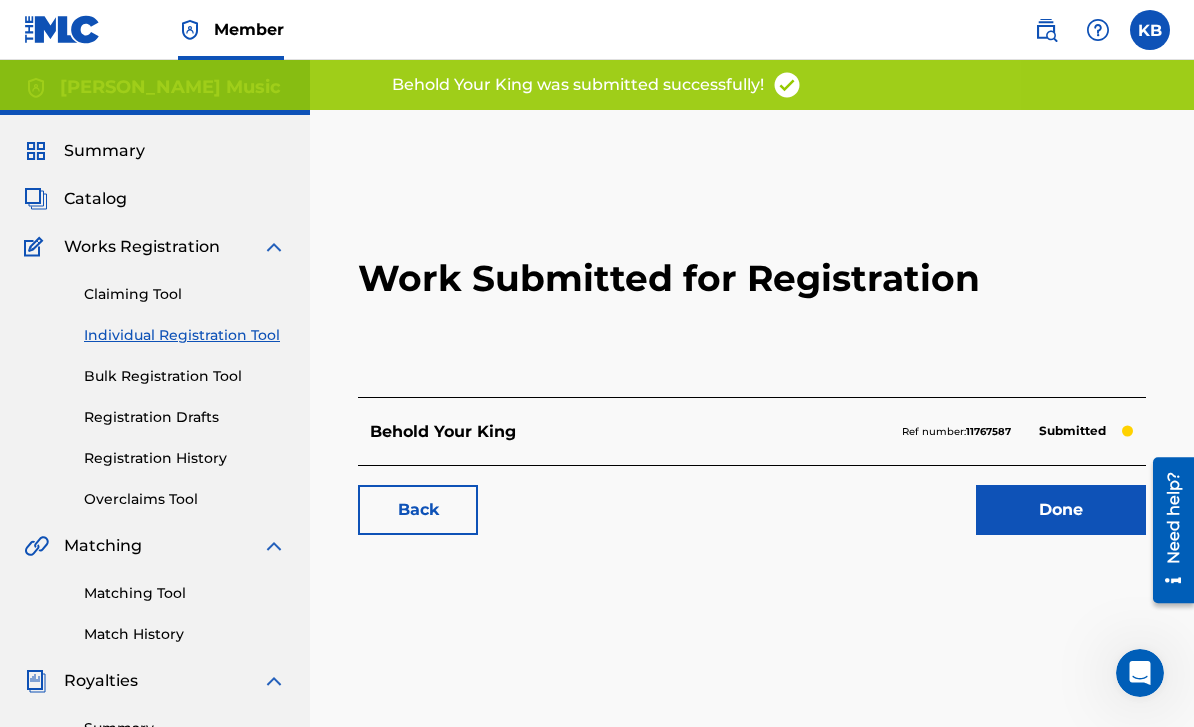 click on "Done" at bounding box center [1061, 510] 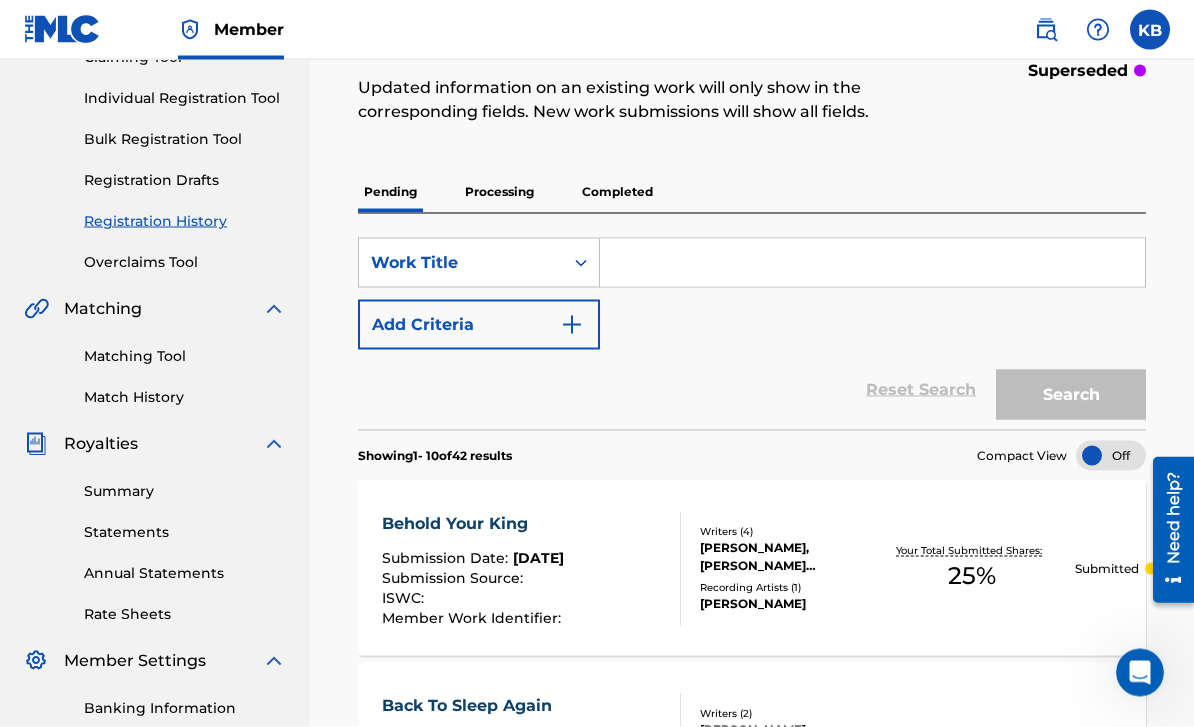 scroll, scrollTop: 327, scrollLeft: 0, axis: vertical 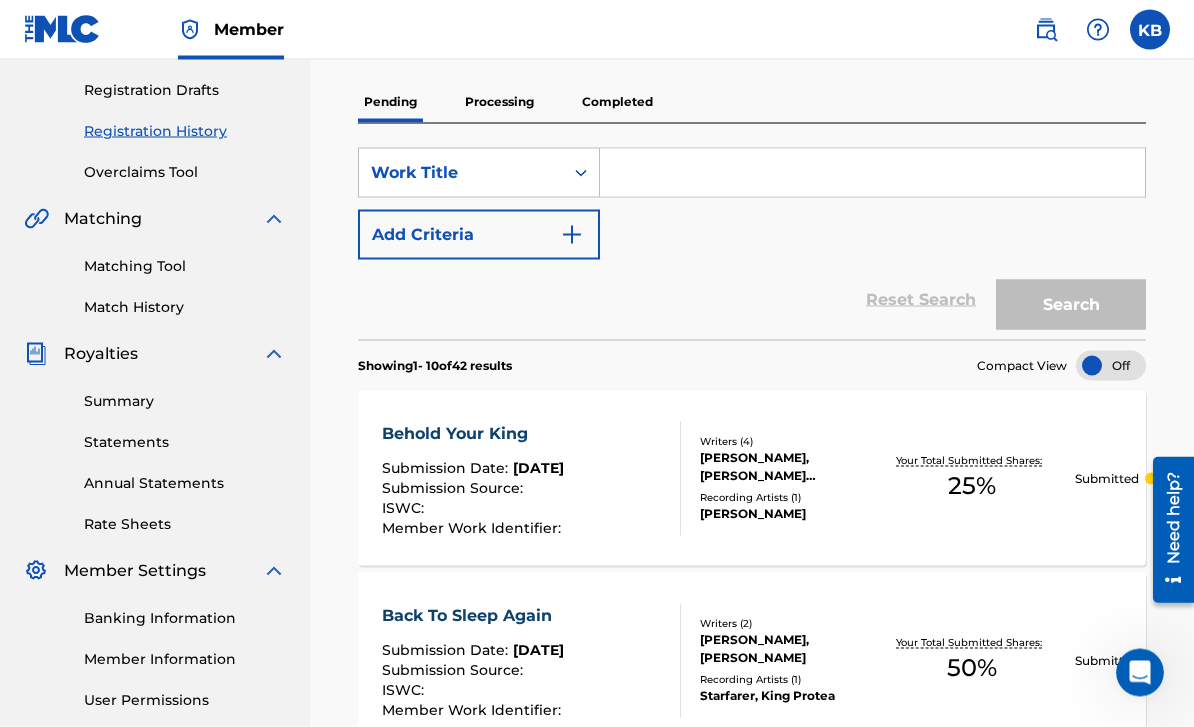 click on "[DATE]" at bounding box center (538, 468) 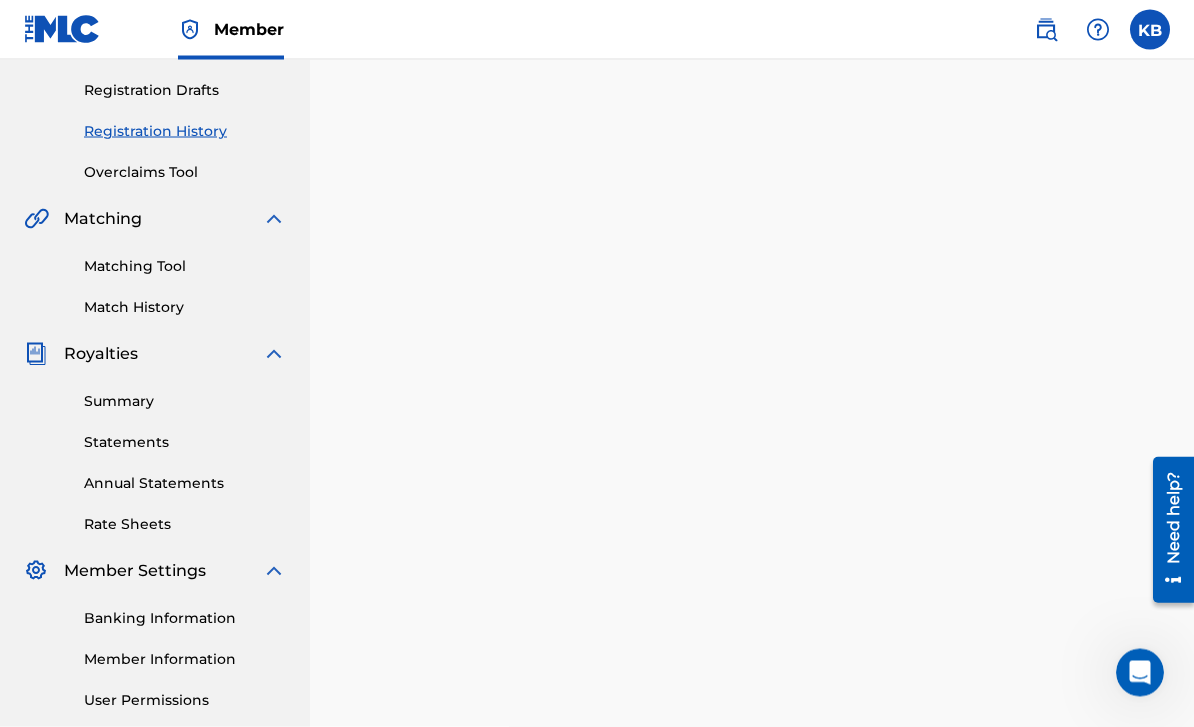 scroll, scrollTop: 0, scrollLeft: 0, axis: both 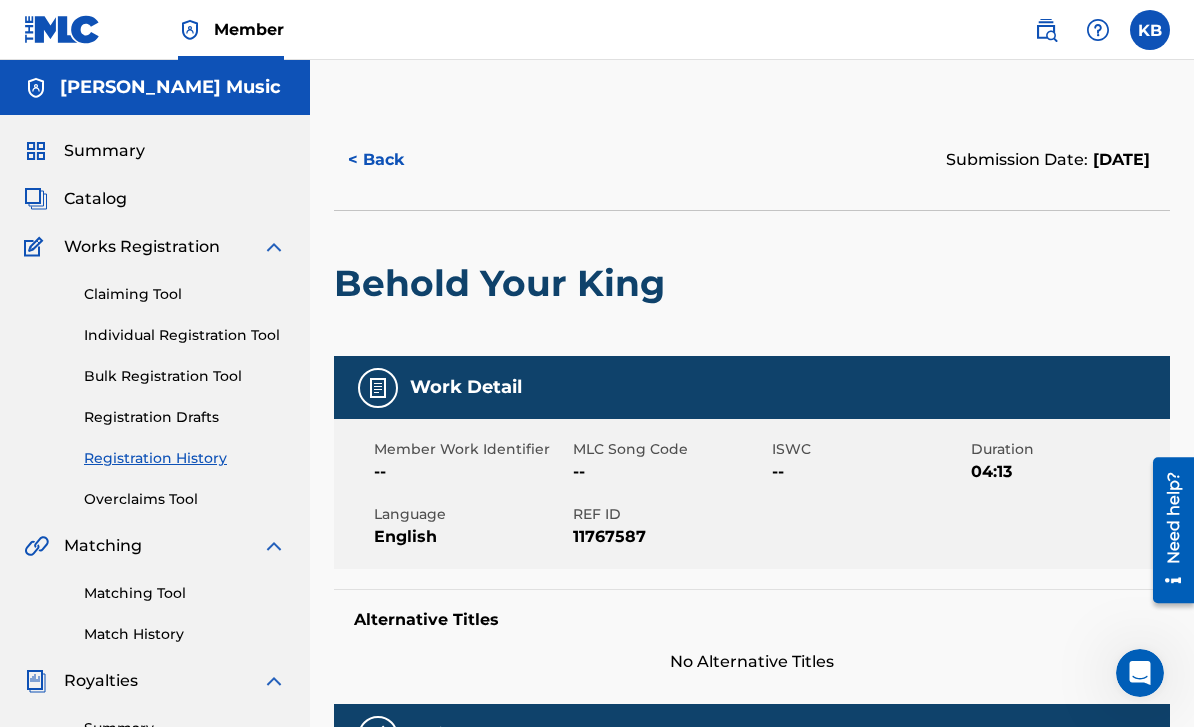 click on "Catalog" at bounding box center [95, 199] 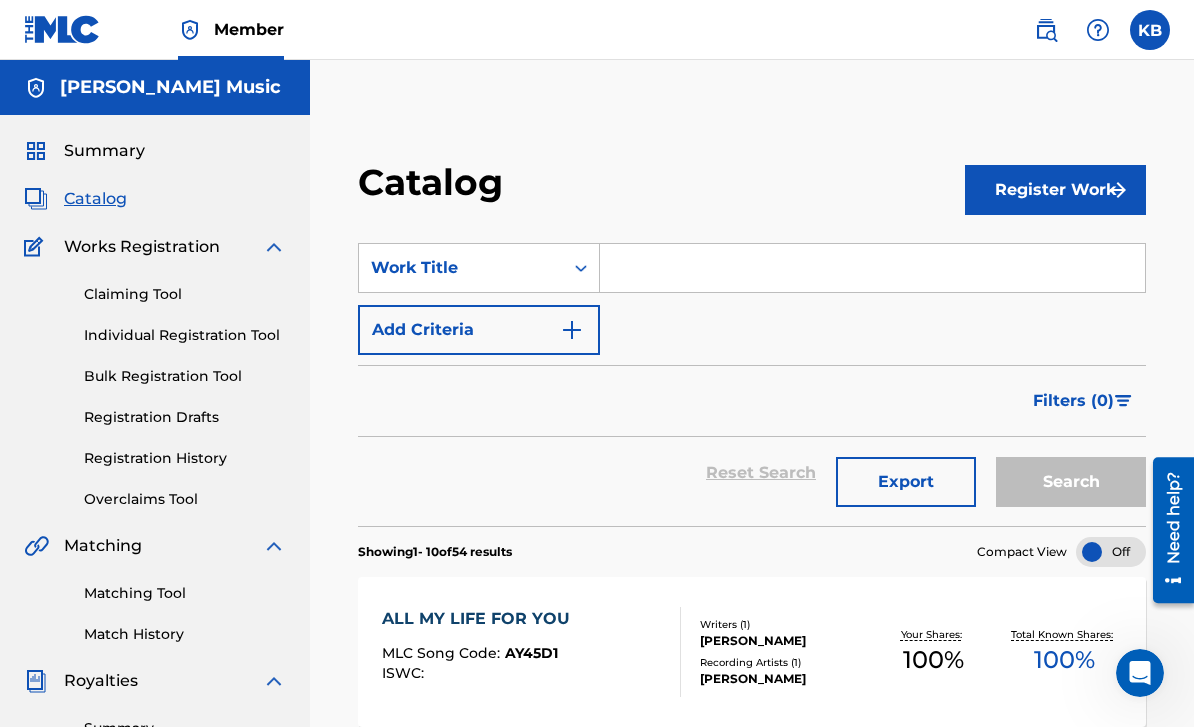 click on "Individual Registration Tool" at bounding box center (185, 335) 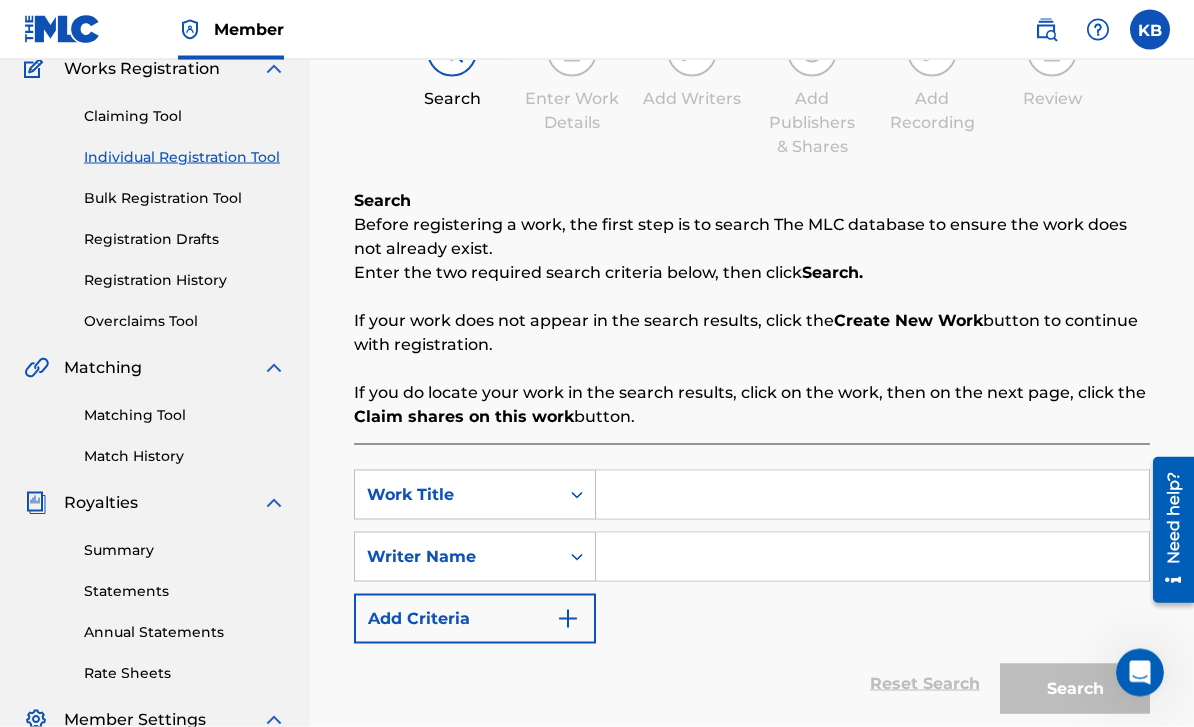 scroll, scrollTop: 406, scrollLeft: 0, axis: vertical 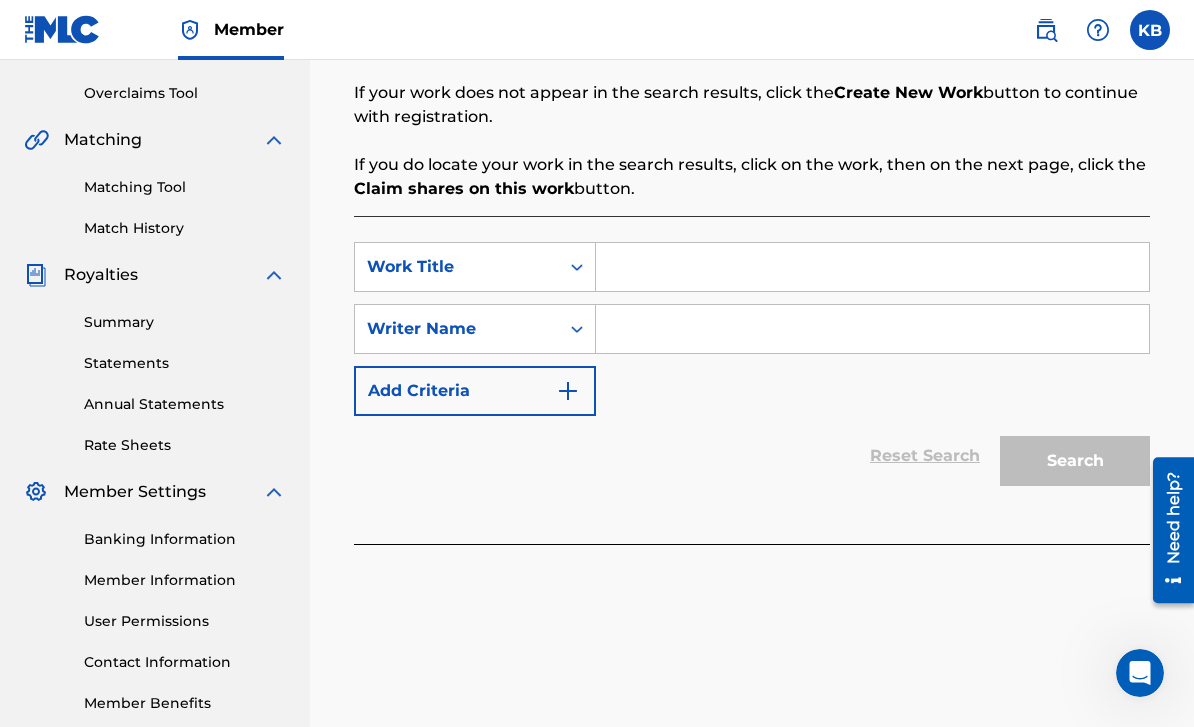 click at bounding box center [872, 267] 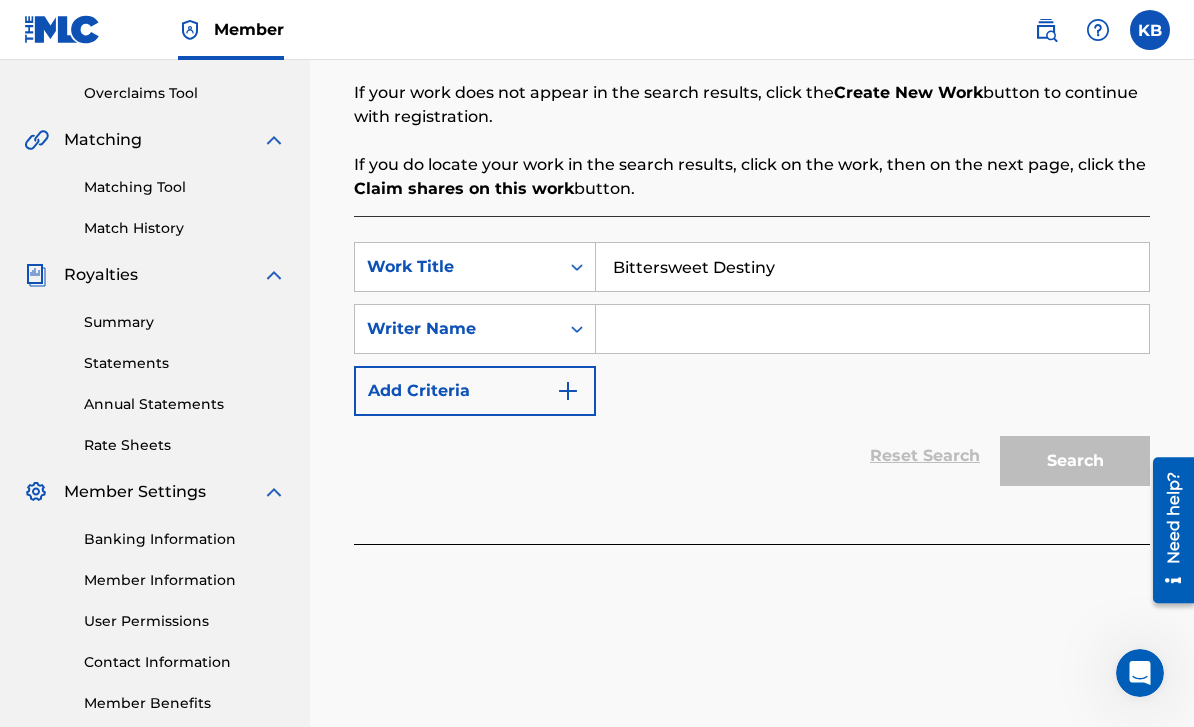 type on "Bittersweet Destiny" 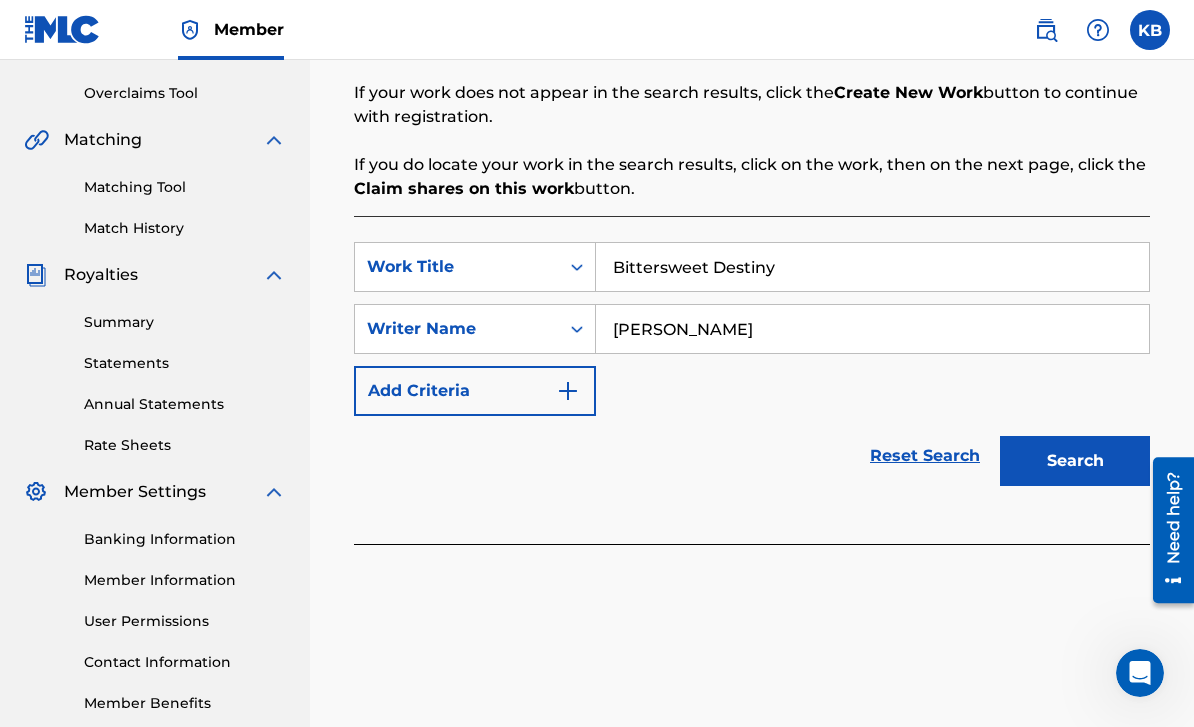 type on "[PERSON_NAME]" 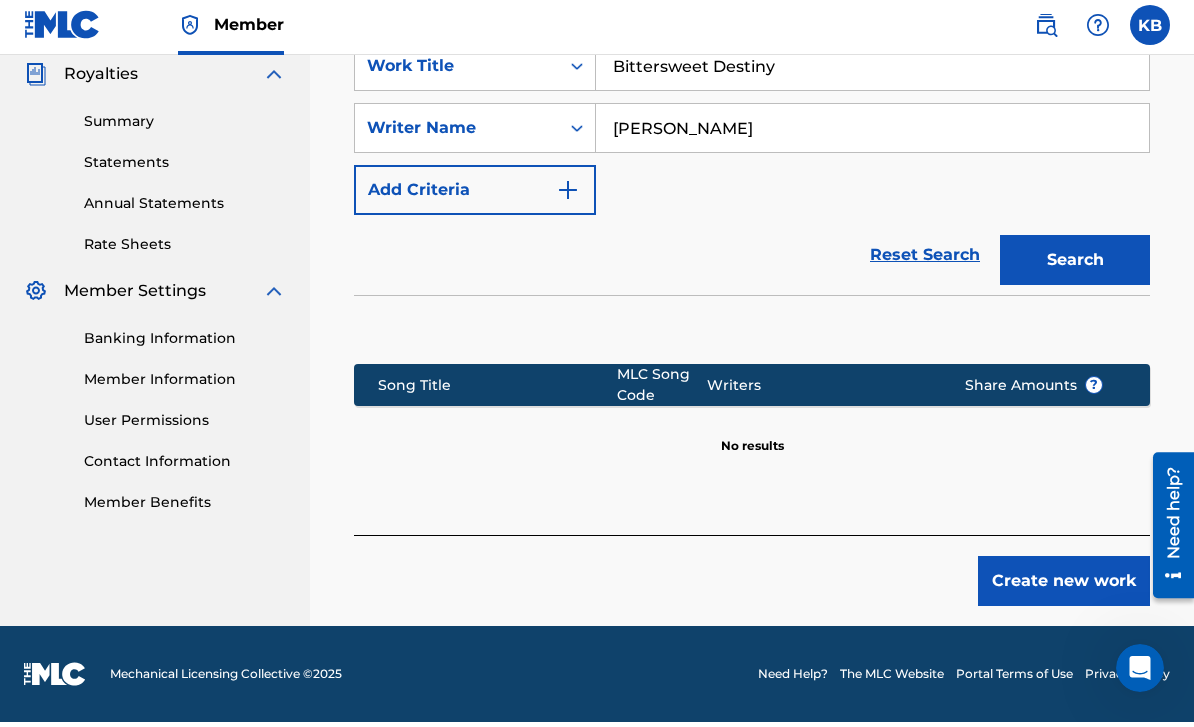 click on "Create new work" at bounding box center [1064, 586] 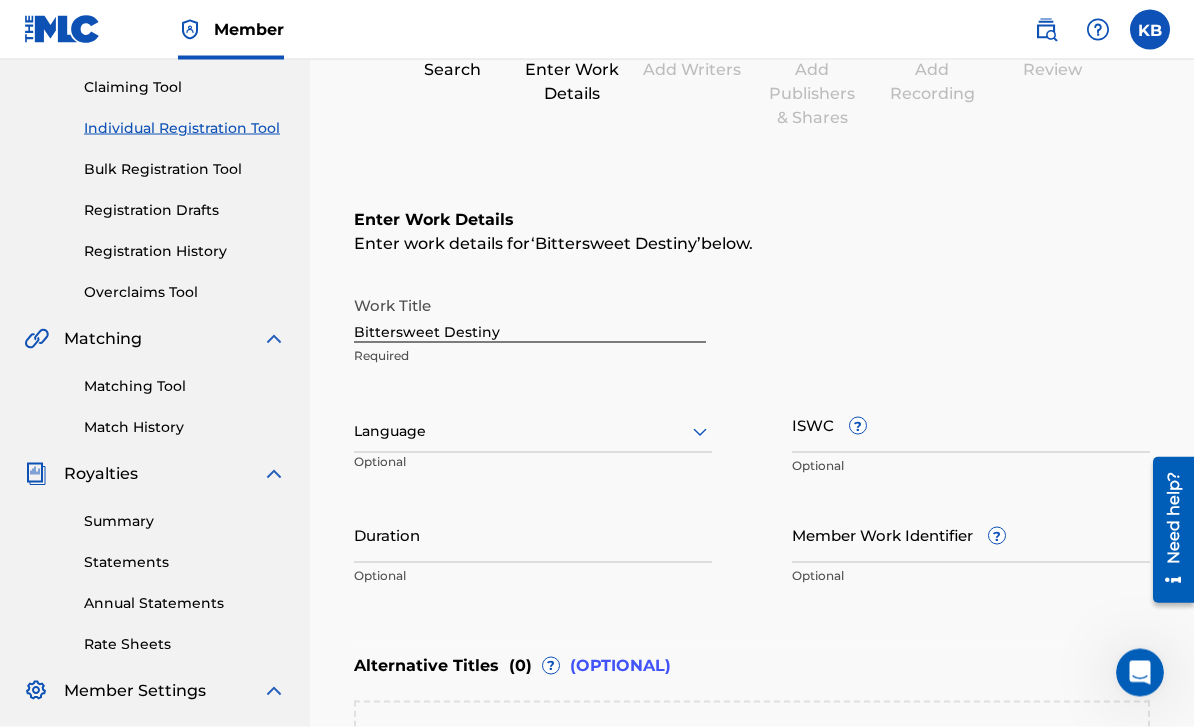 scroll, scrollTop: 210, scrollLeft: 0, axis: vertical 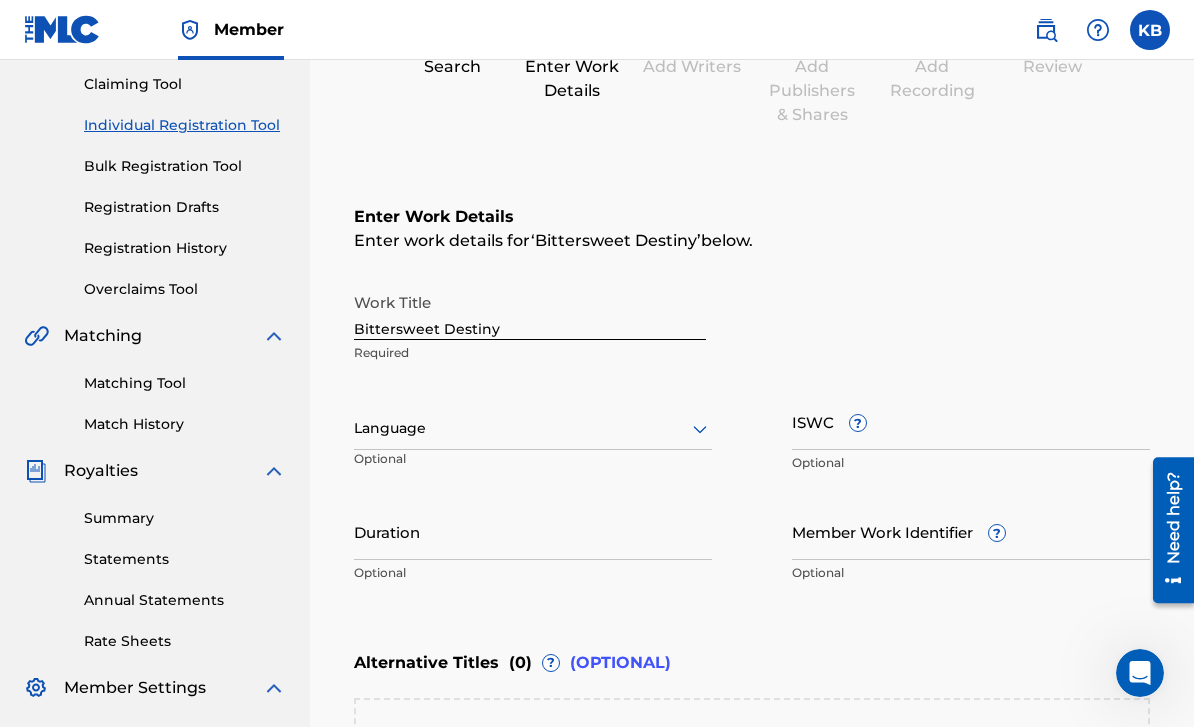 click on "Bittersweet Destiny" at bounding box center [530, 311] 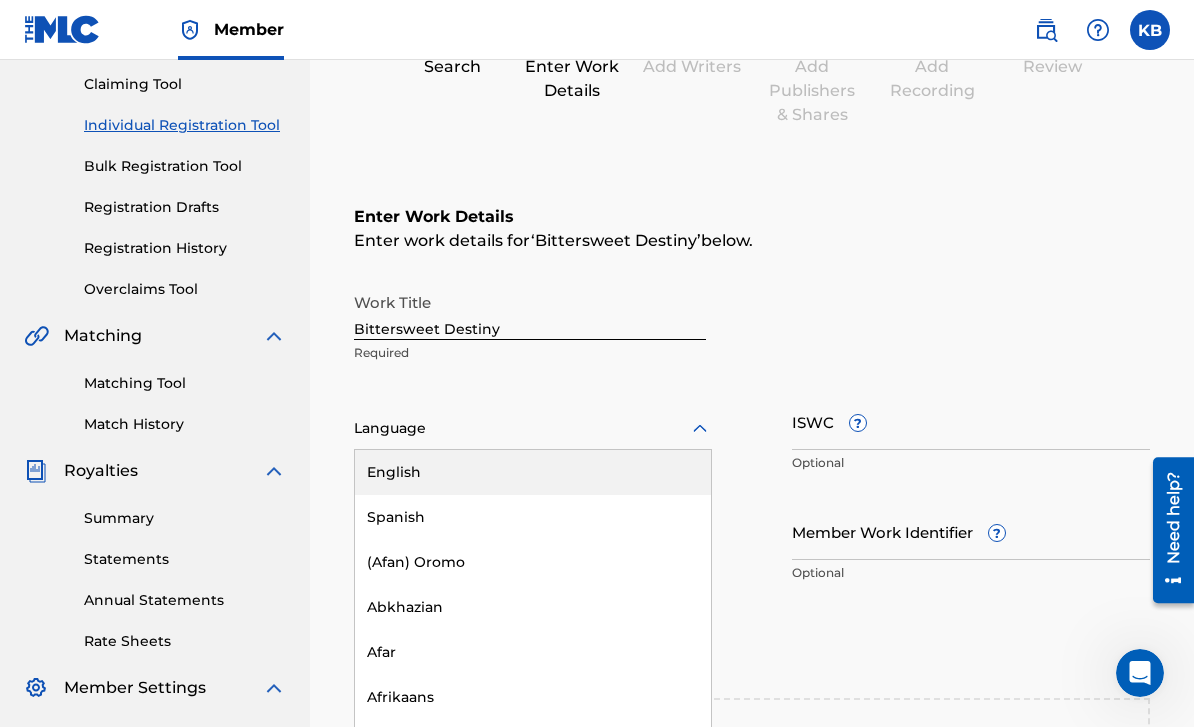 click on "English" at bounding box center (533, 472) 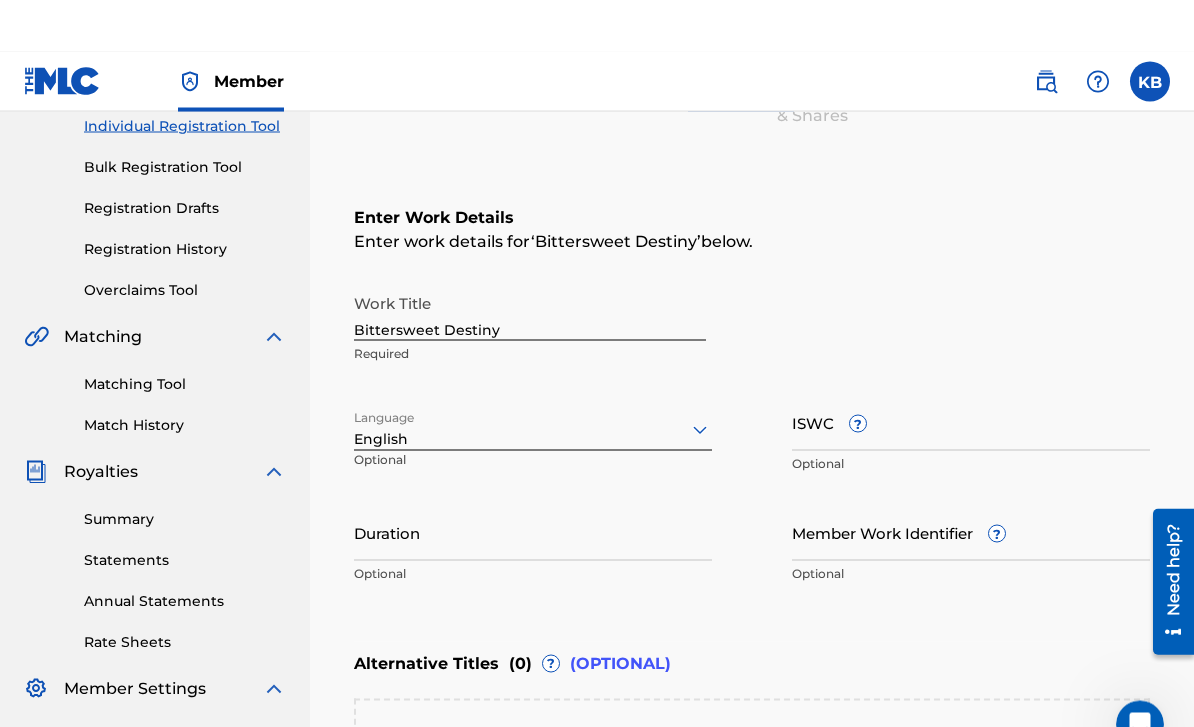 scroll, scrollTop: 384, scrollLeft: 0, axis: vertical 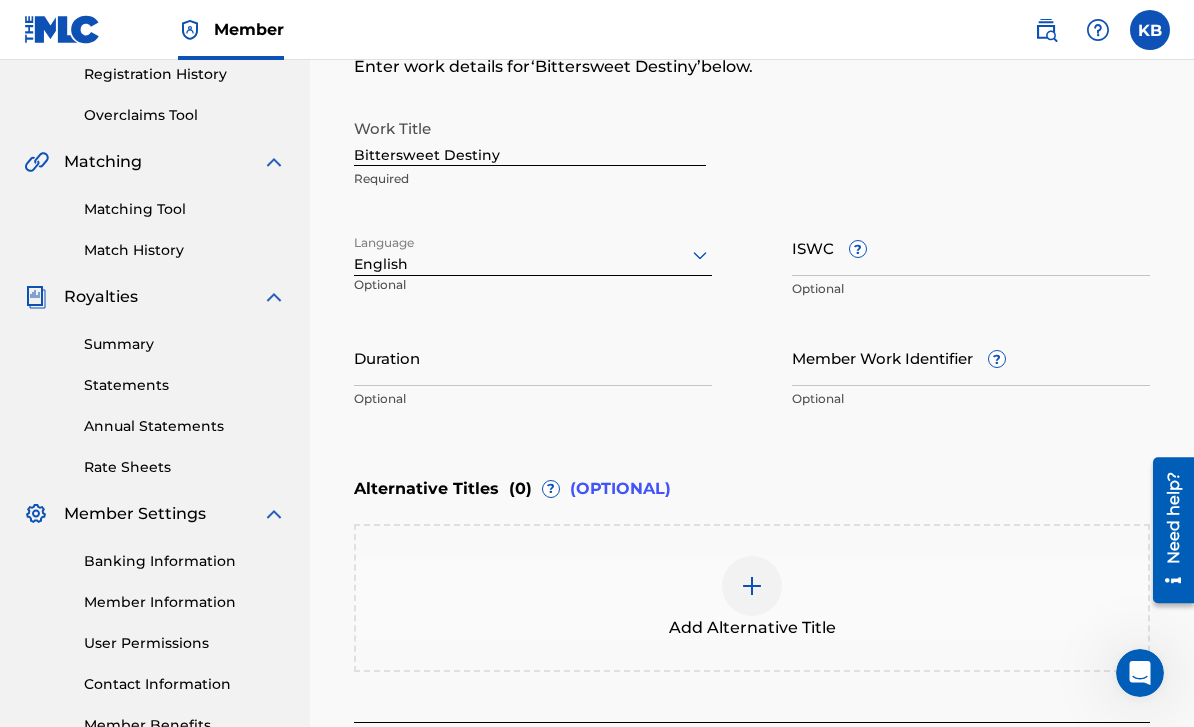 click on "Duration" at bounding box center (533, 357) 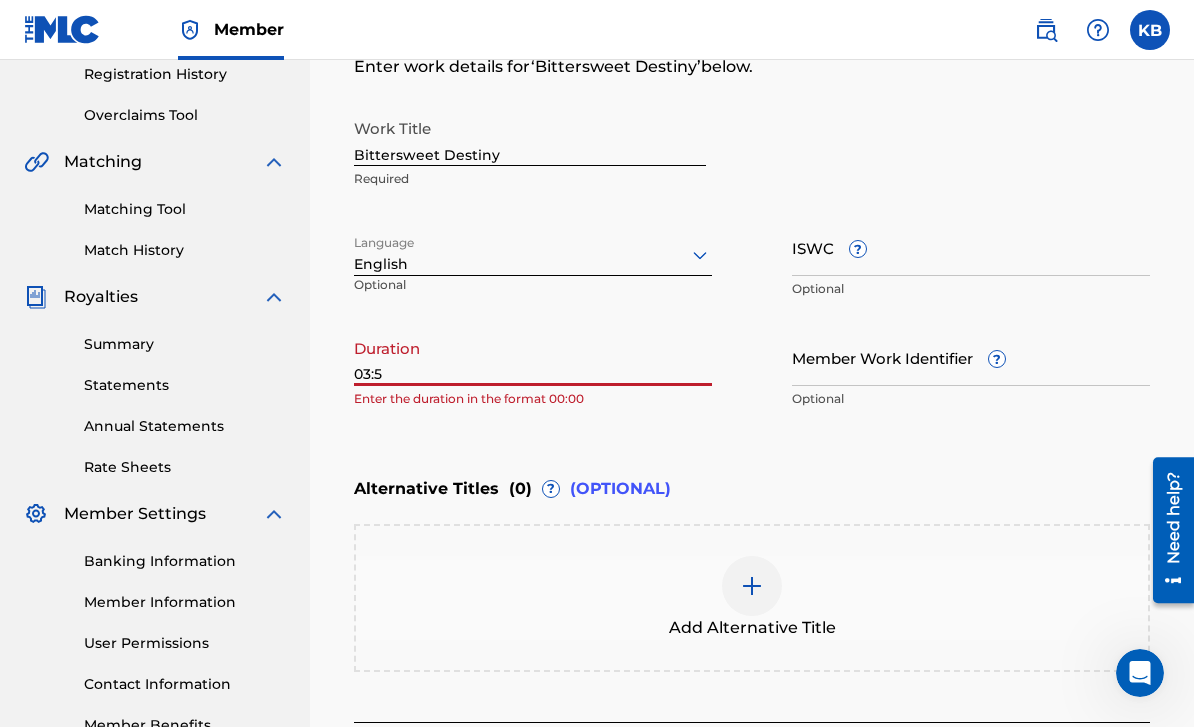 type on "03:50" 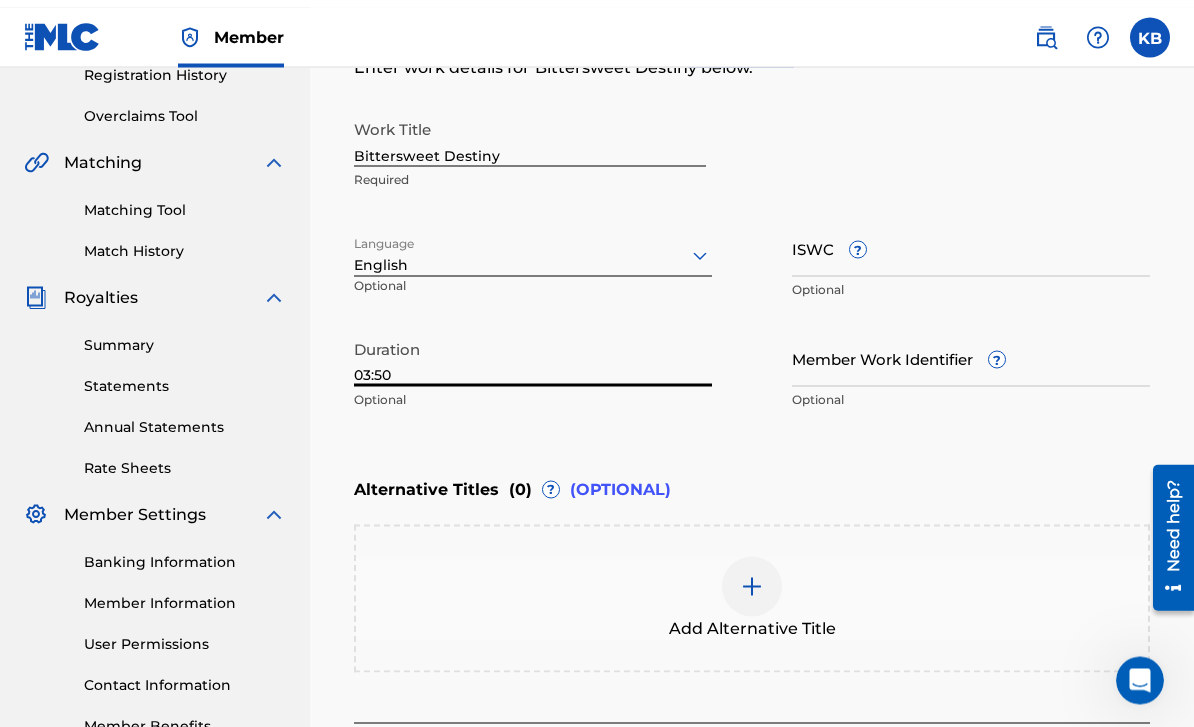 scroll, scrollTop: 566, scrollLeft: 0, axis: vertical 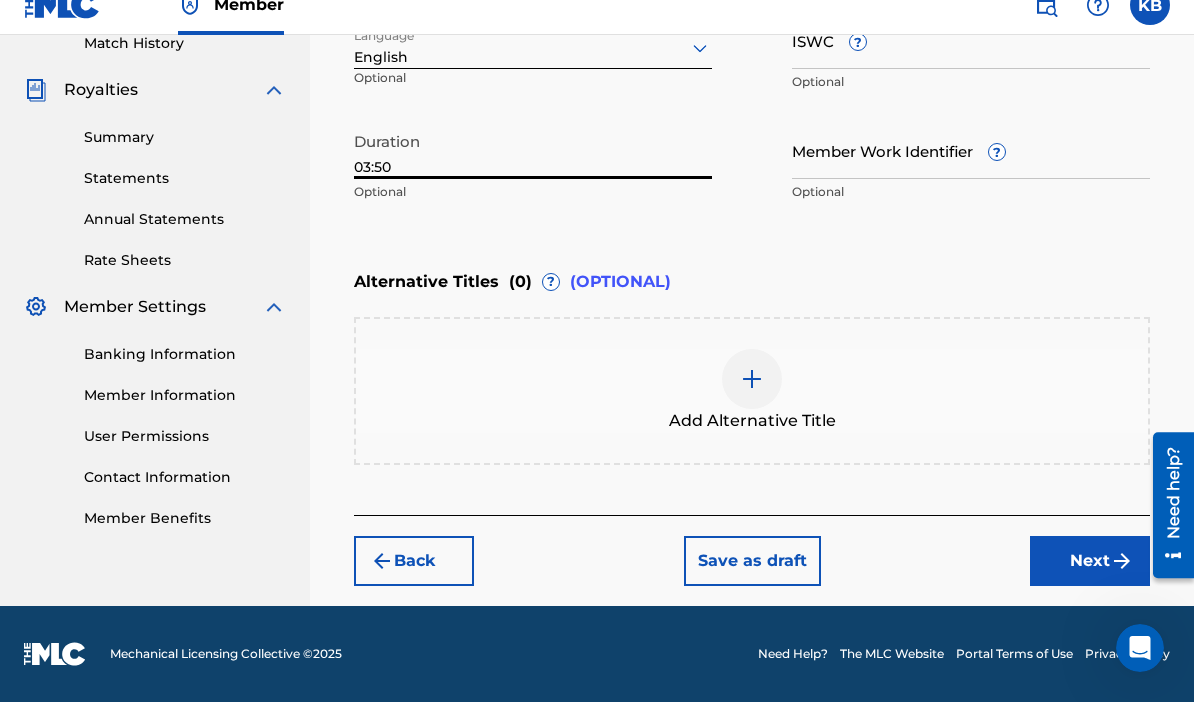 click on "Next" at bounding box center (1090, 586) 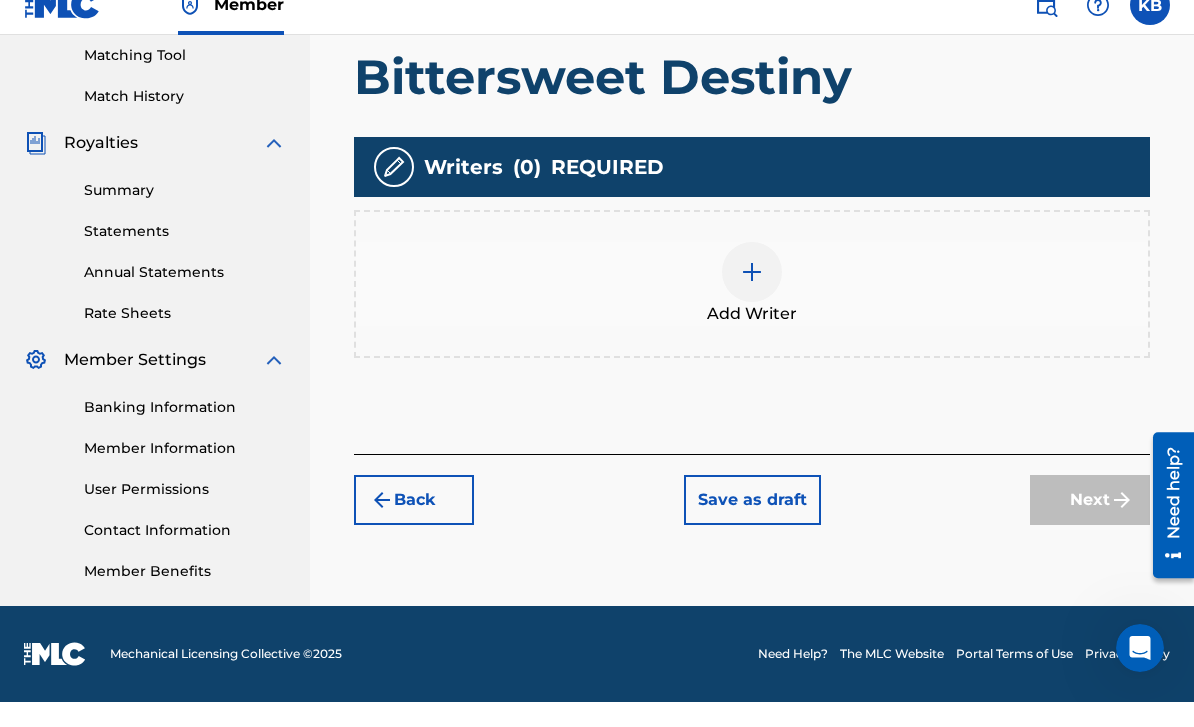 scroll, scrollTop: 469, scrollLeft: 0, axis: vertical 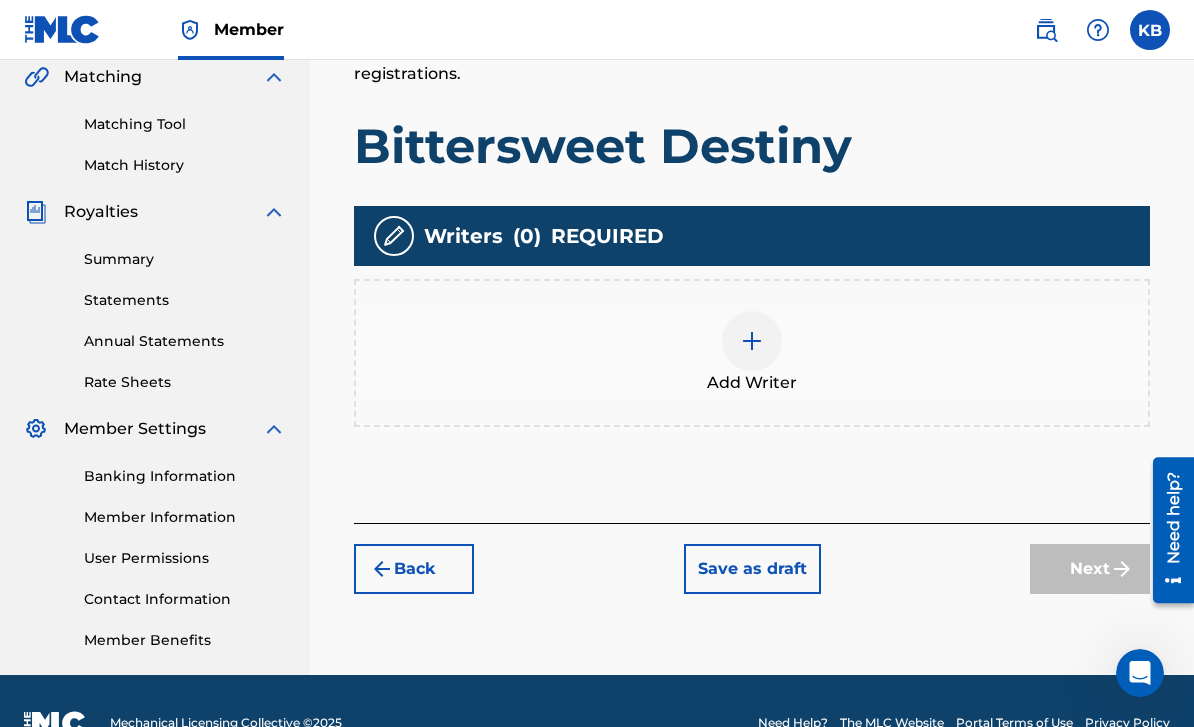 click at bounding box center (752, 341) 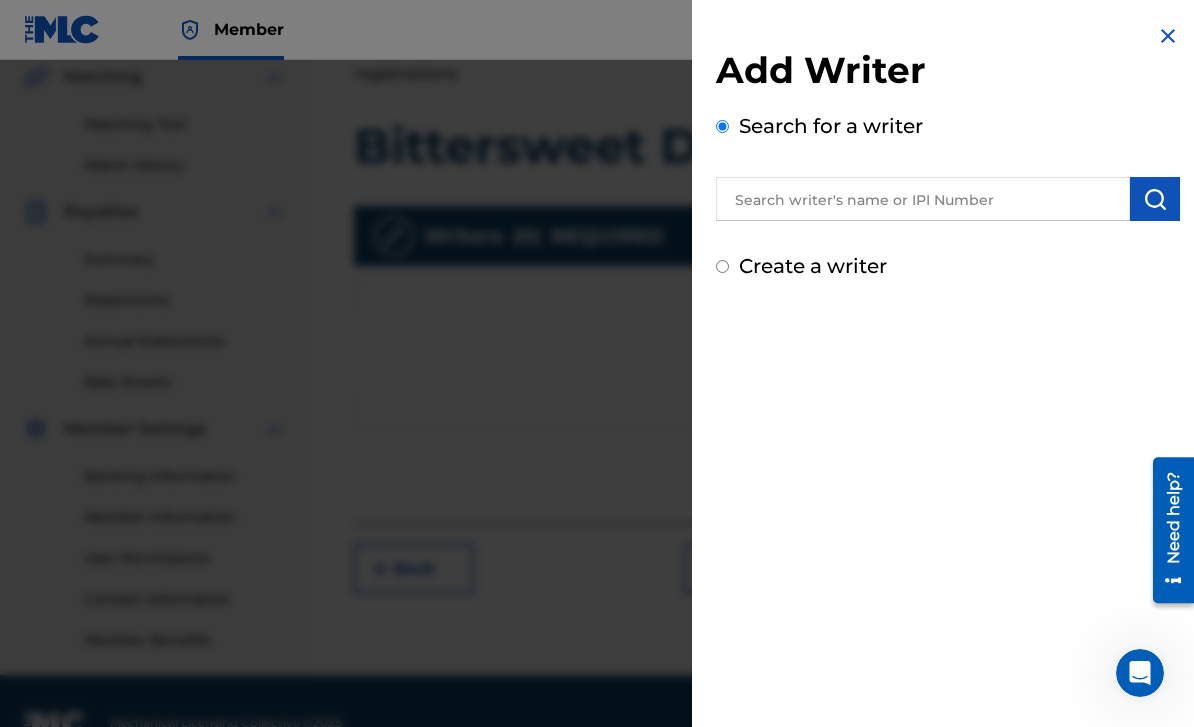 click at bounding box center (923, 199) 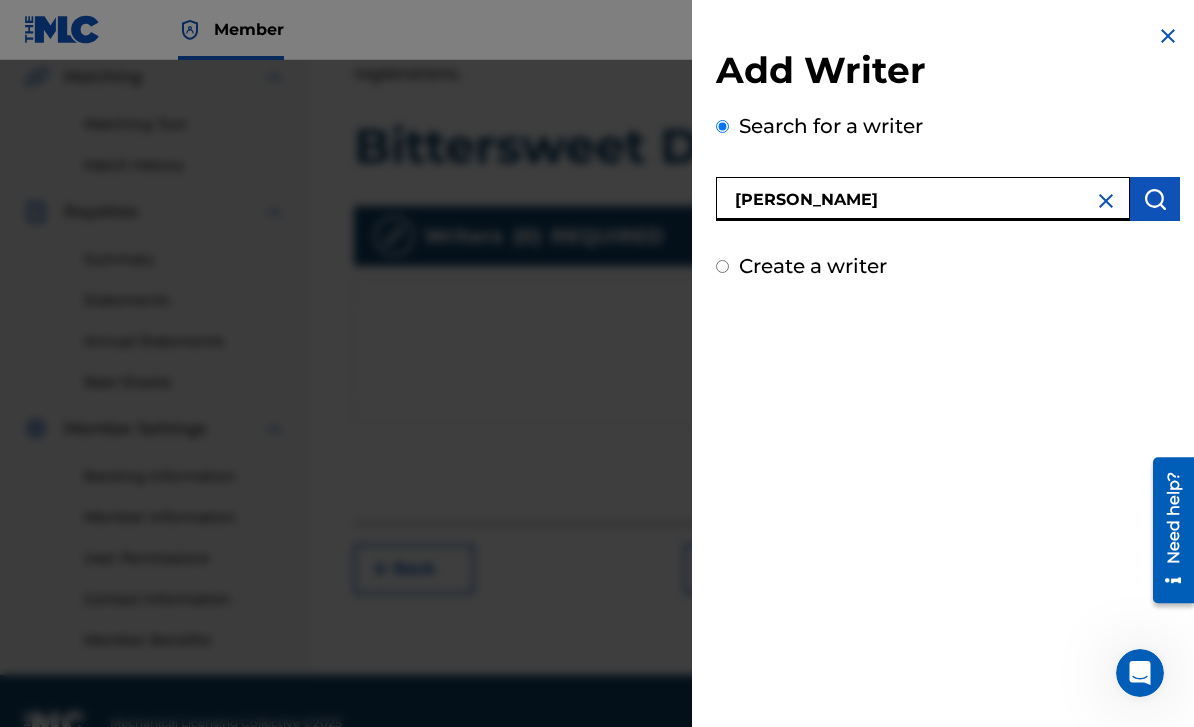 type on "[PERSON_NAME]" 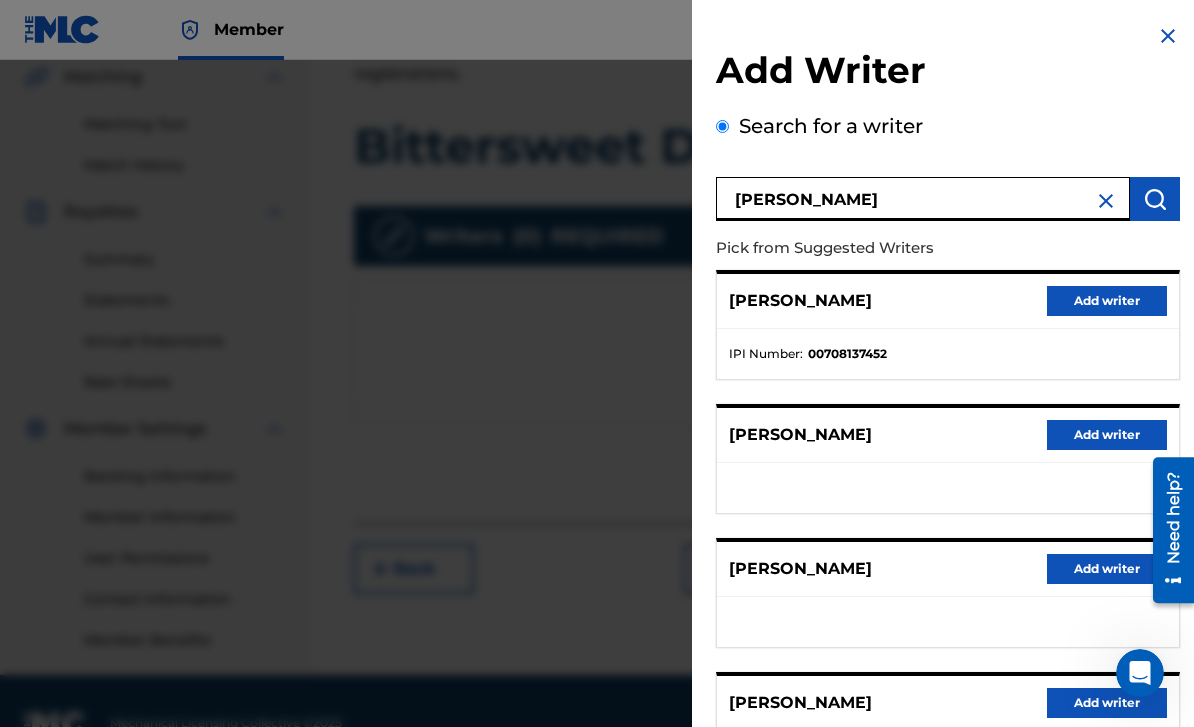 click on "Add writer" at bounding box center [1107, 301] 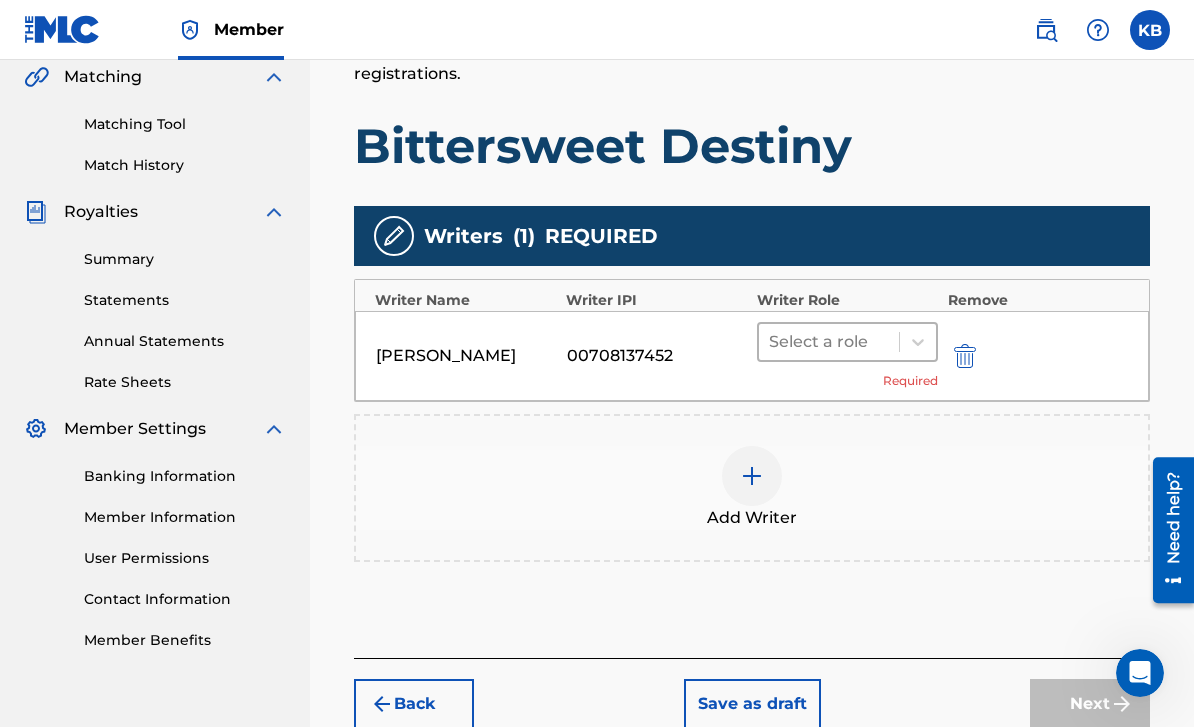 click at bounding box center [829, 342] 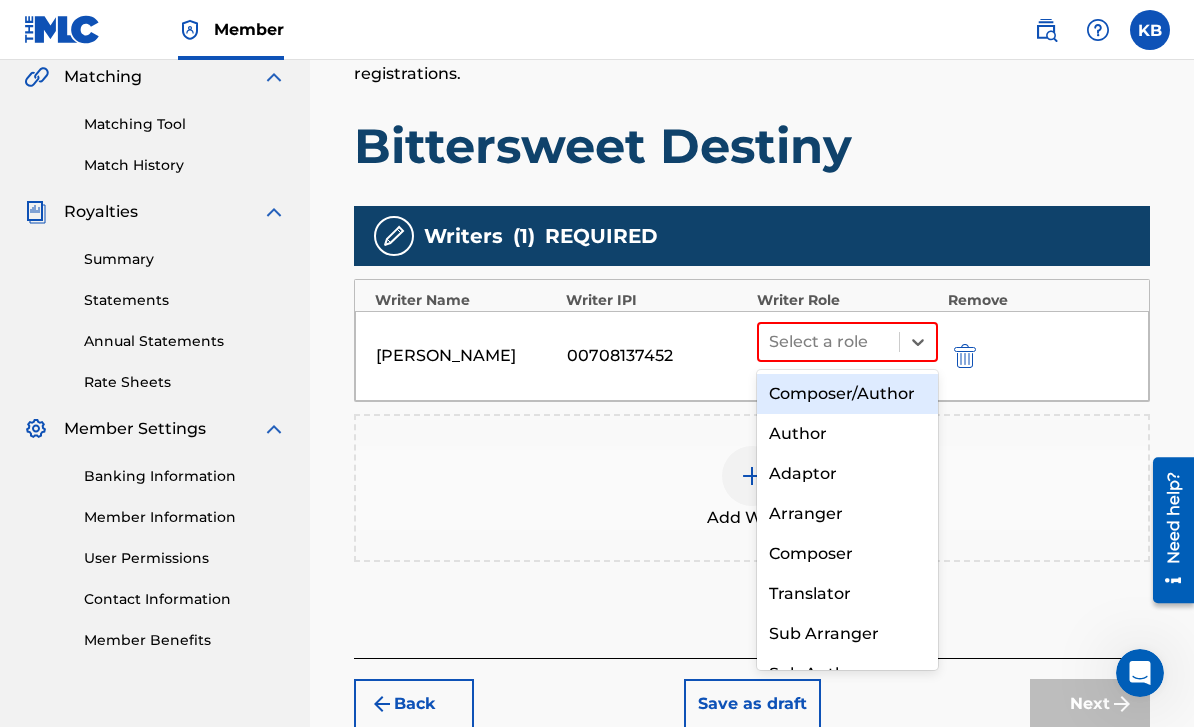 click on "Composer/Author" at bounding box center (847, 394) 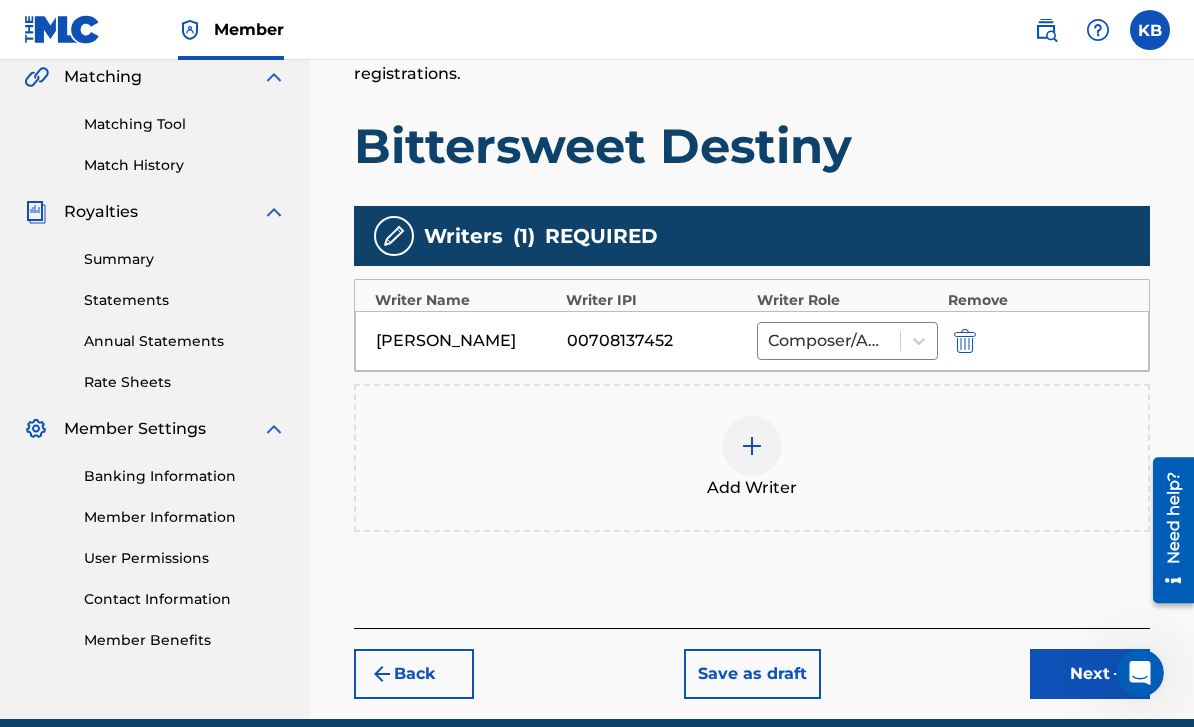 click at bounding box center (752, 446) 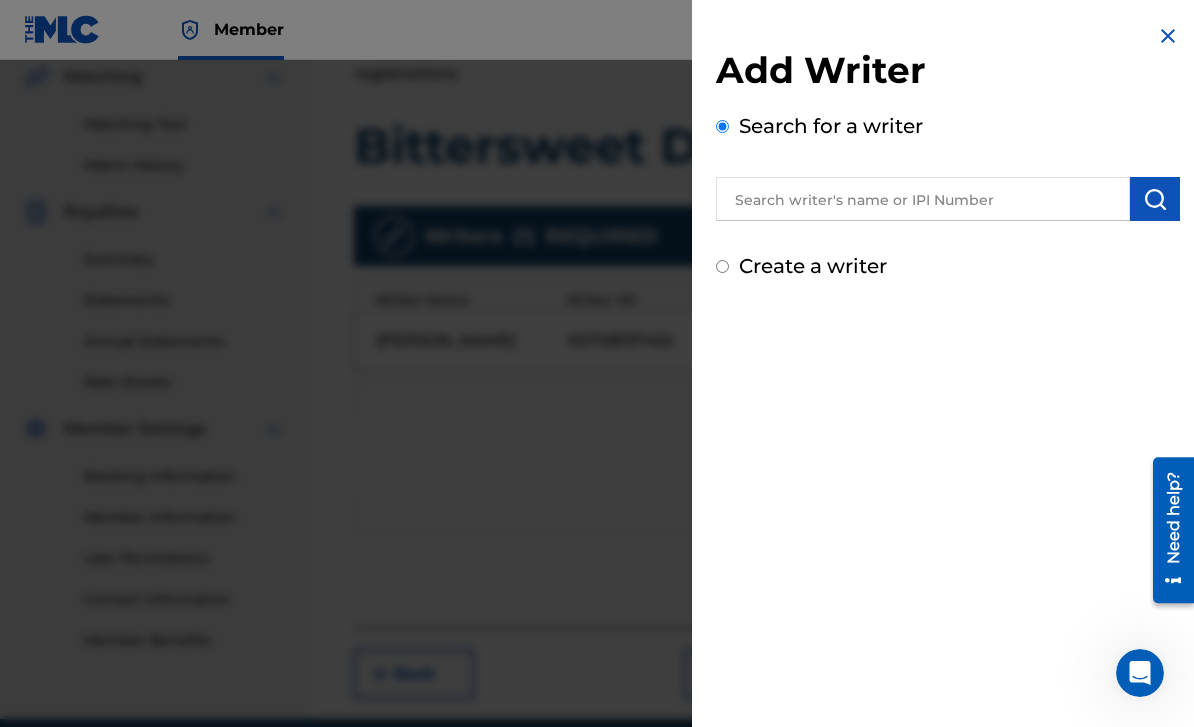 click at bounding box center (923, 199) 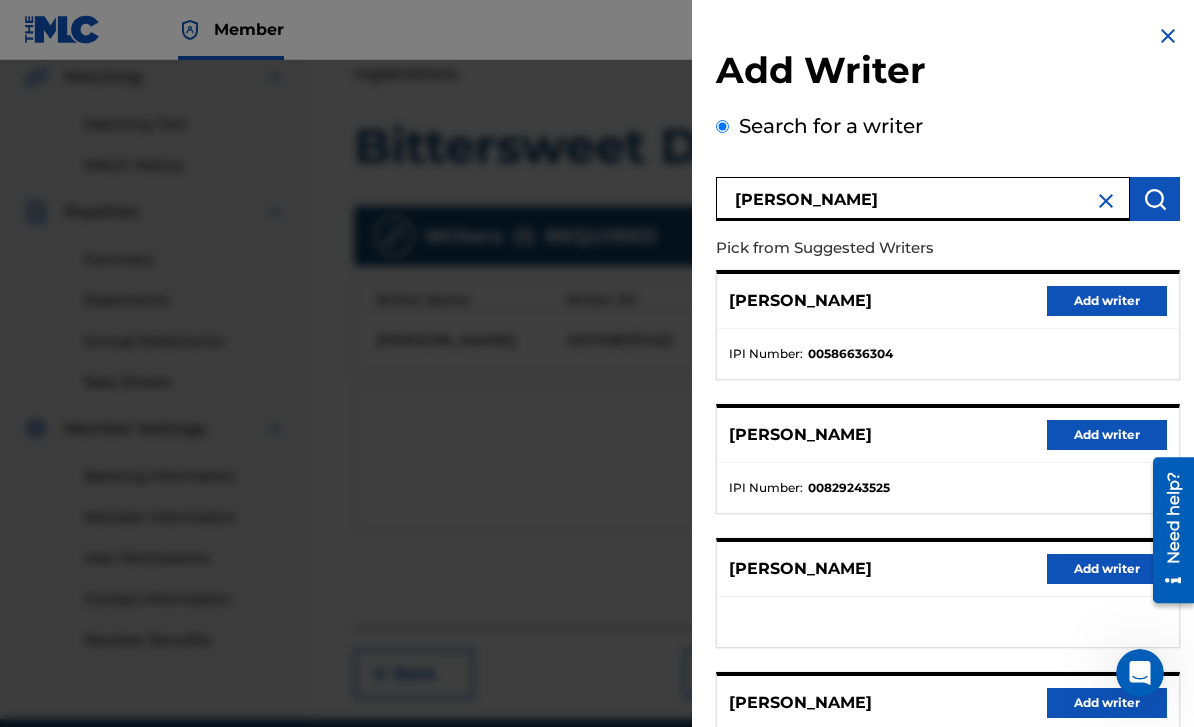 scroll, scrollTop: 0, scrollLeft: 0, axis: both 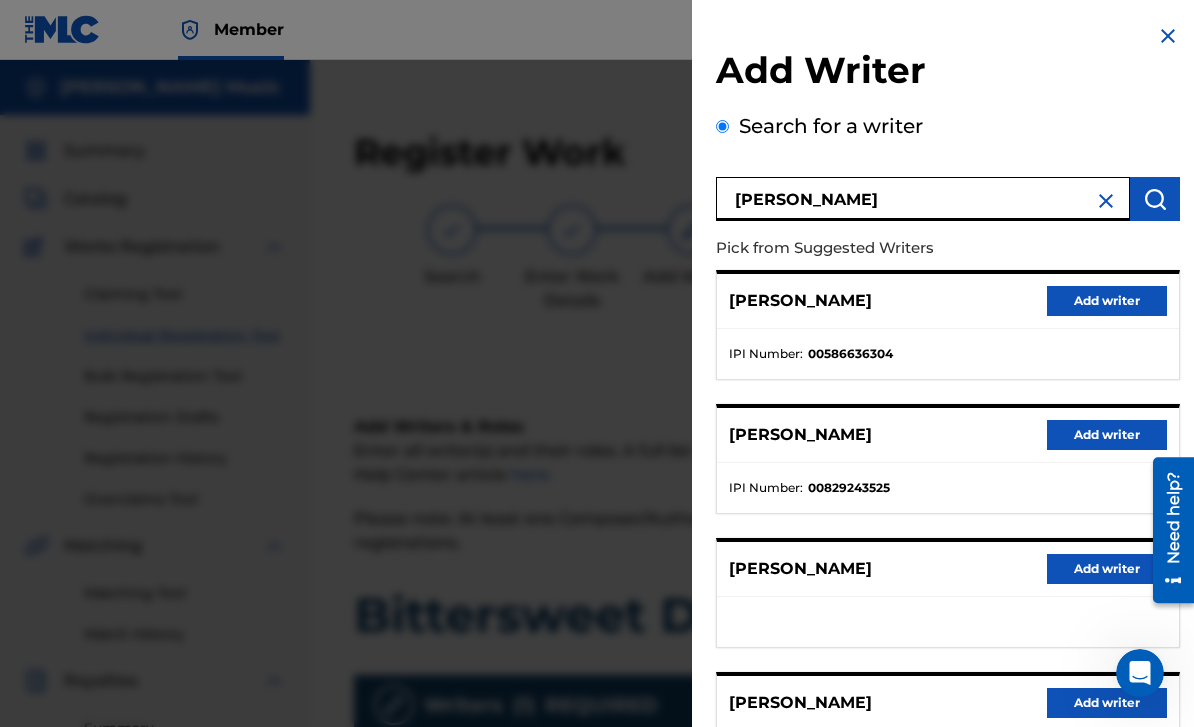 click on "[PERSON_NAME]" at bounding box center [923, 199] 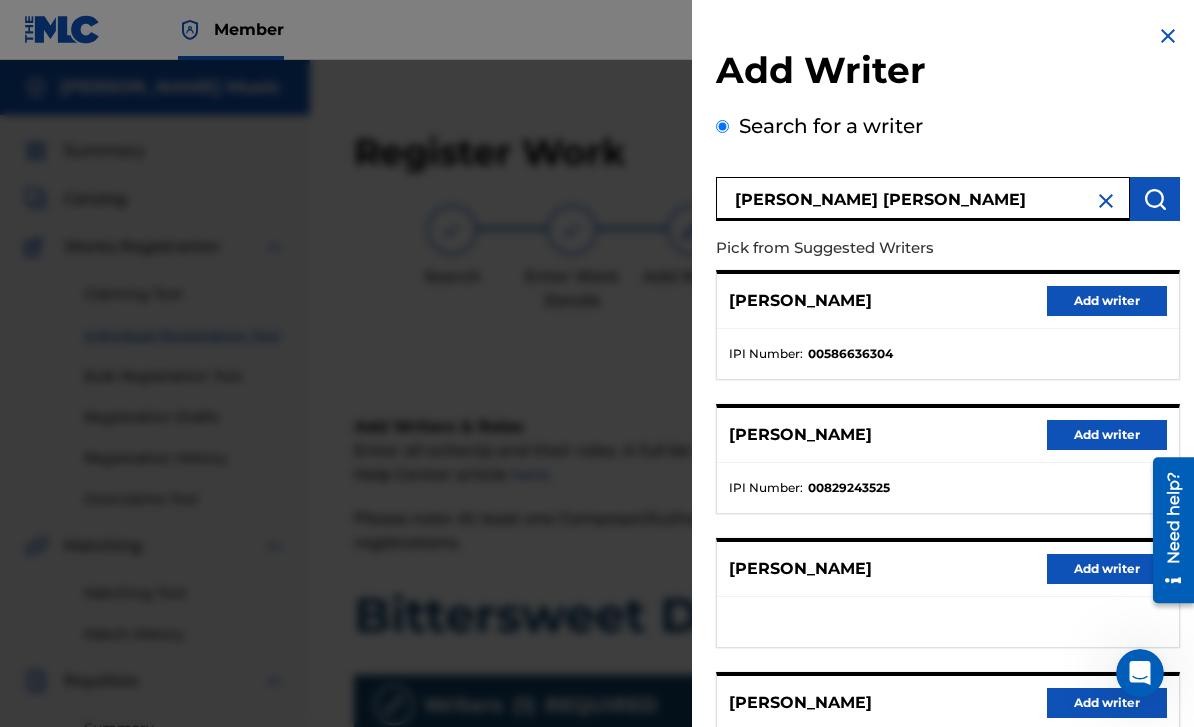 type on "[PERSON_NAME] [PERSON_NAME]" 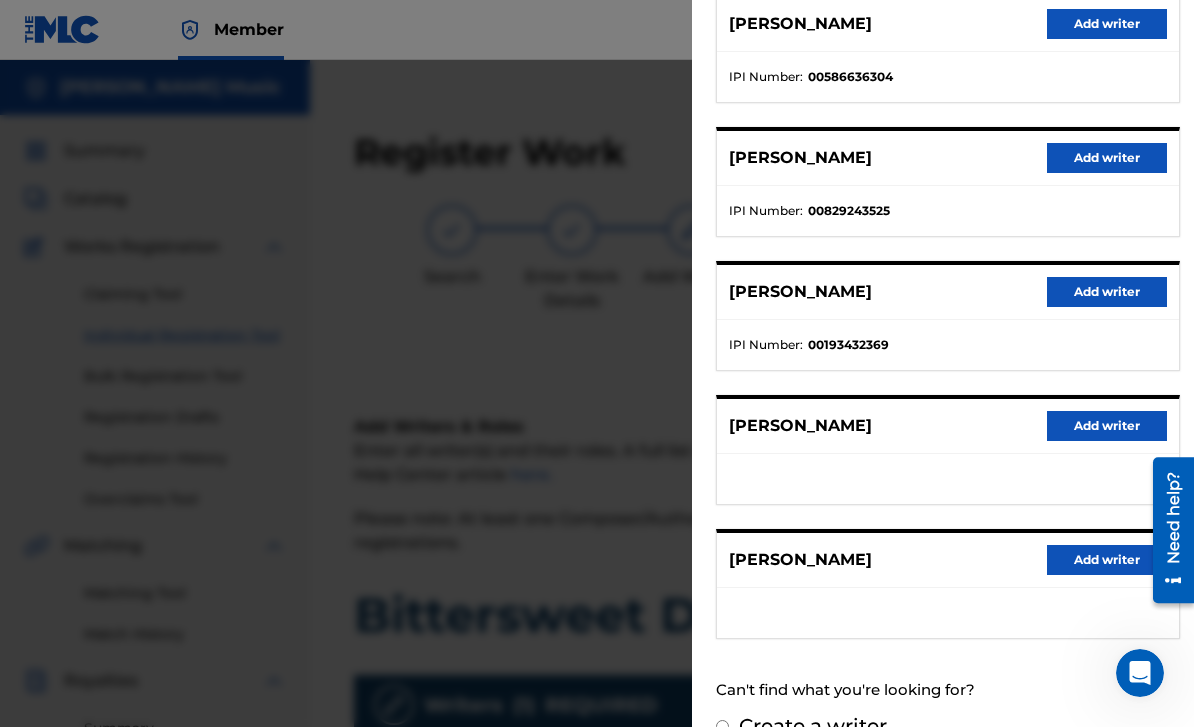 scroll, scrollTop: 280, scrollLeft: 0, axis: vertical 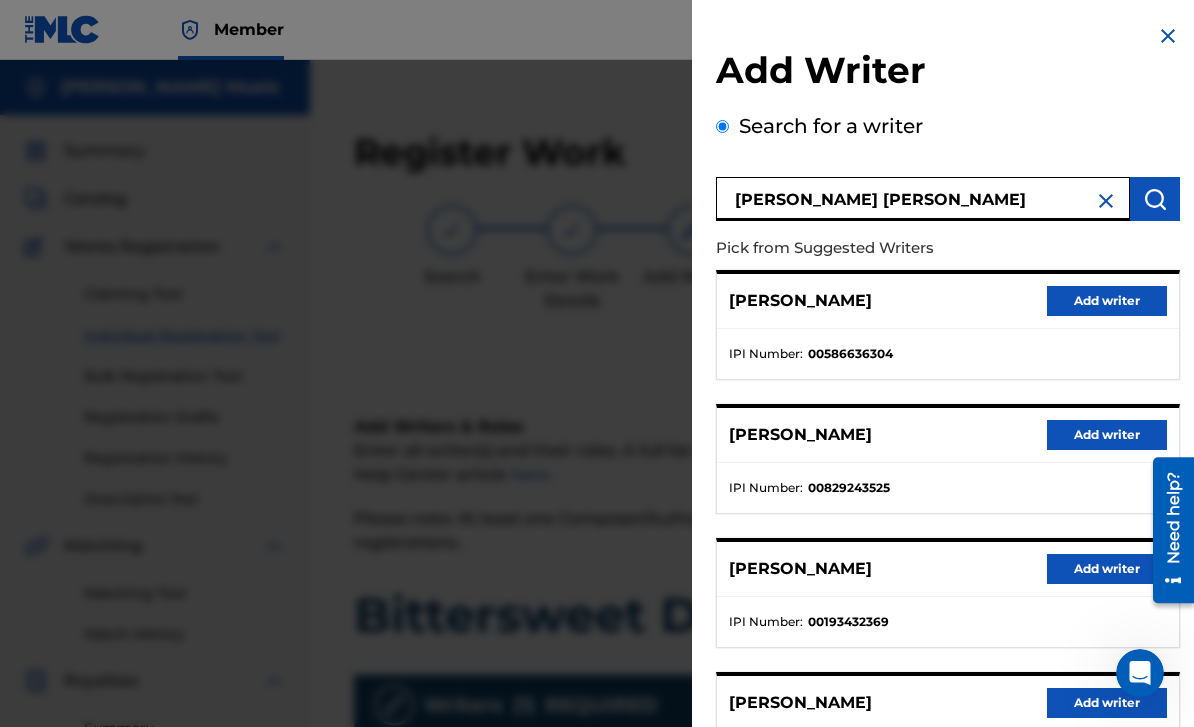 click at bounding box center [1106, 201] 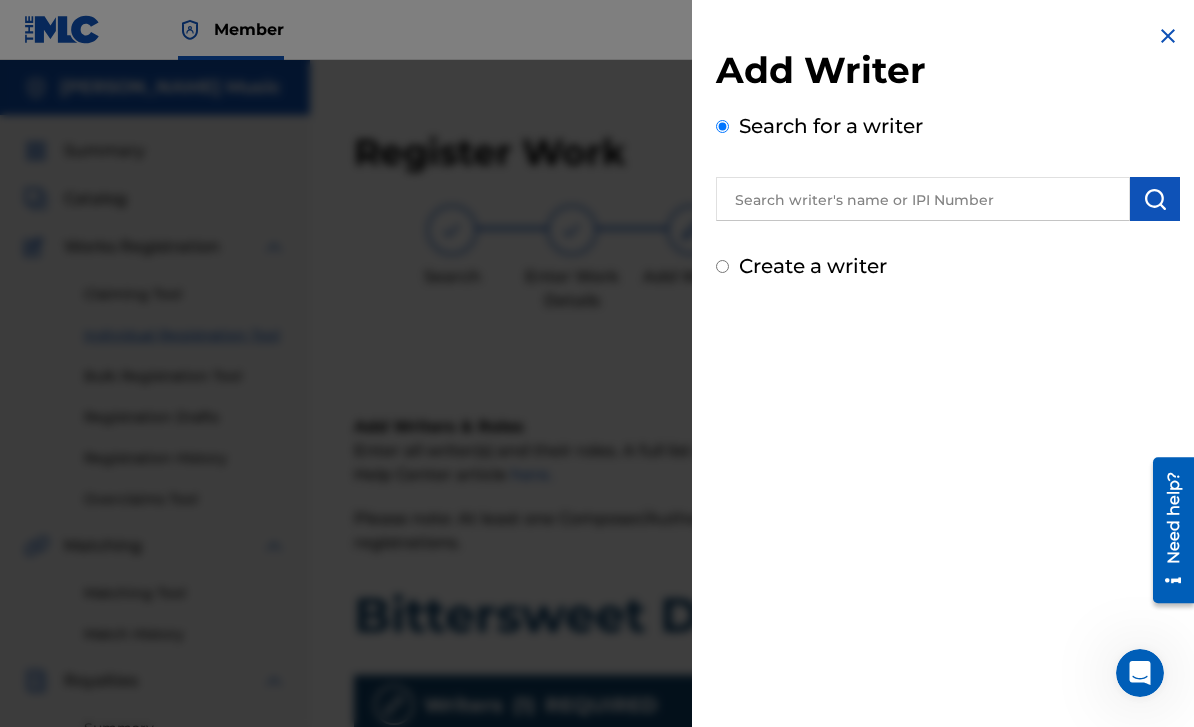 click at bounding box center [923, 199] 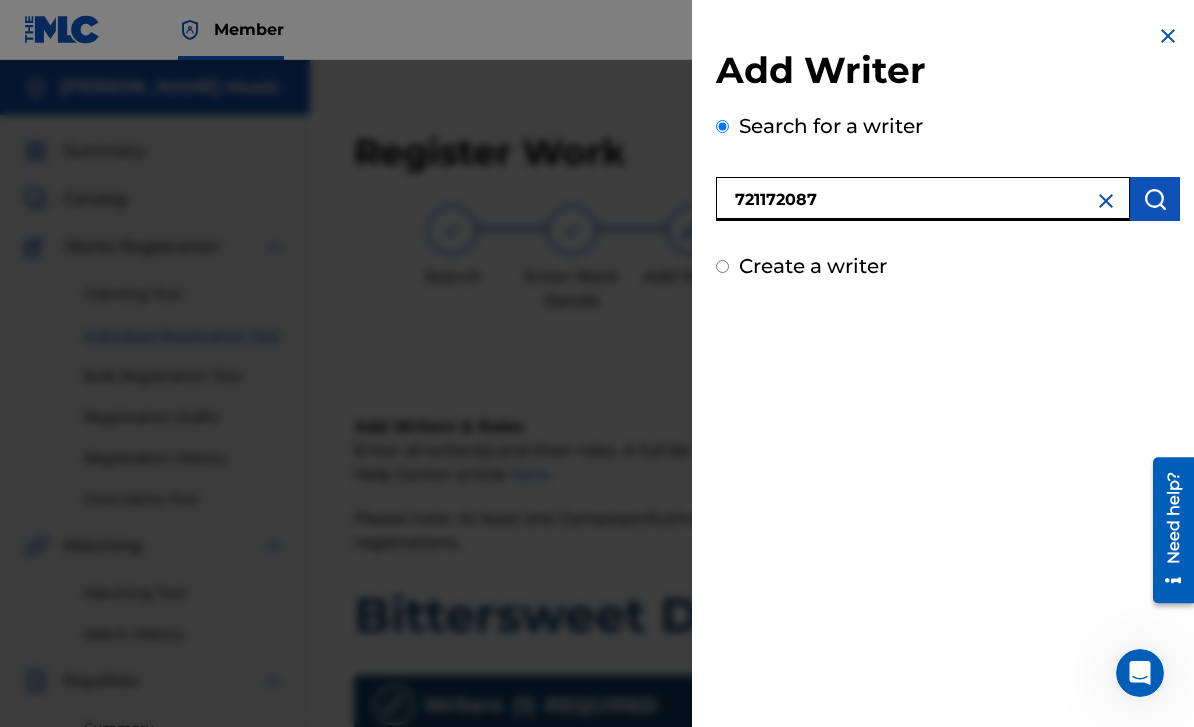 type on "721172087" 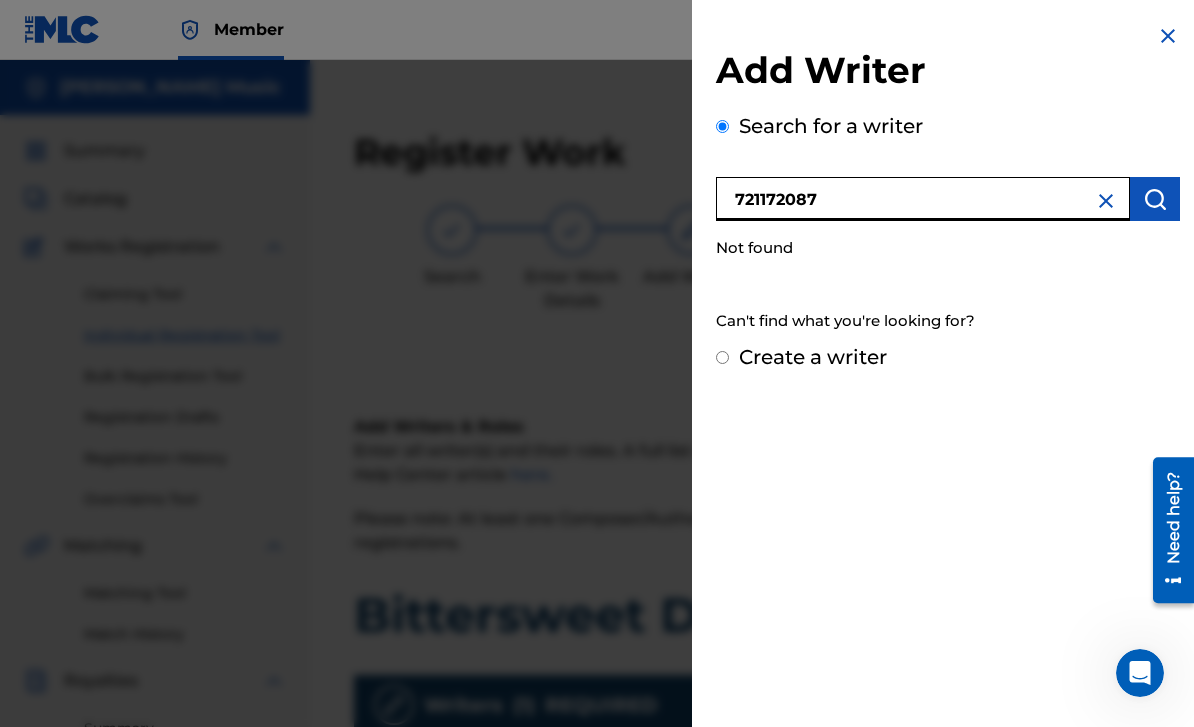 click on "Create a writer" at bounding box center [813, 357] 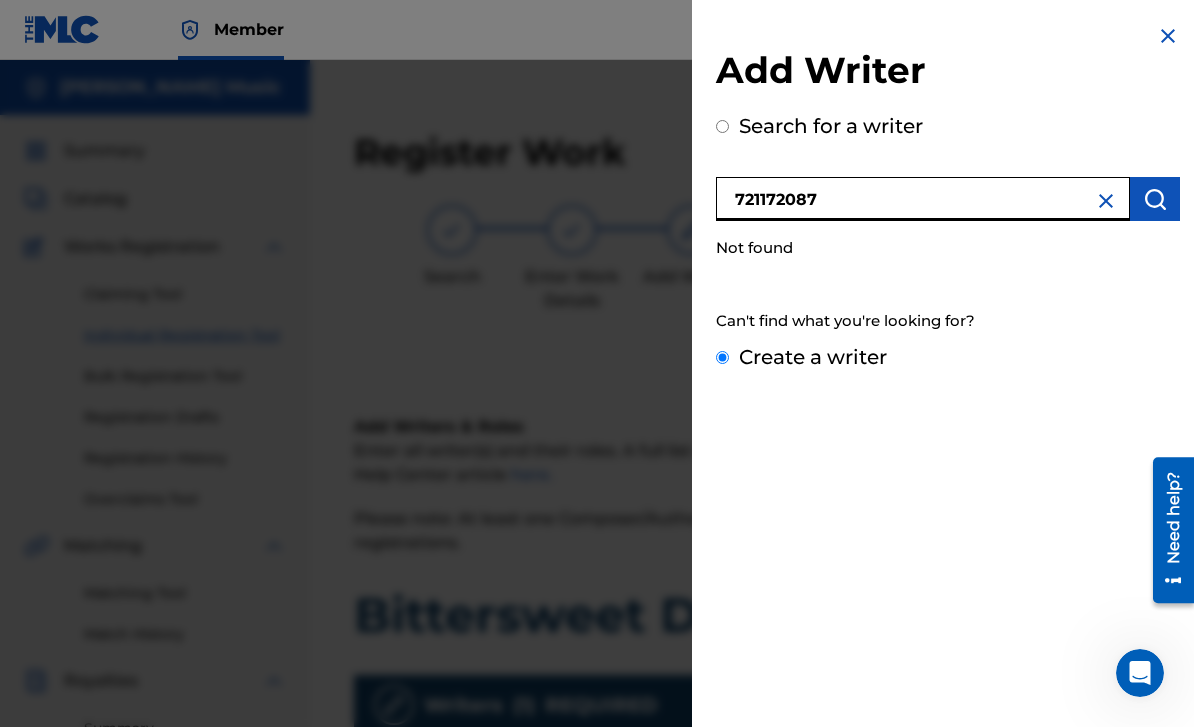 click on "Create a writer" at bounding box center [722, 357] 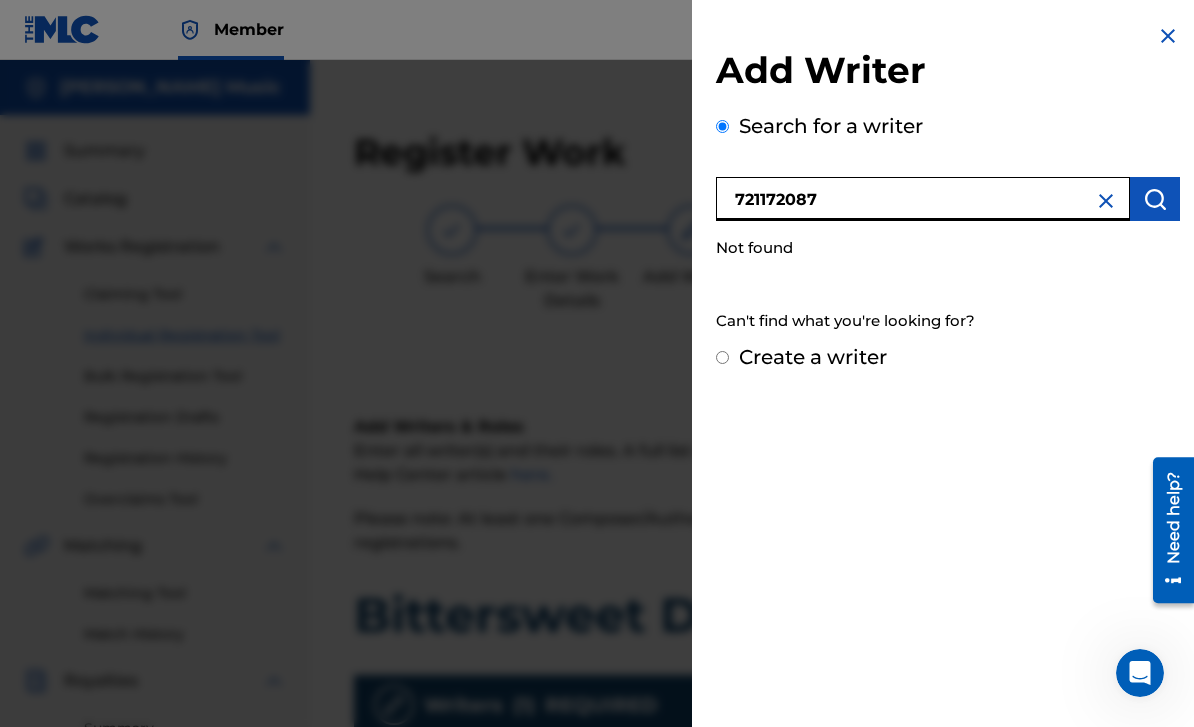 radio on "false" 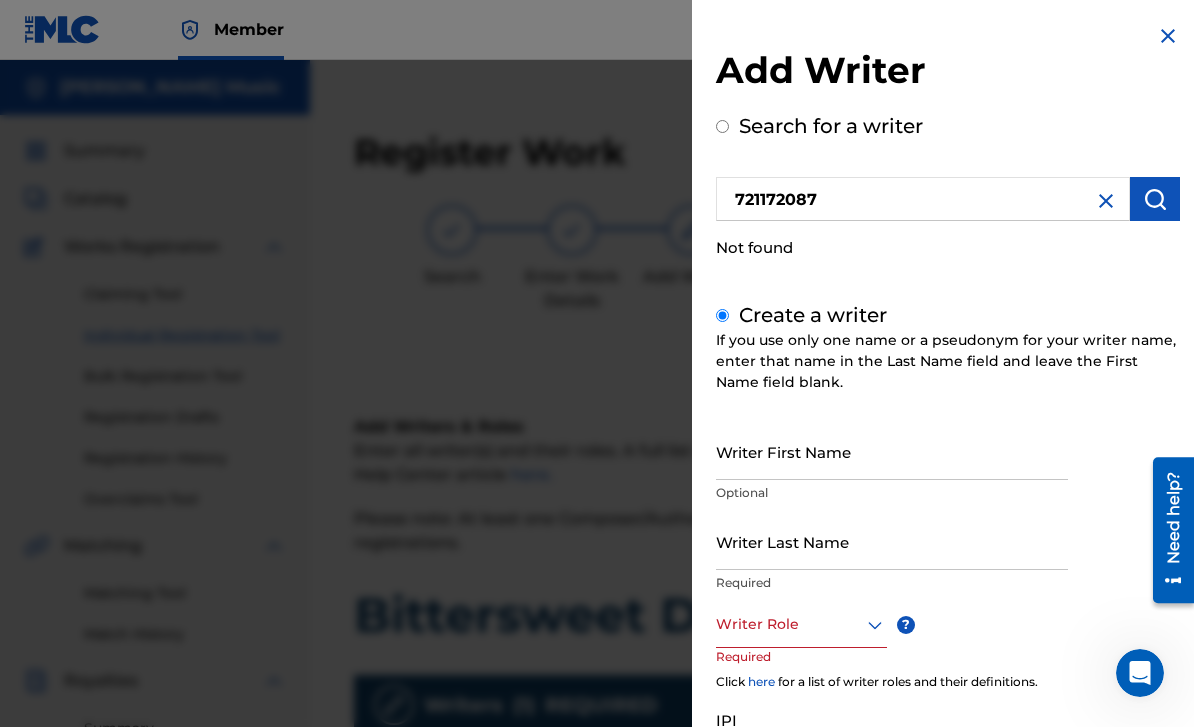 click on "Writer First Name" at bounding box center [892, 451] 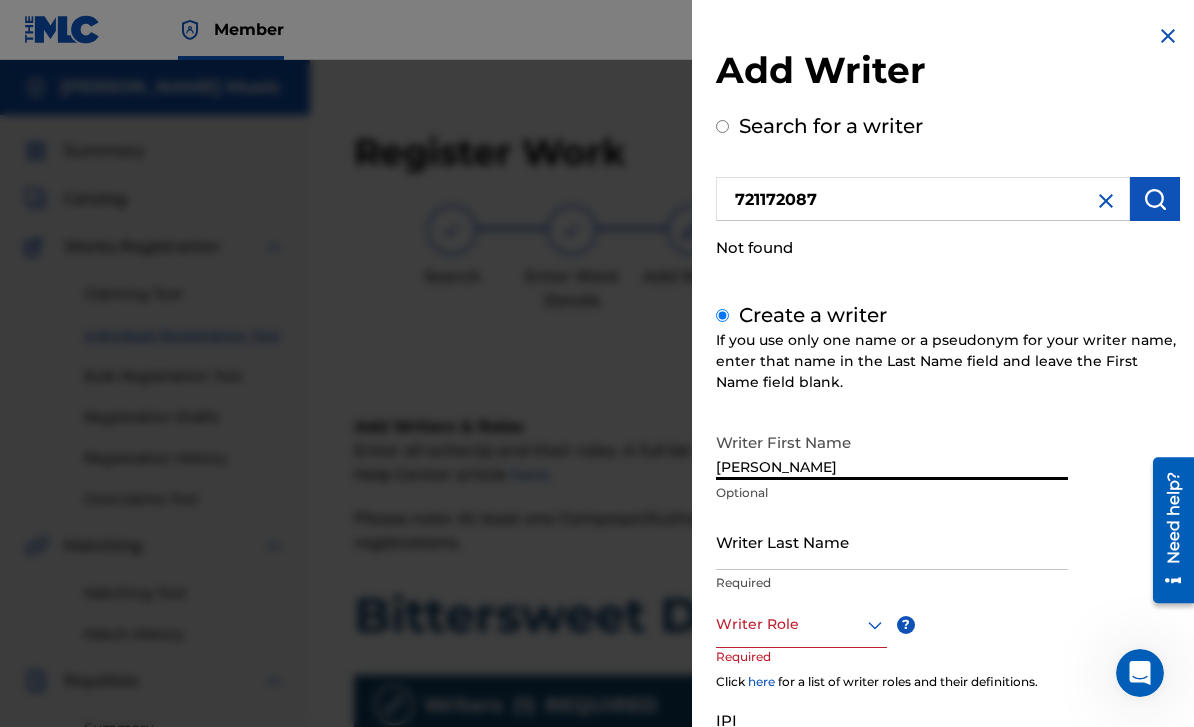 type on "[PERSON_NAME]" 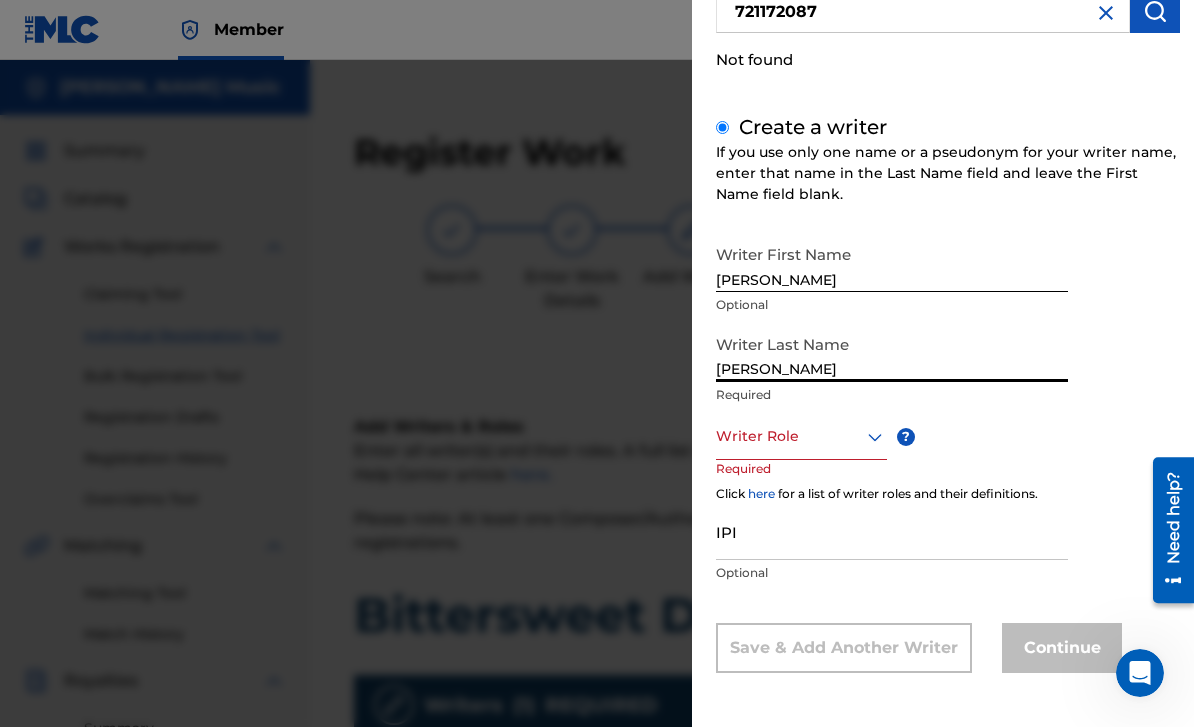 scroll, scrollTop: 187, scrollLeft: 0, axis: vertical 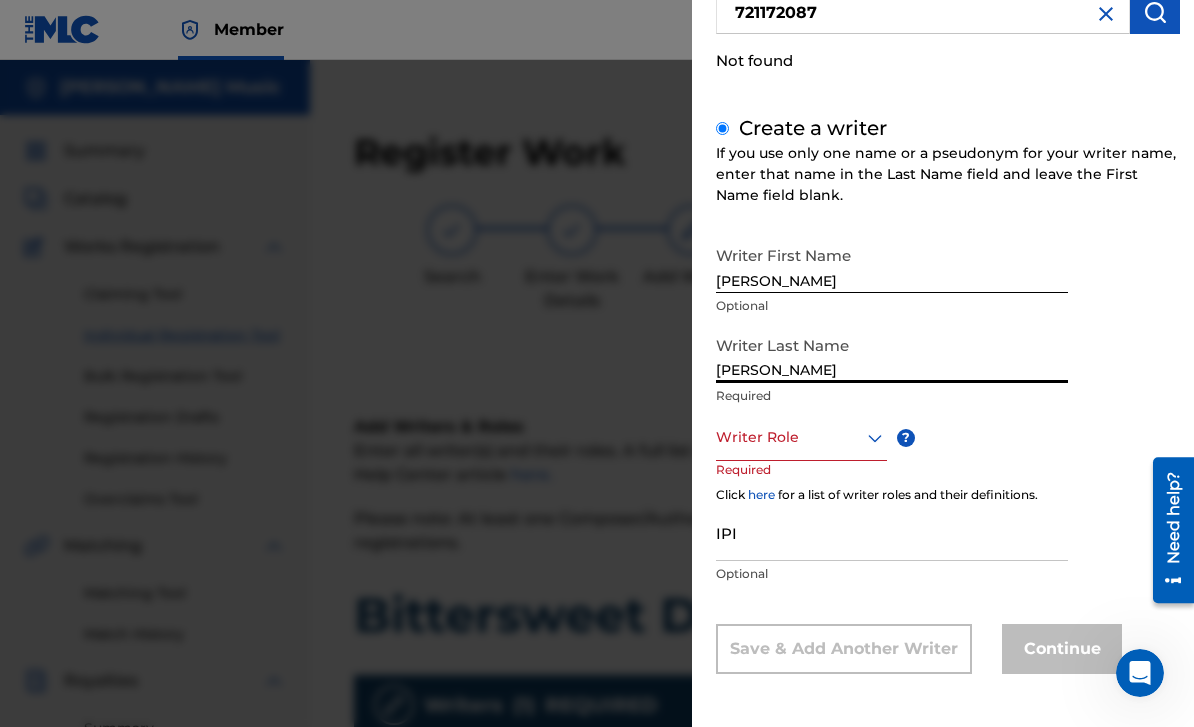 type on "[PERSON_NAME]" 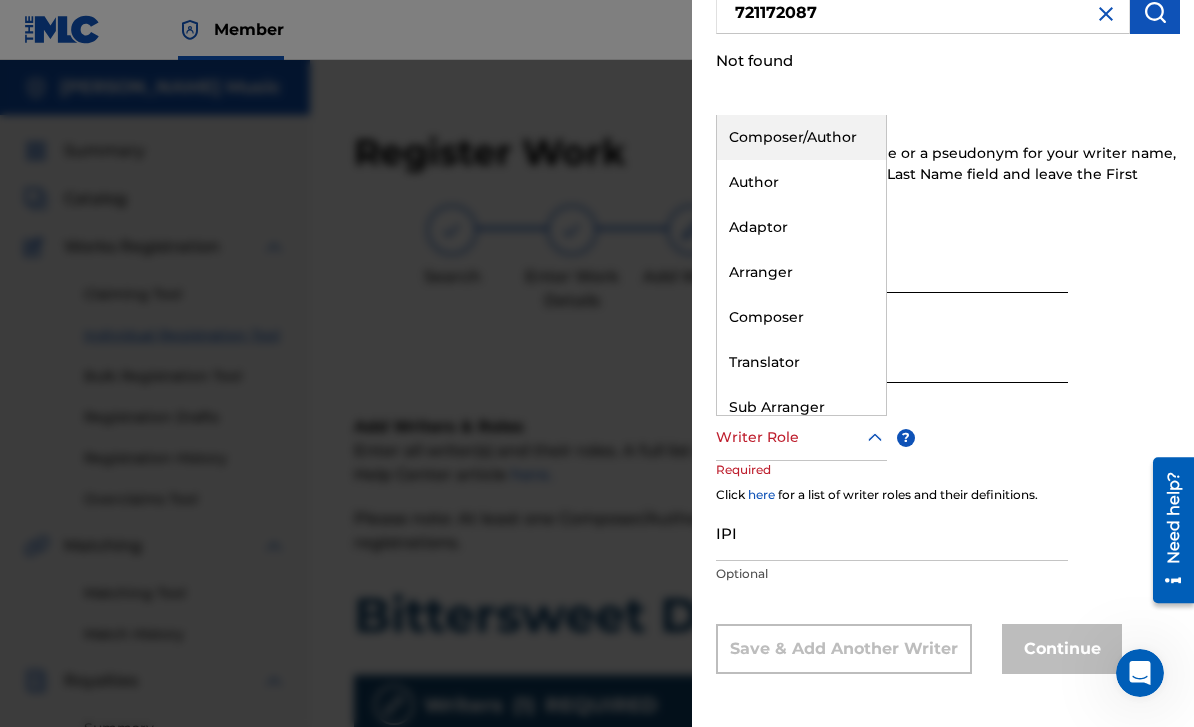 click on "Composer/Author" at bounding box center [801, 137] 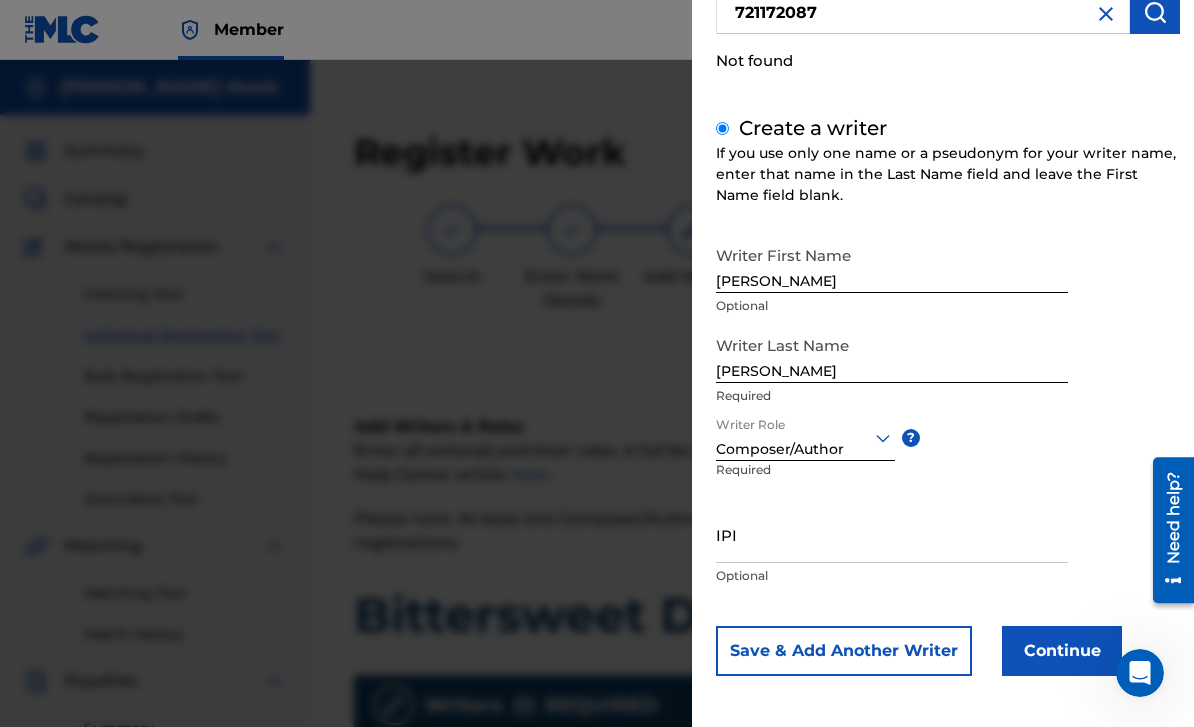 click on "IPI" at bounding box center [892, 534] 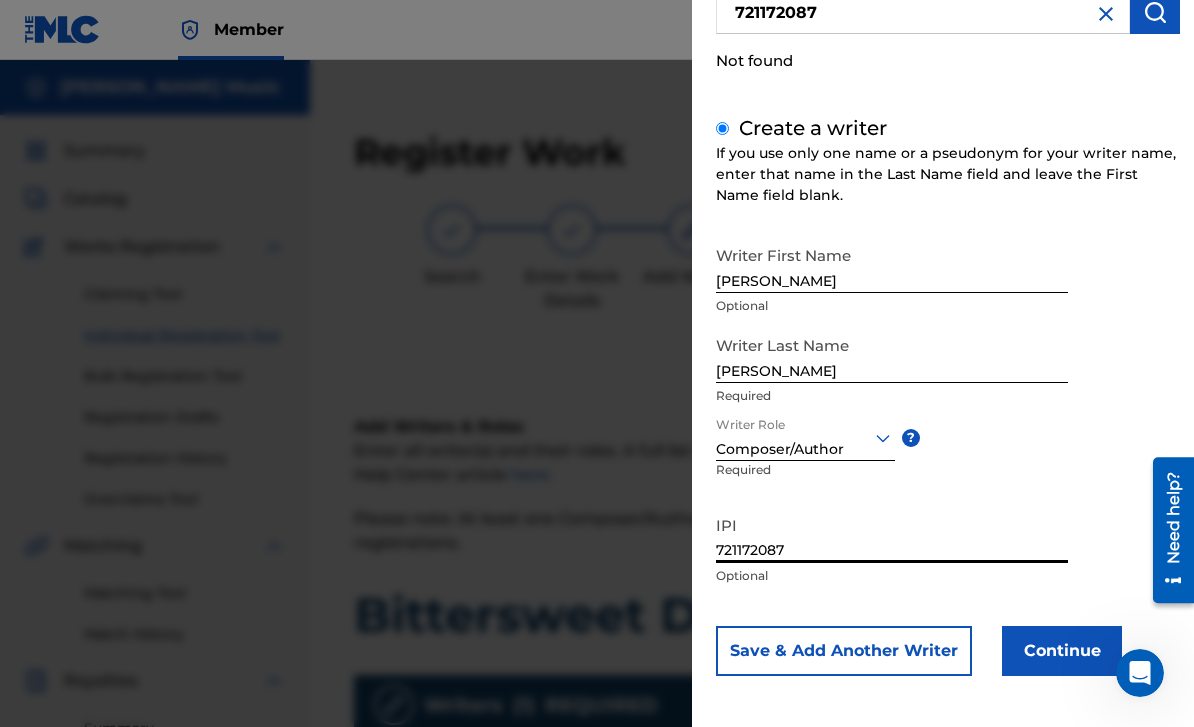 type on "721172087" 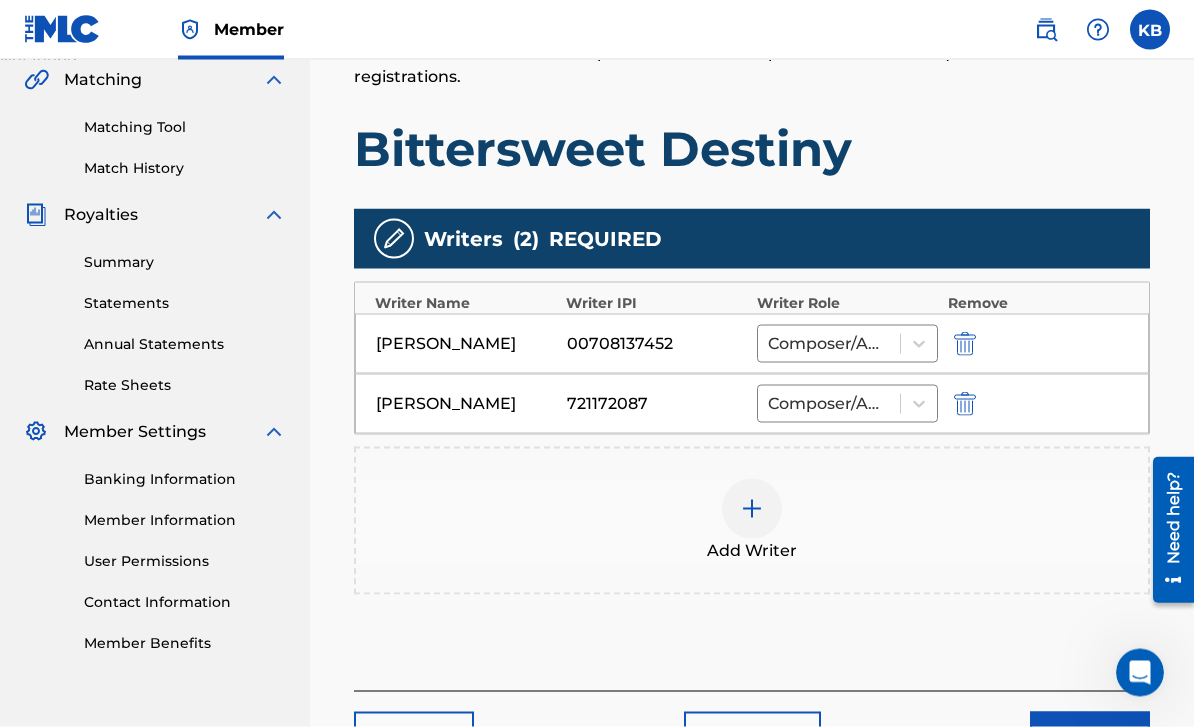 scroll, scrollTop: 479, scrollLeft: 0, axis: vertical 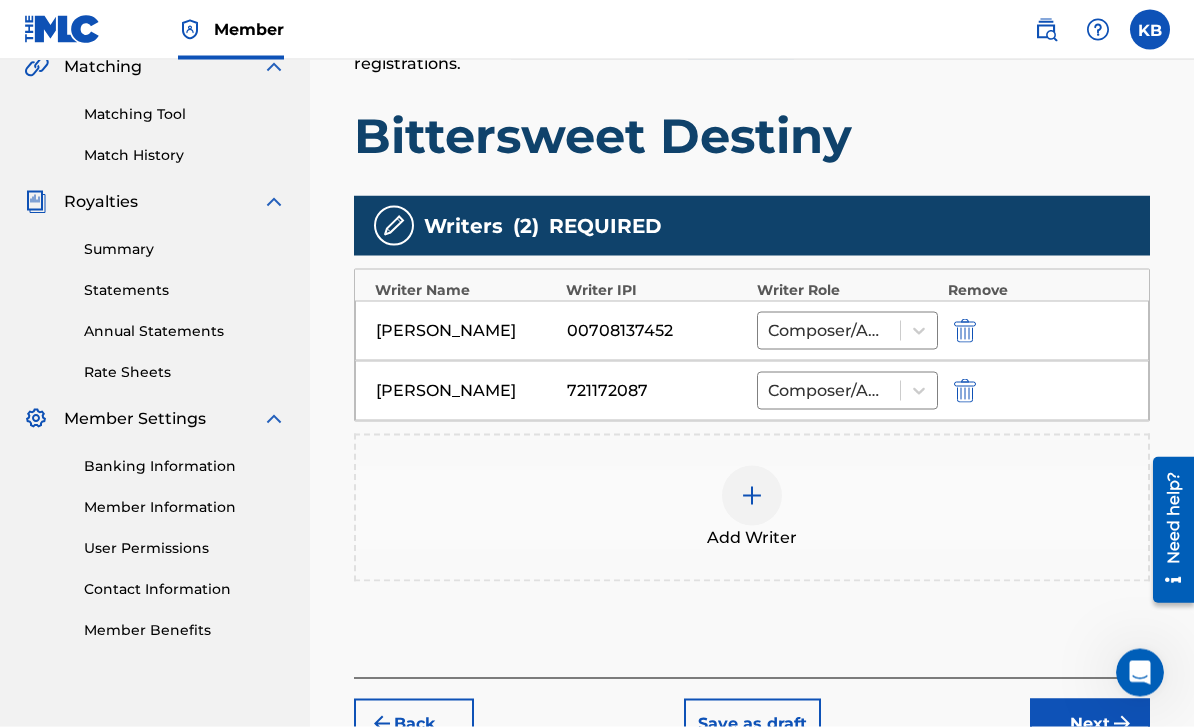 click at bounding box center (752, 496) 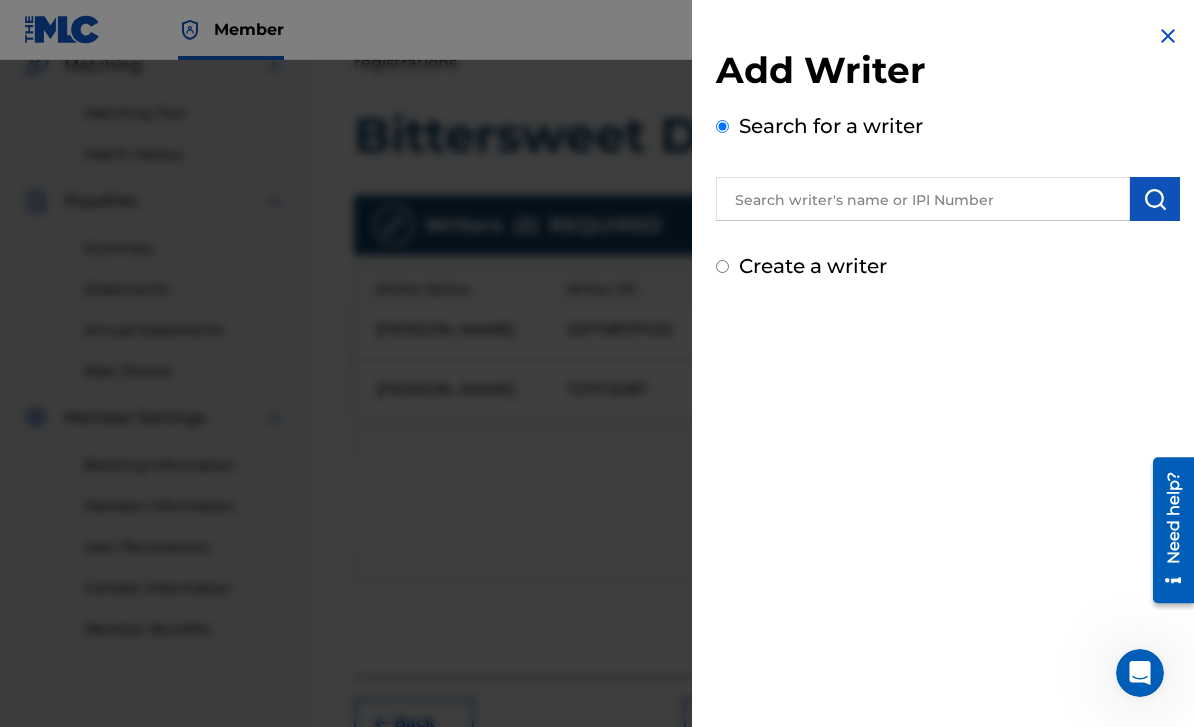 click at bounding box center [923, 199] 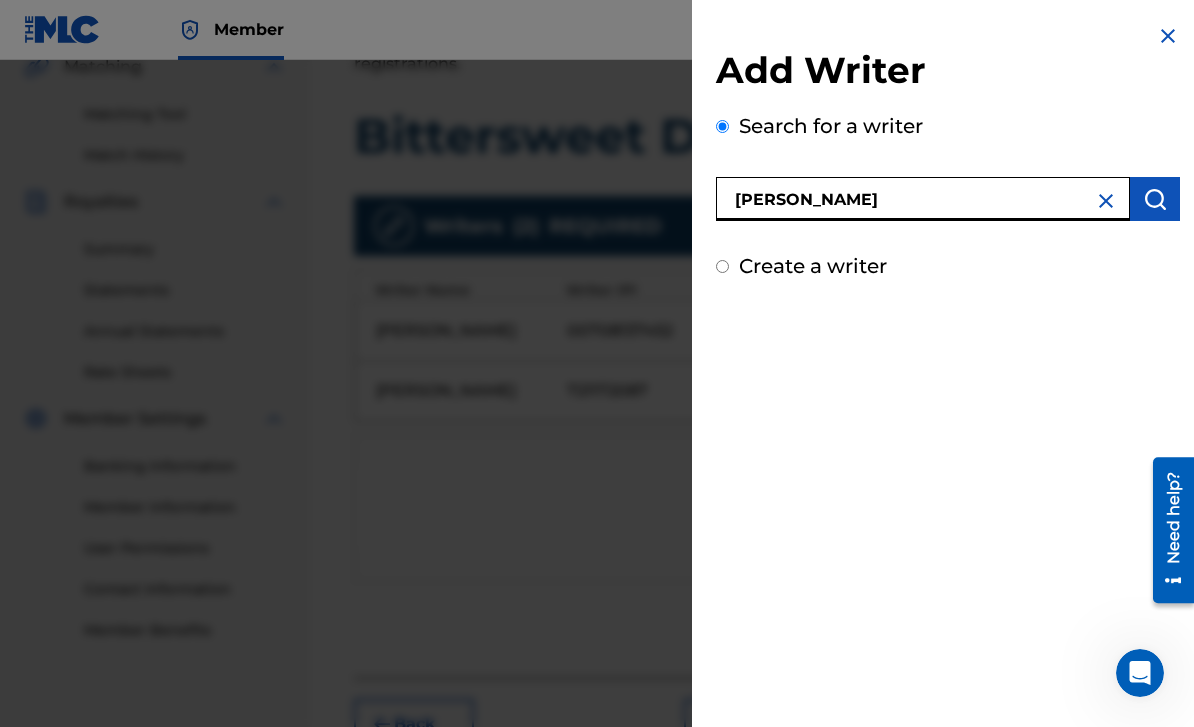 type on "[PERSON_NAME]" 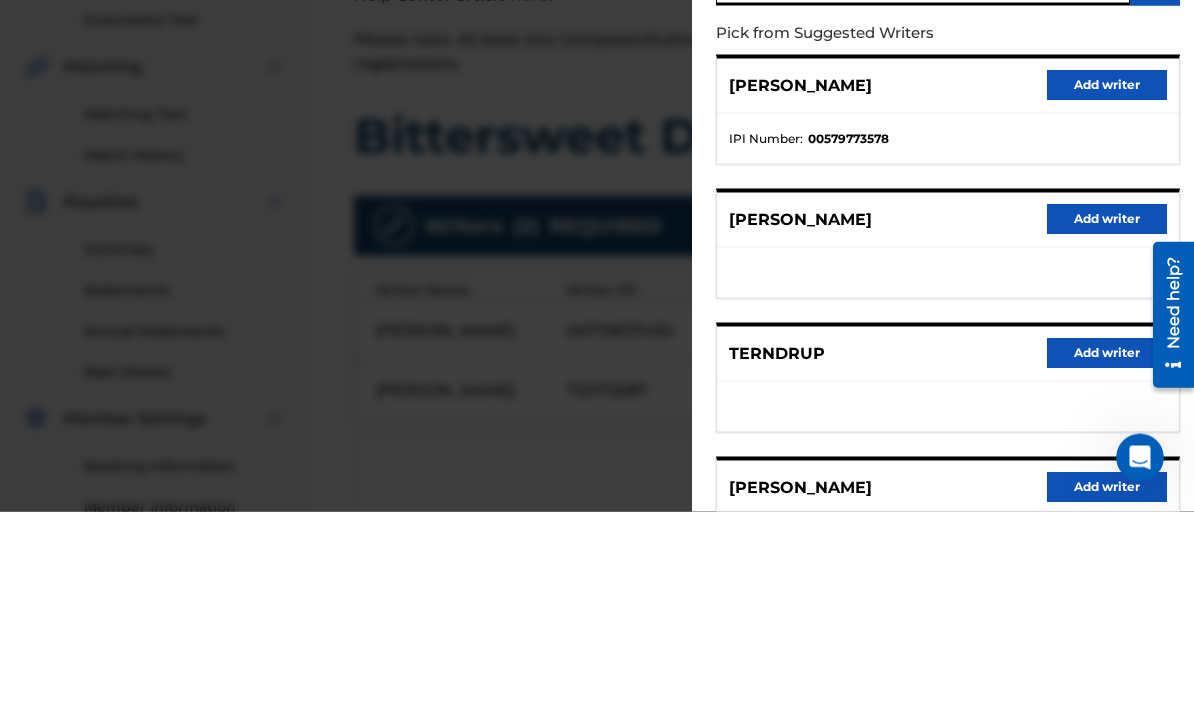 scroll, scrollTop: 248, scrollLeft: 0, axis: vertical 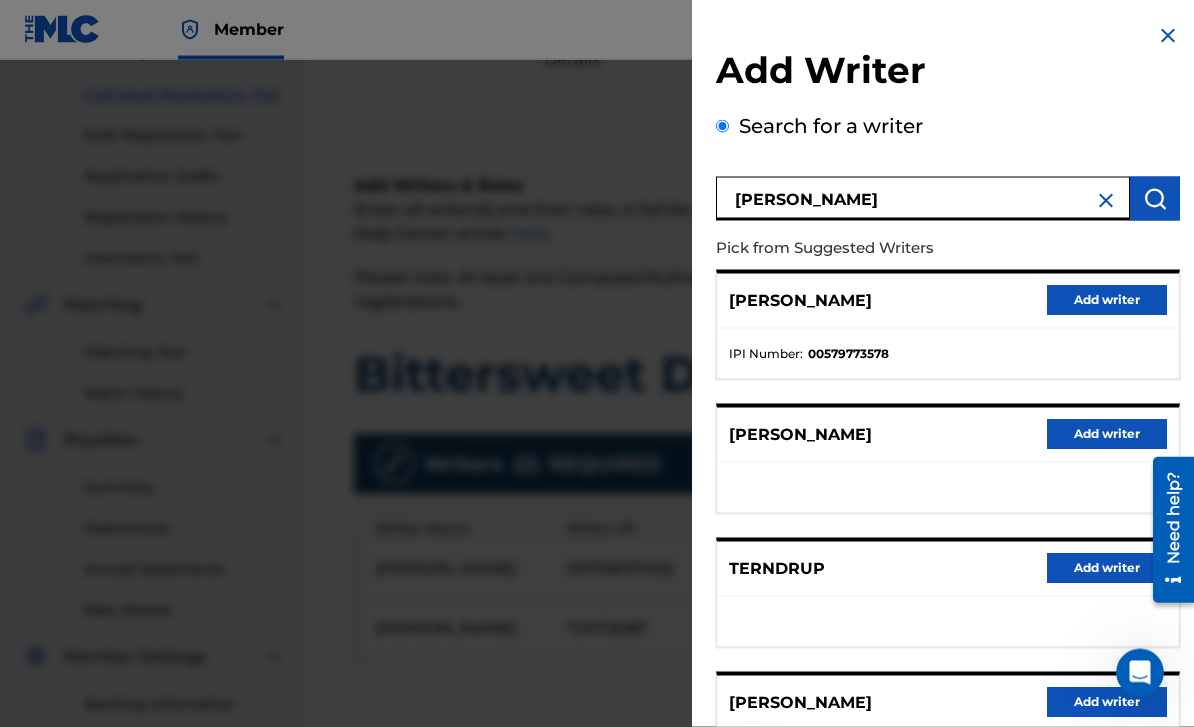 click on "Add writer" at bounding box center (1107, 301) 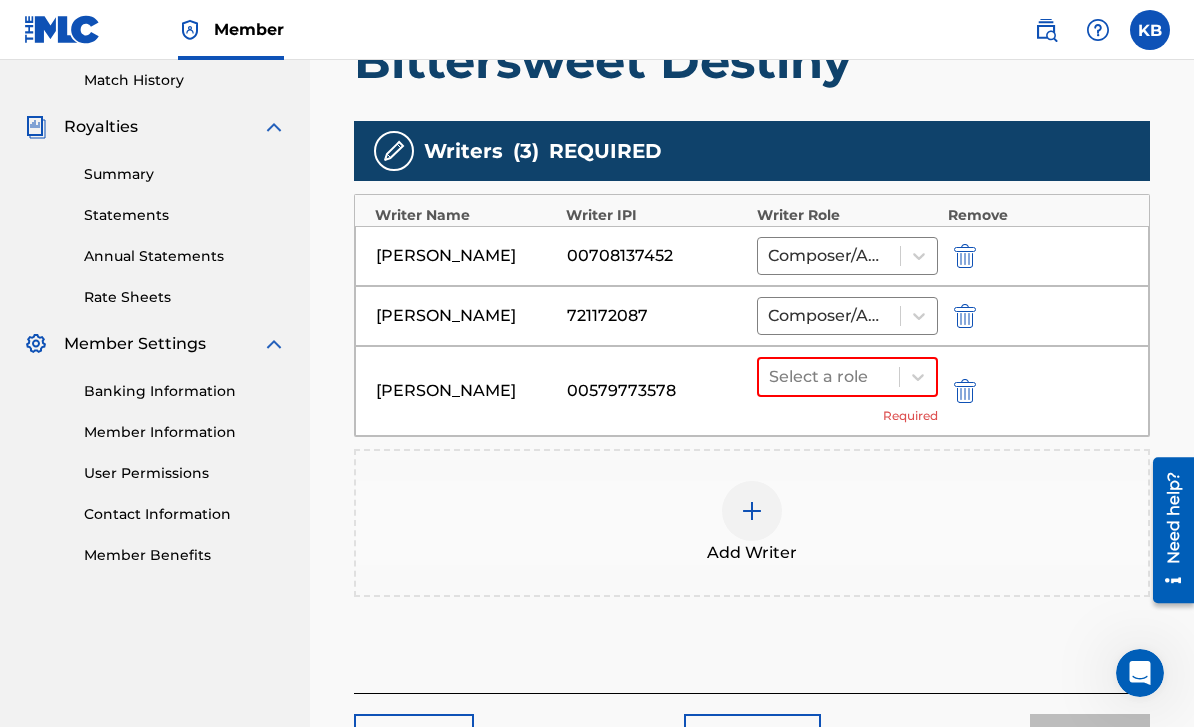 scroll, scrollTop: 552, scrollLeft: 0, axis: vertical 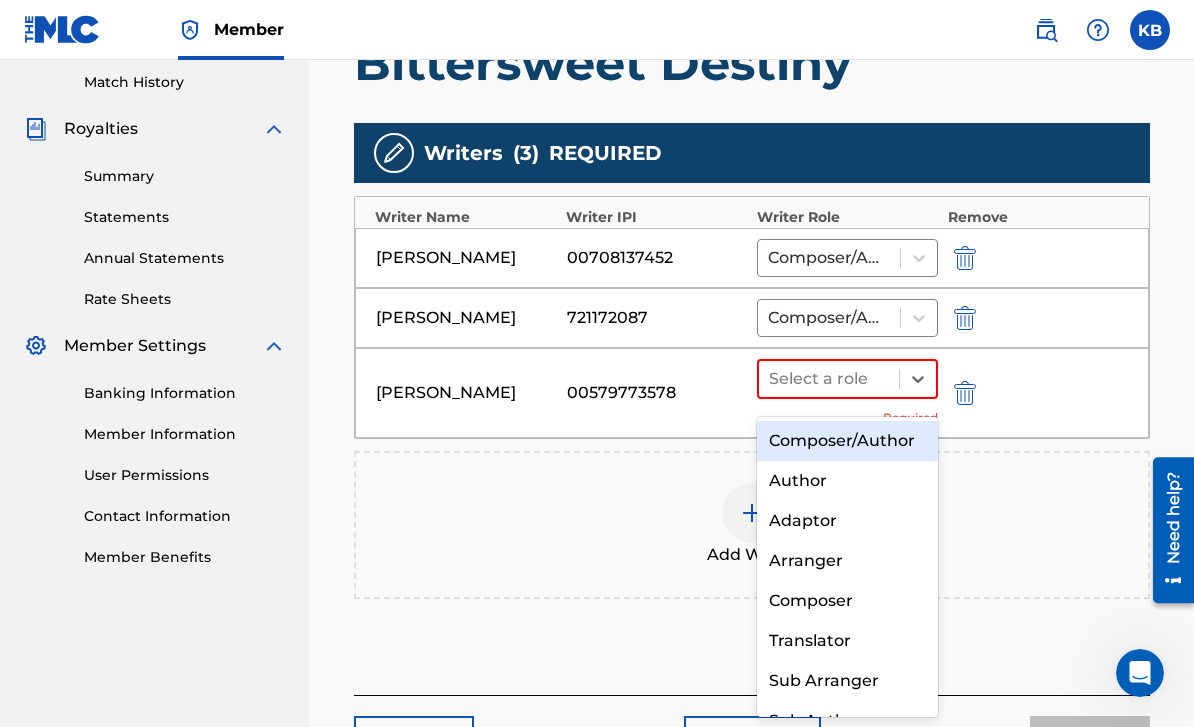 click on "Composer/Author" at bounding box center [847, 441] 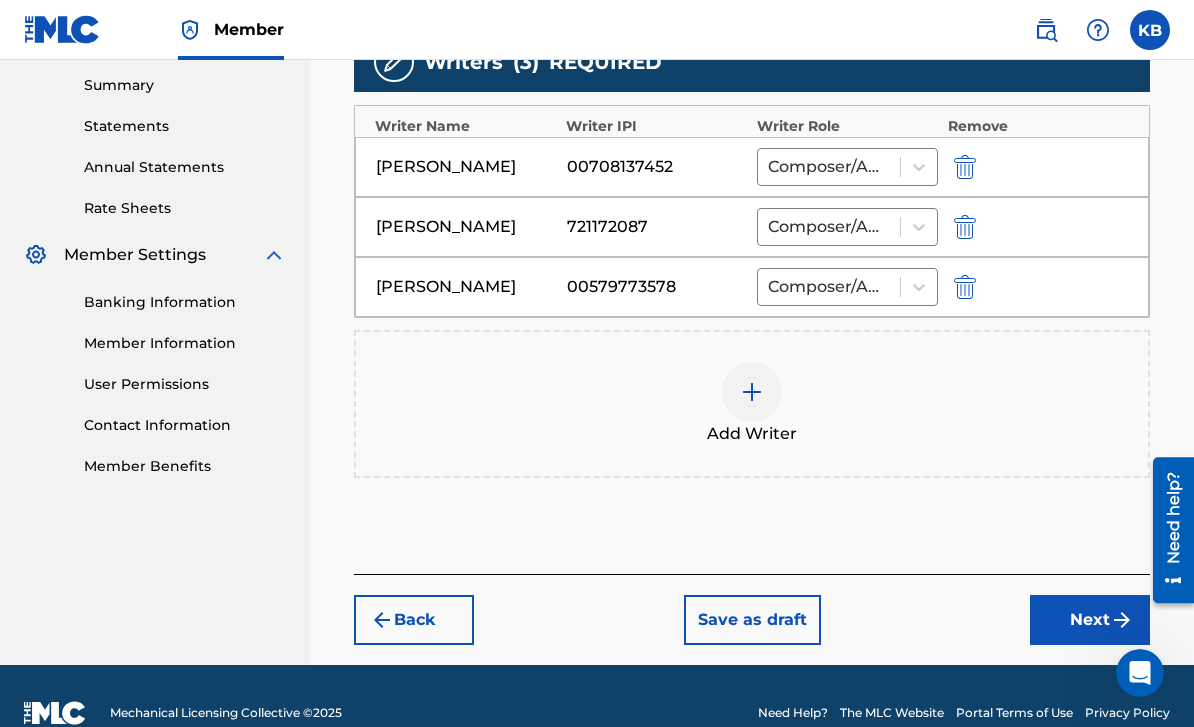 click on "Next" at bounding box center [1090, 620] 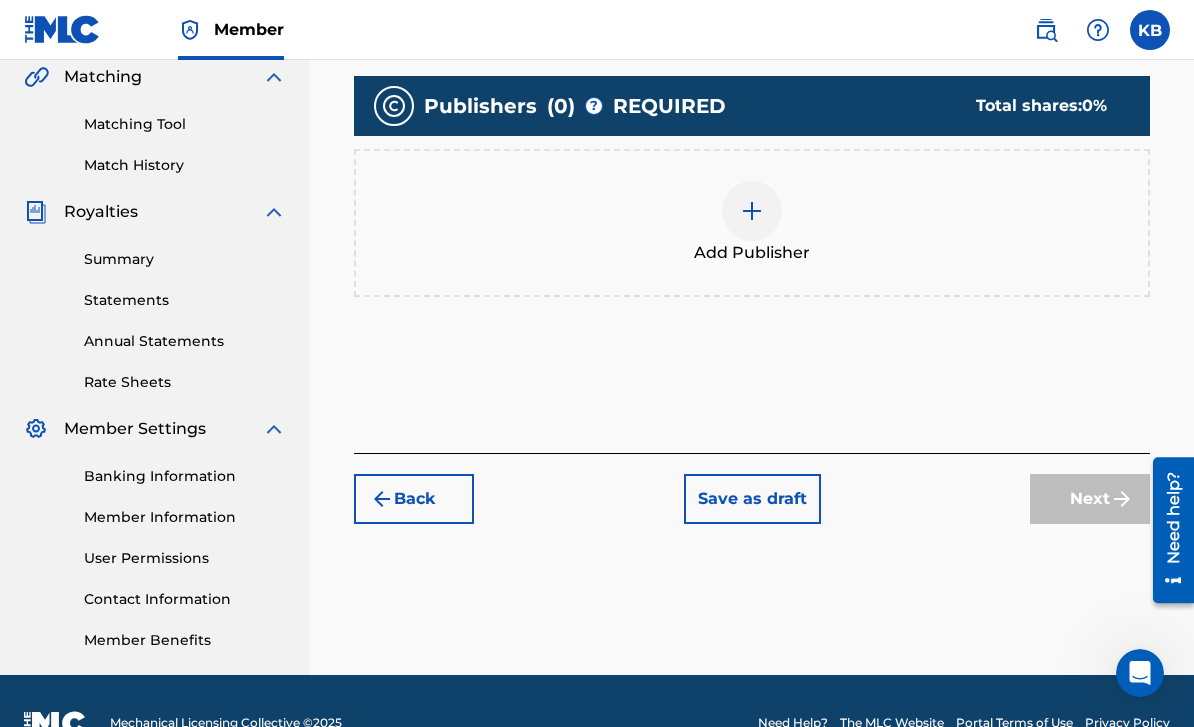 click on "Add Publisher" at bounding box center [752, 223] 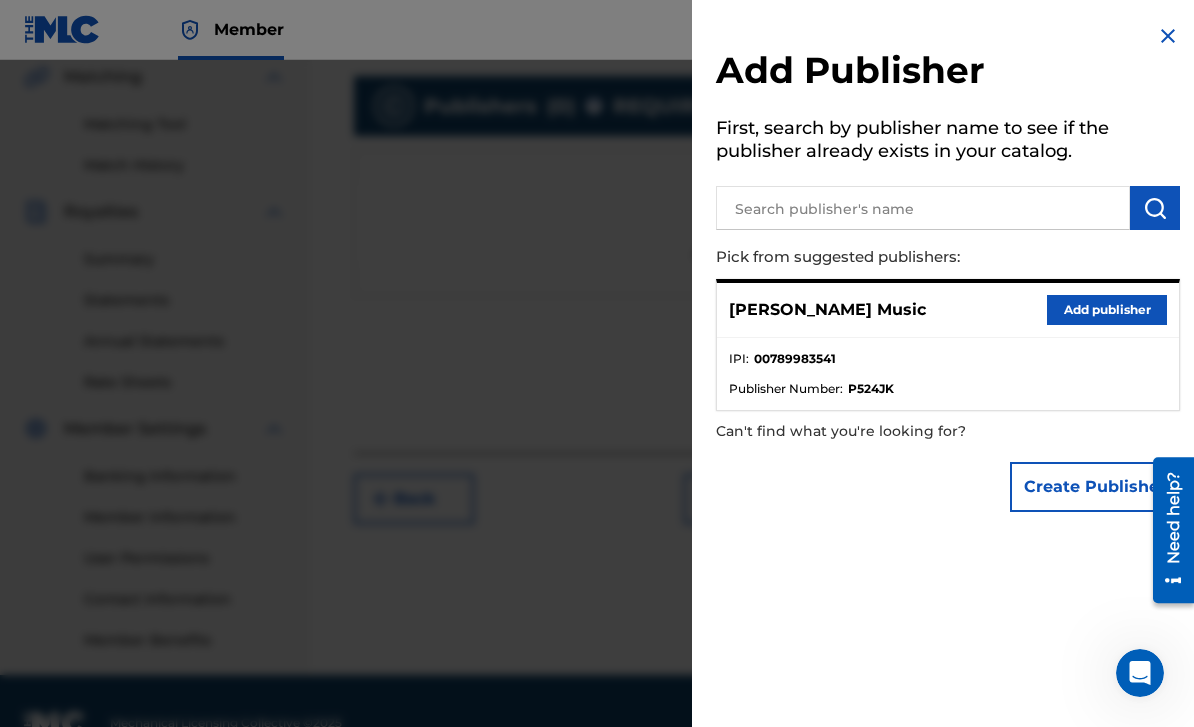click on "Add publisher" at bounding box center (1107, 310) 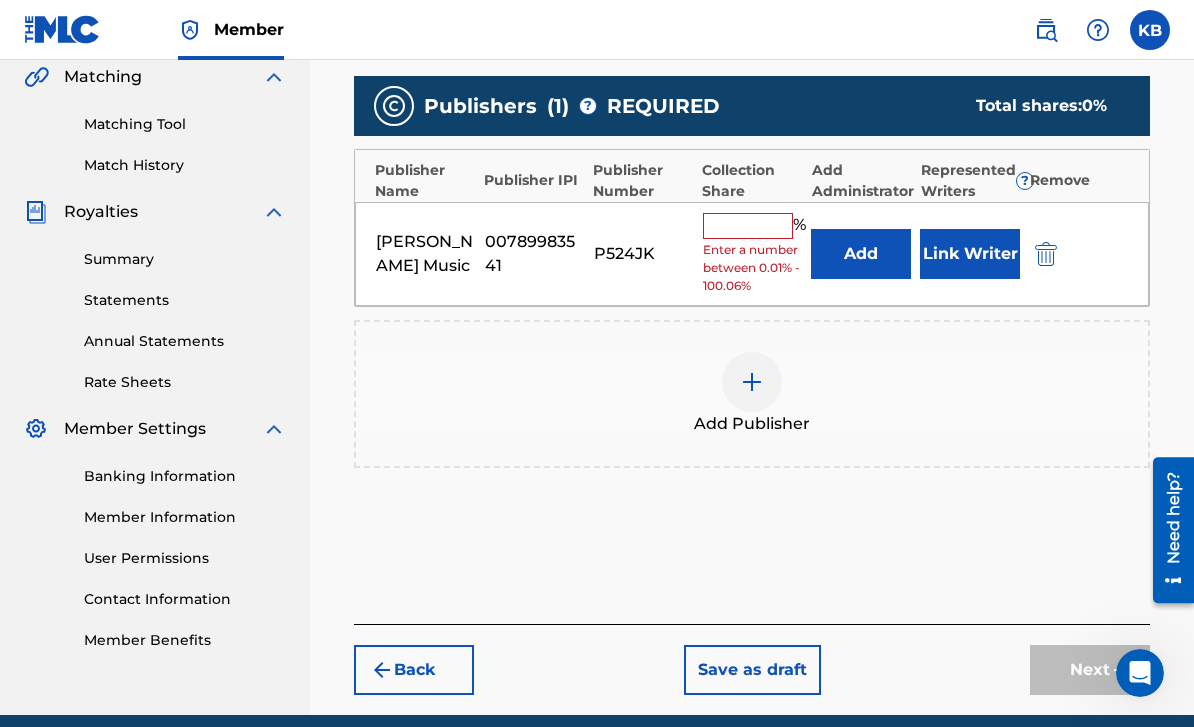 click at bounding box center (748, 226) 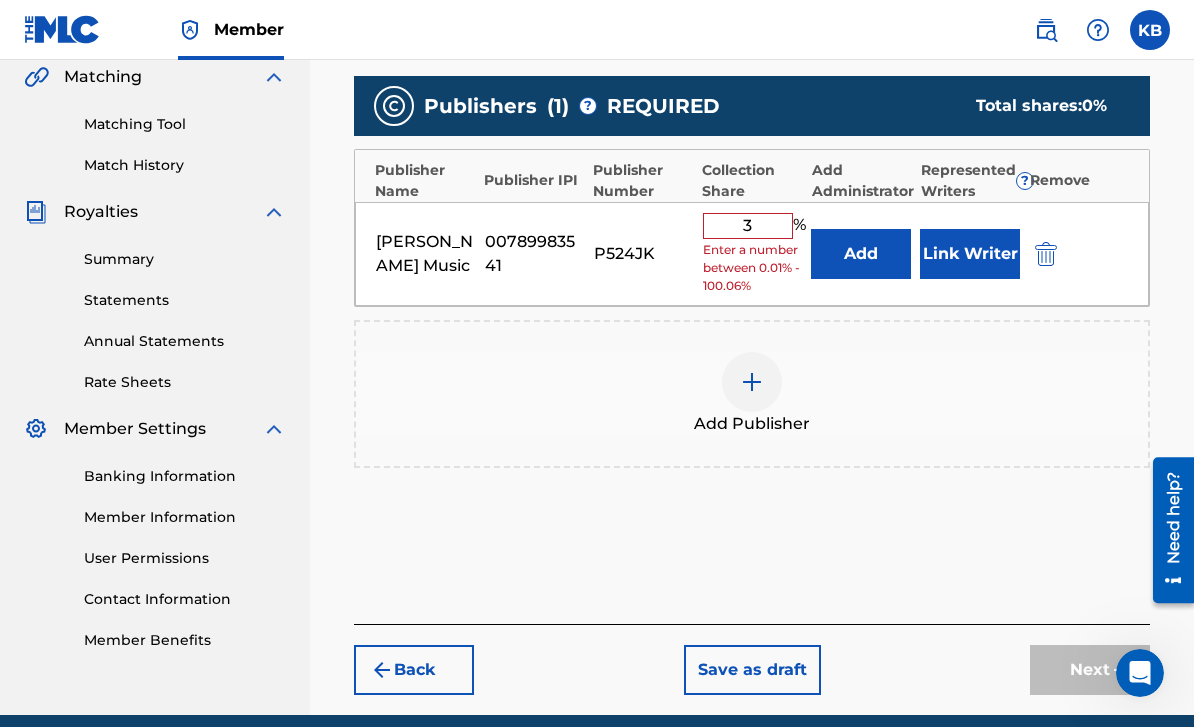 scroll, scrollTop: 456, scrollLeft: 0, axis: vertical 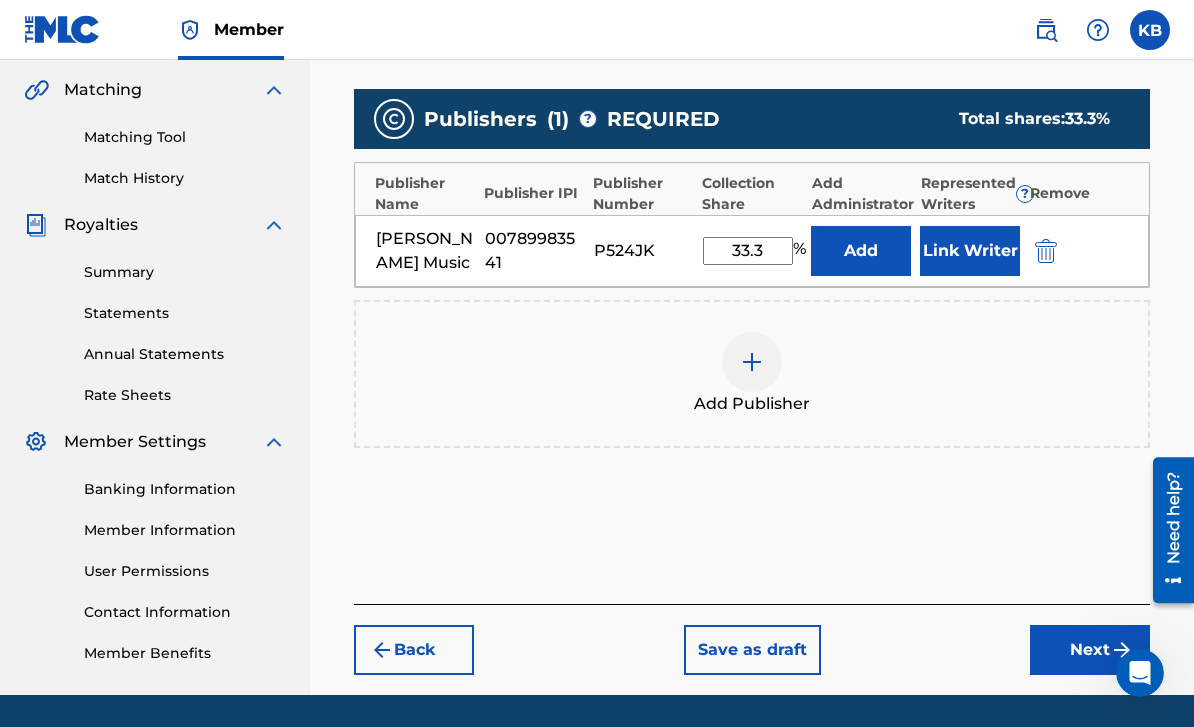 type on "33.3" 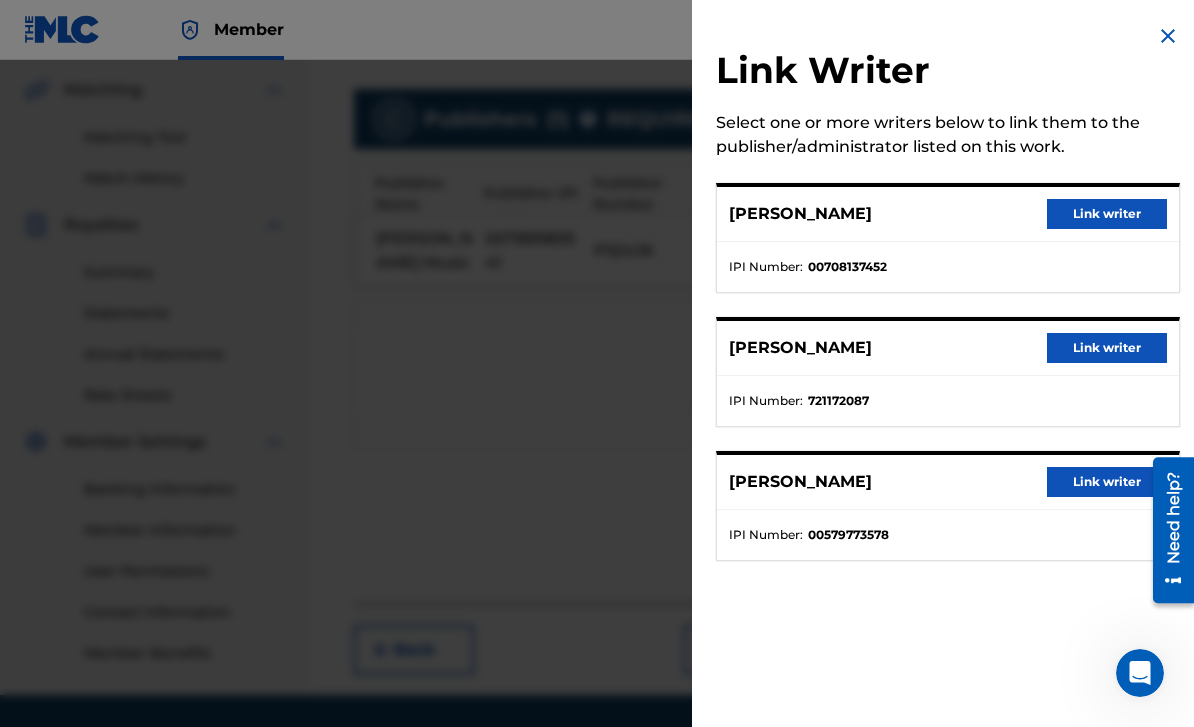 click on "Link writer" at bounding box center [1107, 214] 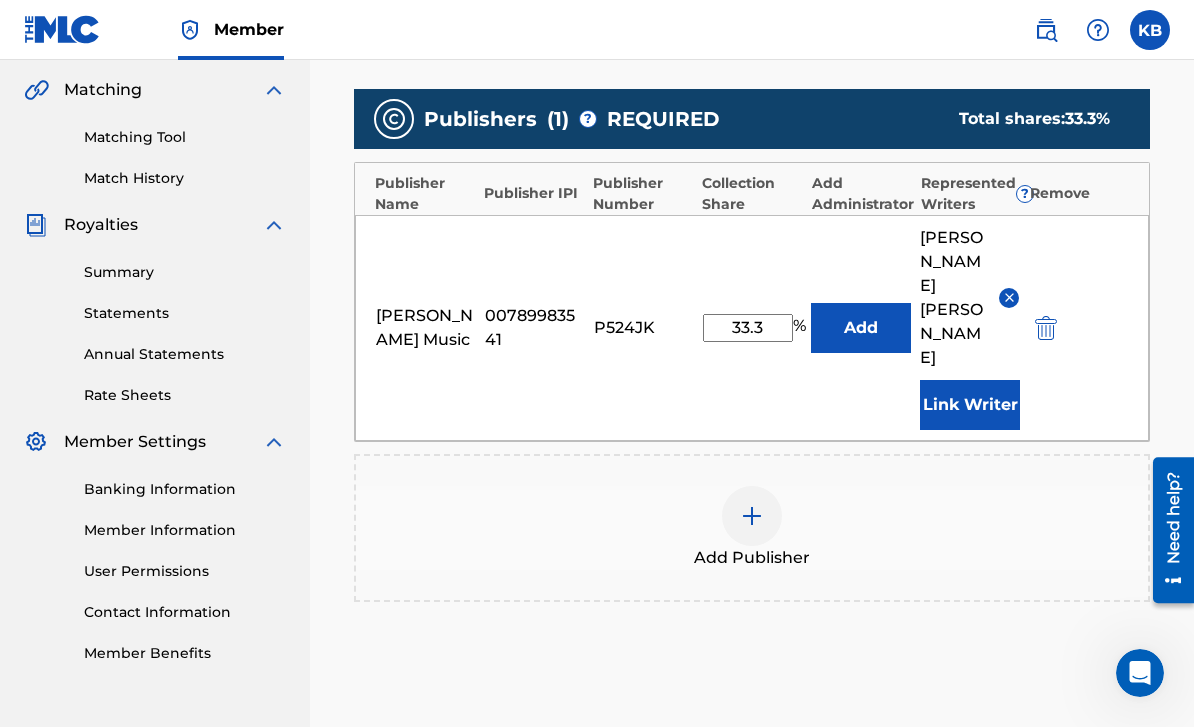 click on "Next" at bounding box center (1090, 804) 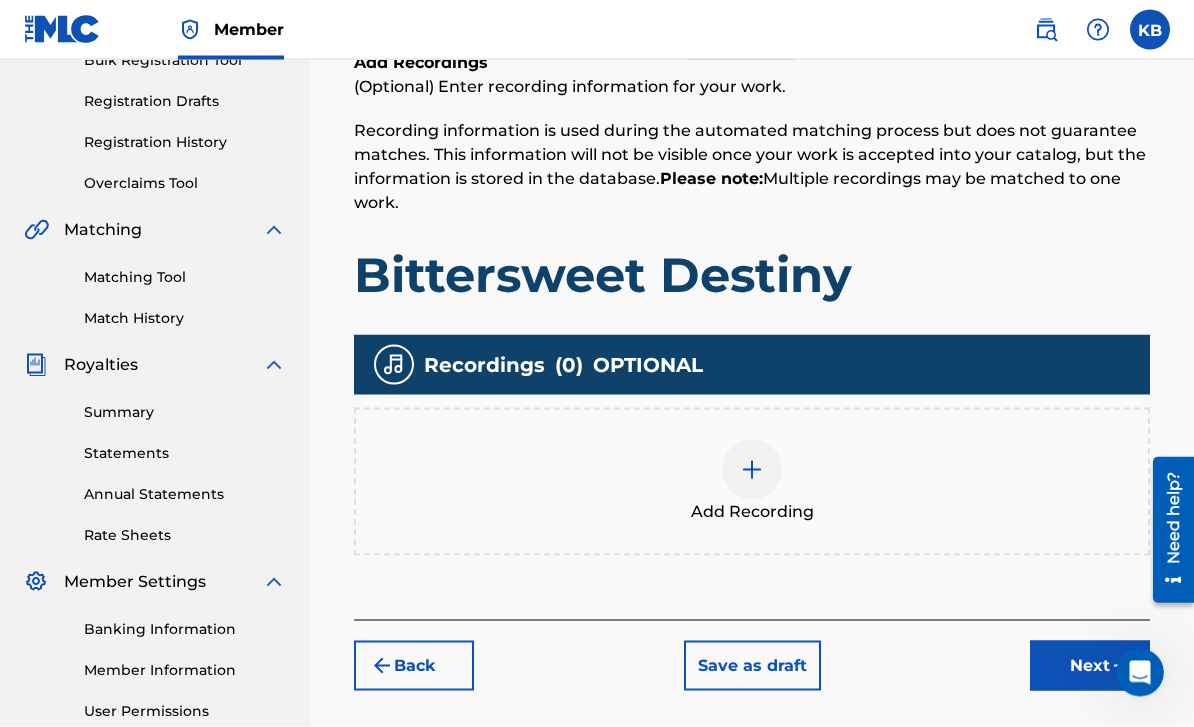 scroll, scrollTop: 365, scrollLeft: 0, axis: vertical 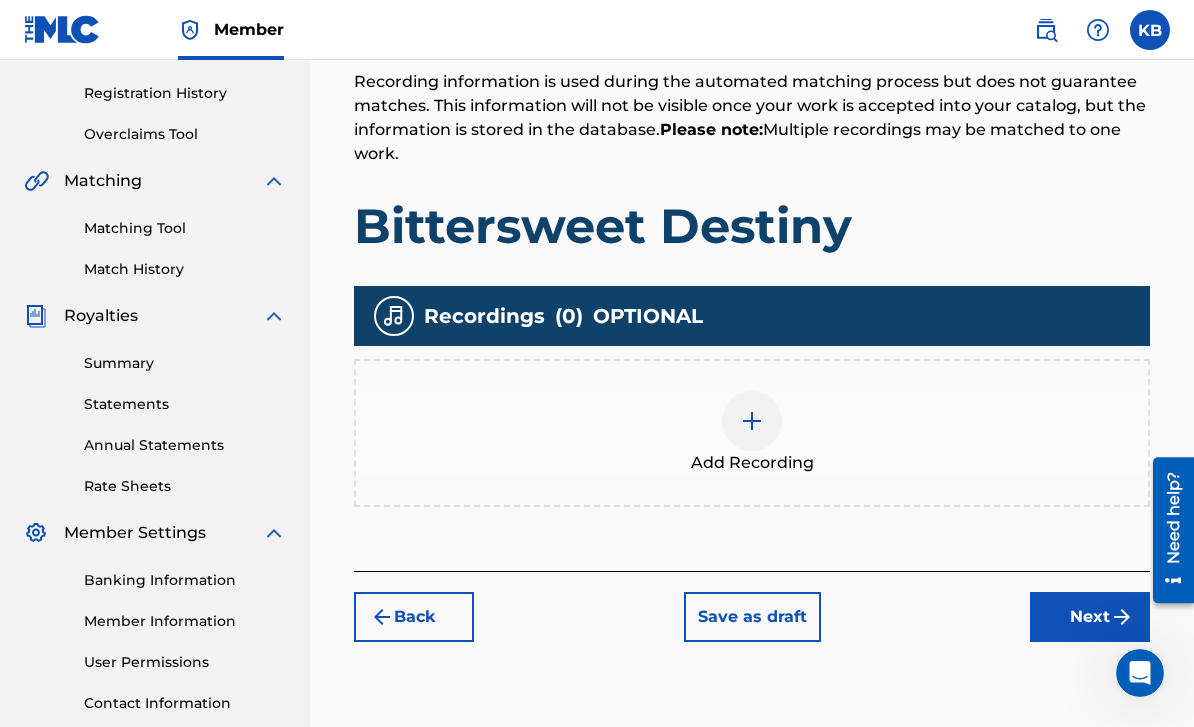click at bounding box center [752, 421] 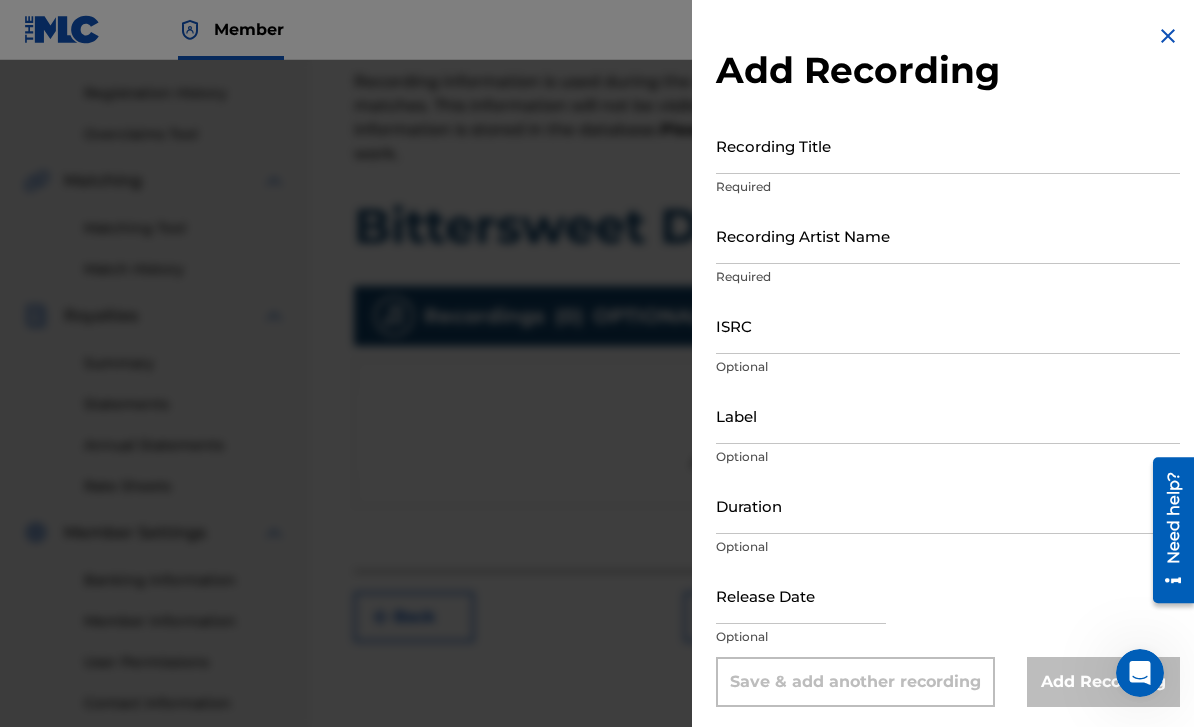 click on "Recording Title" at bounding box center [948, 145] 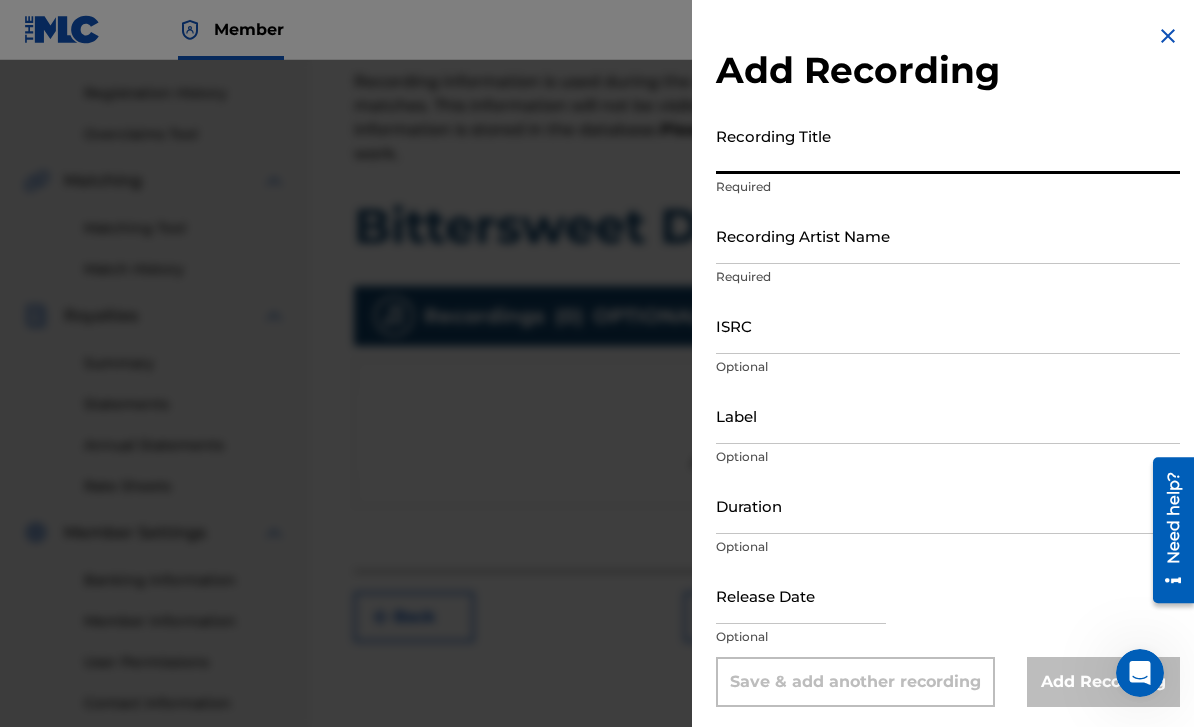 click at bounding box center [1168, 36] 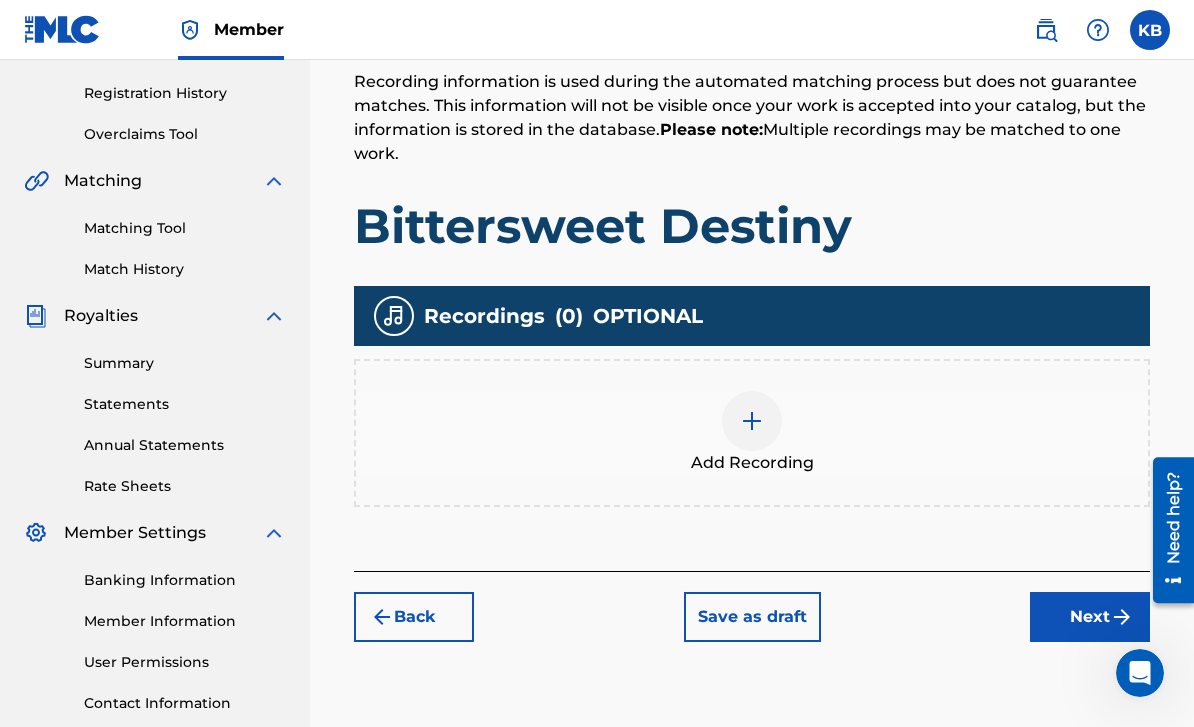 click on "Next" at bounding box center (1090, 617) 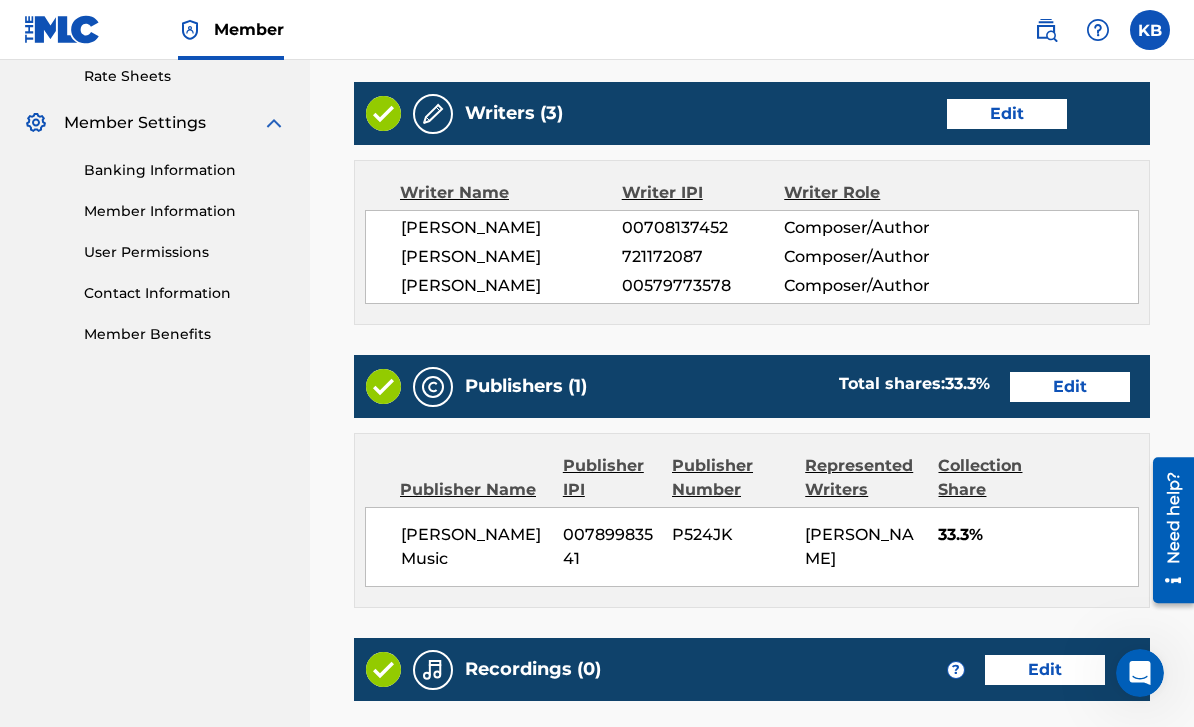 scroll, scrollTop: 984, scrollLeft: 0, axis: vertical 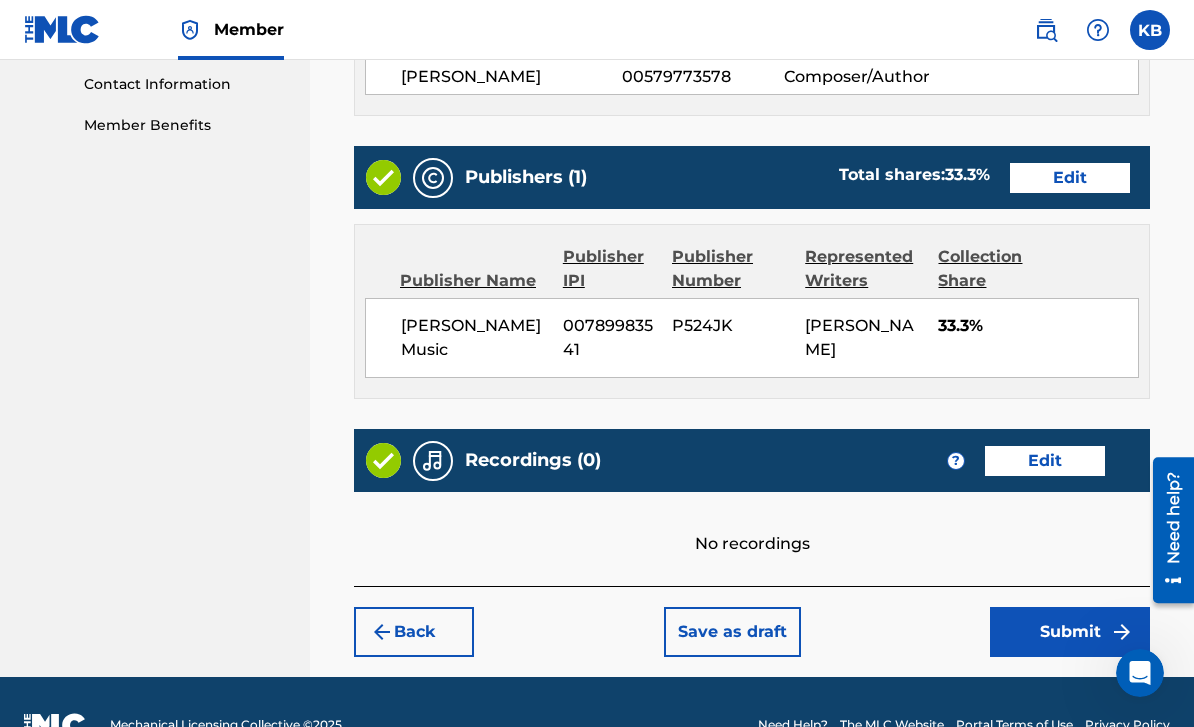 click on "Submit" at bounding box center [1070, 632] 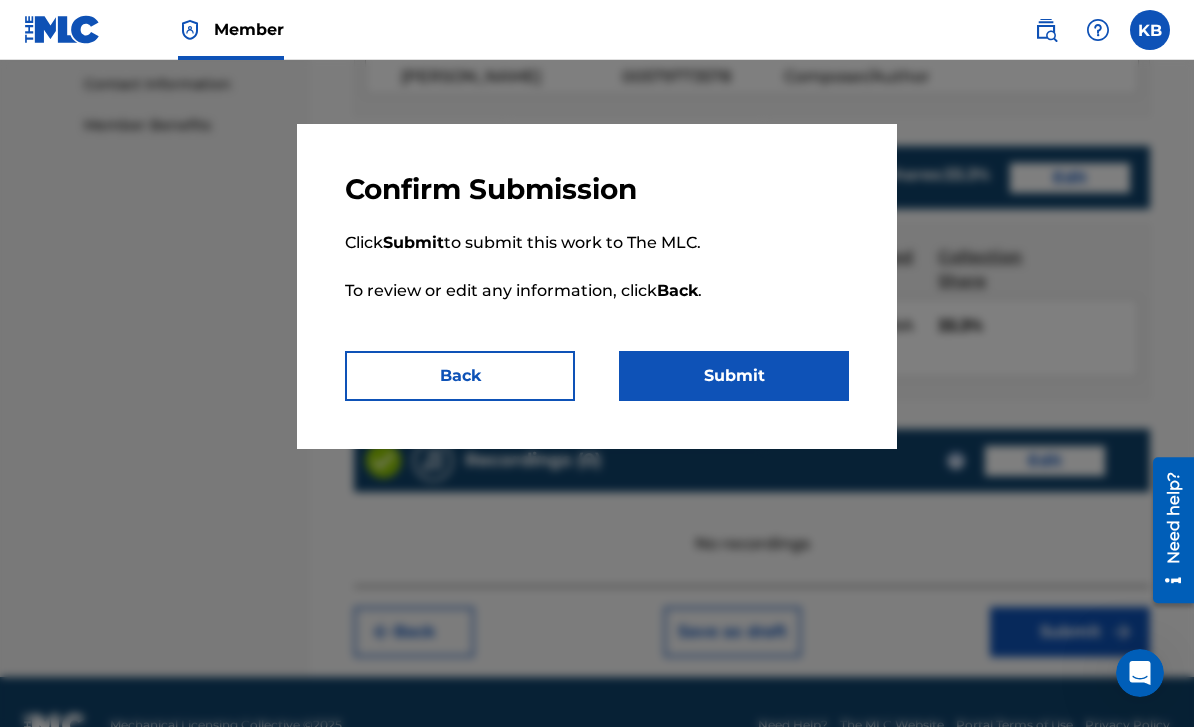 click on "Submit" at bounding box center (734, 376) 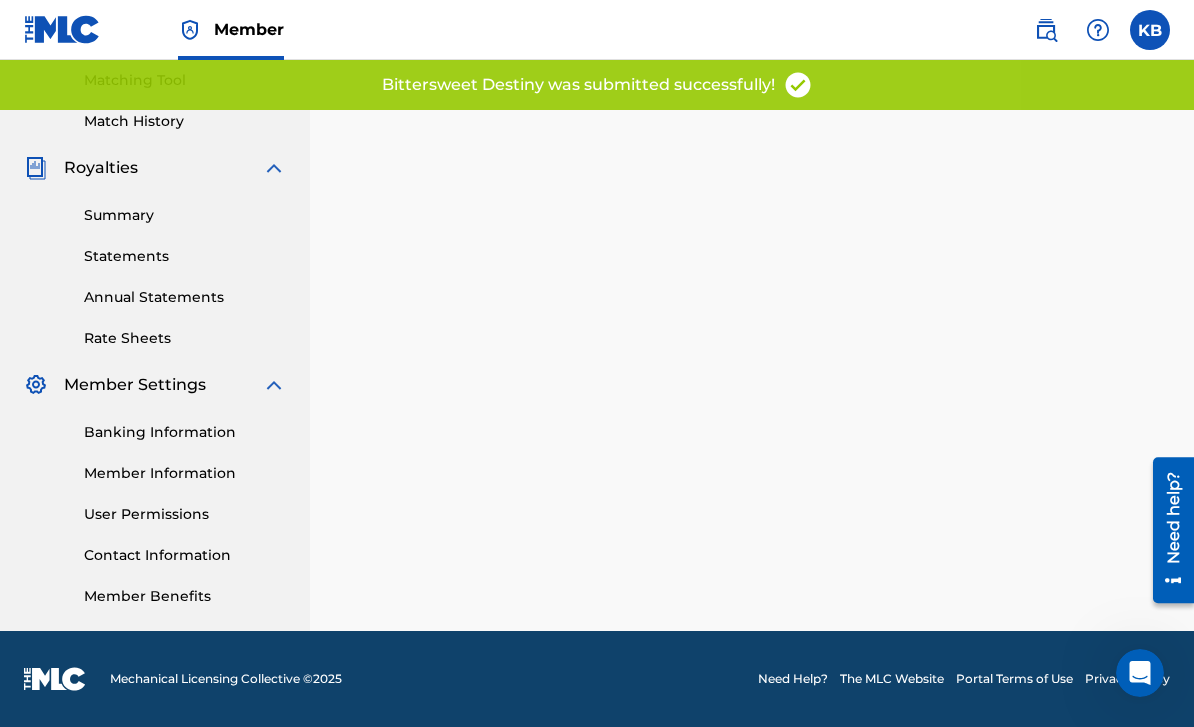 scroll, scrollTop: 0, scrollLeft: 0, axis: both 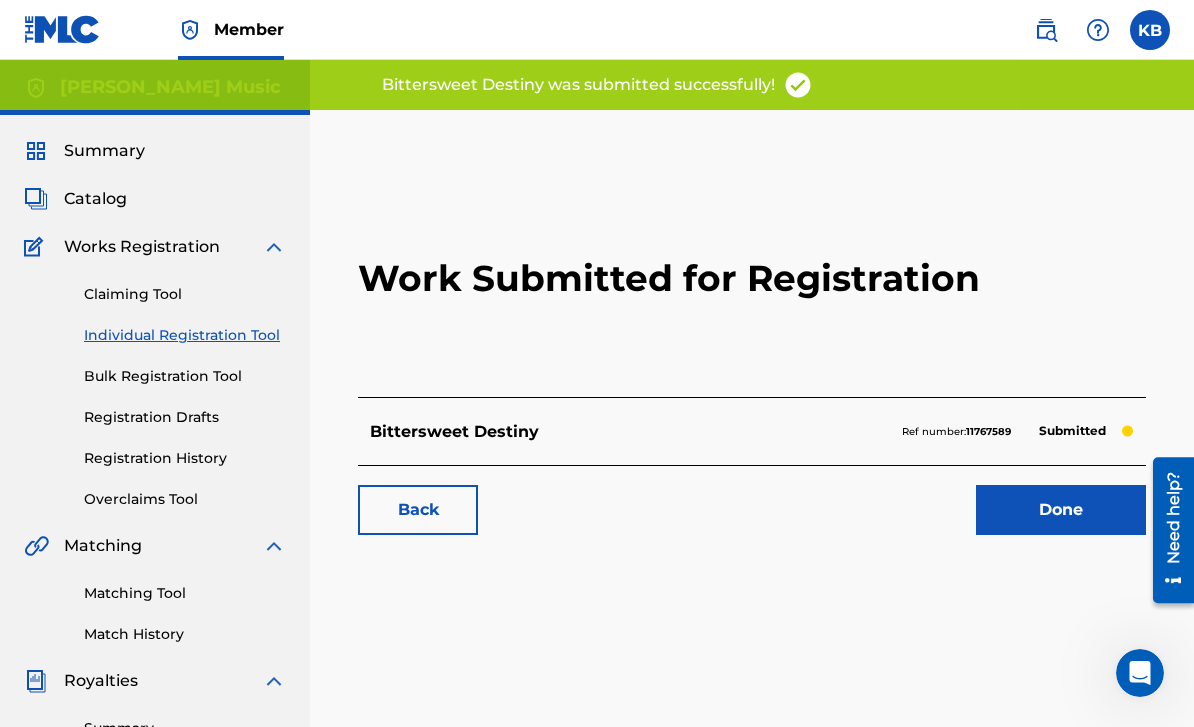 click on "Done" at bounding box center (1061, 510) 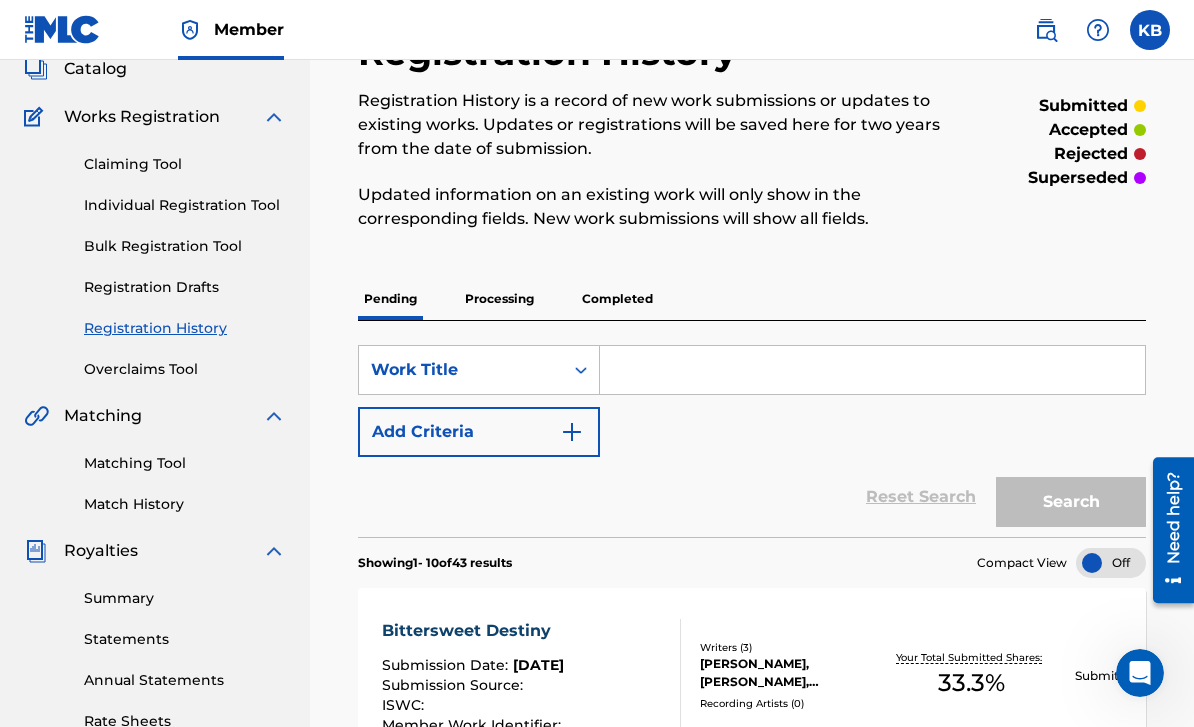 scroll, scrollTop: 87, scrollLeft: 0, axis: vertical 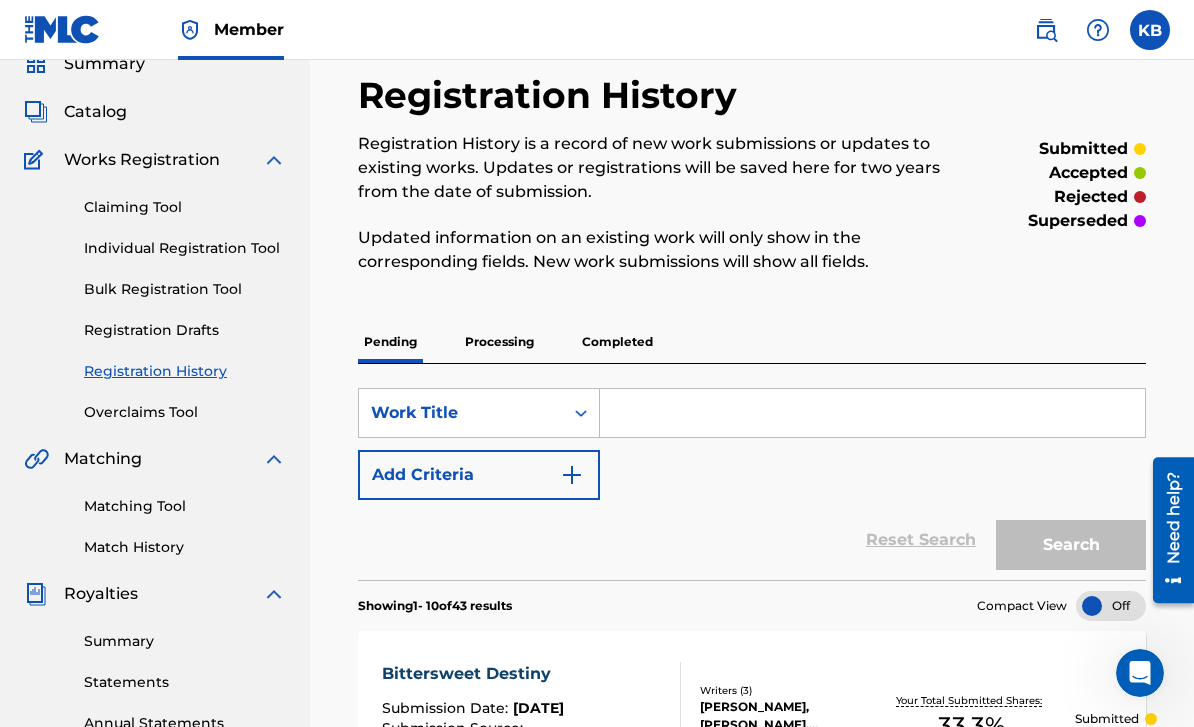 click on "Individual Registration Tool" at bounding box center (185, 248) 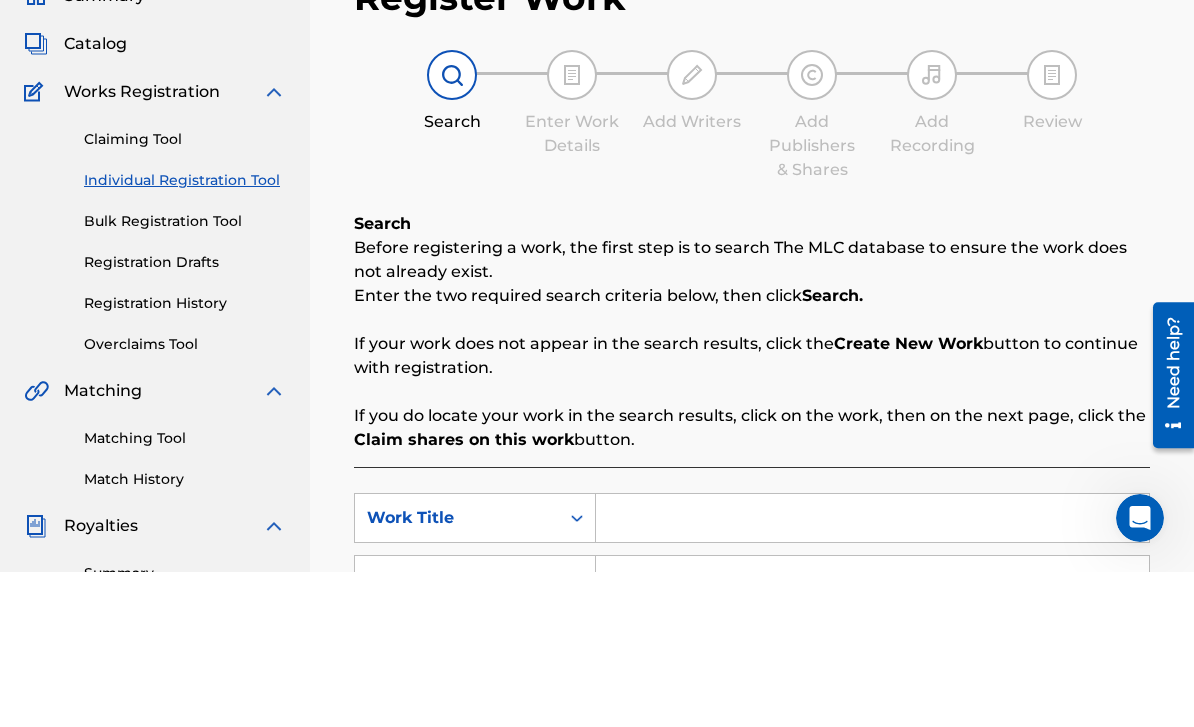 scroll, scrollTop: 340, scrollLeft: 0, axis: vertical 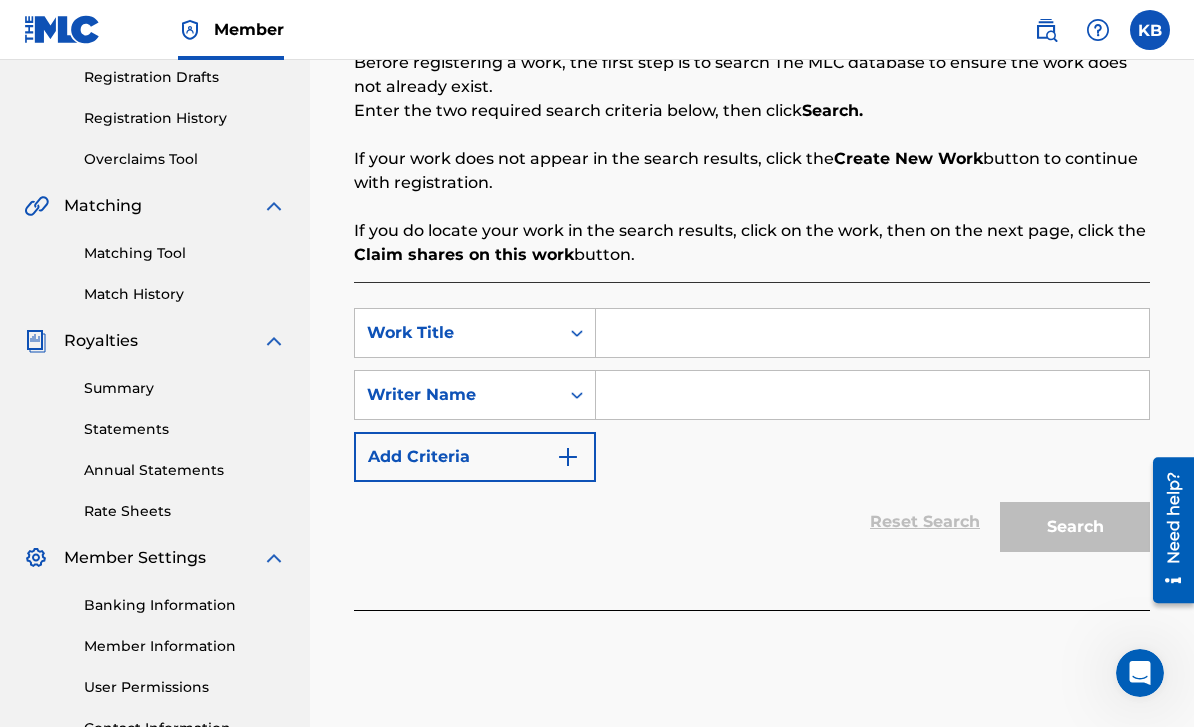 click at bounding box center (872, 333) 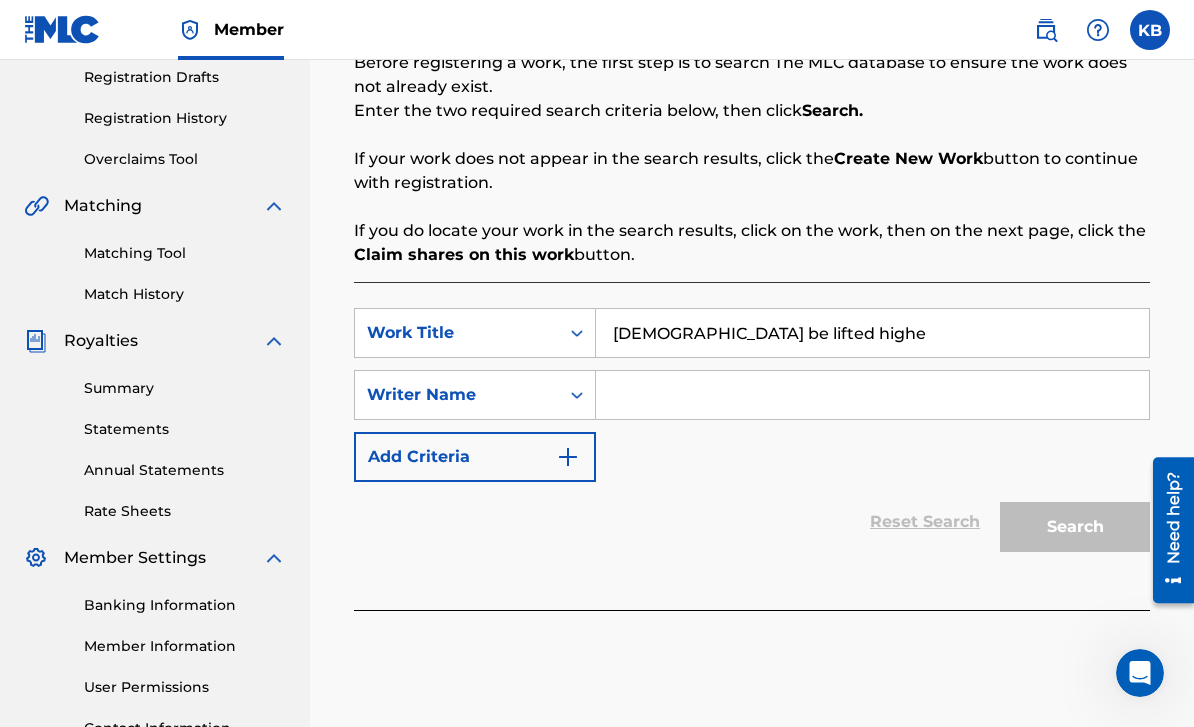 click on "[DEMOGRAPHIC_DATA] be lifted highe" at bounding box center (872, 333) 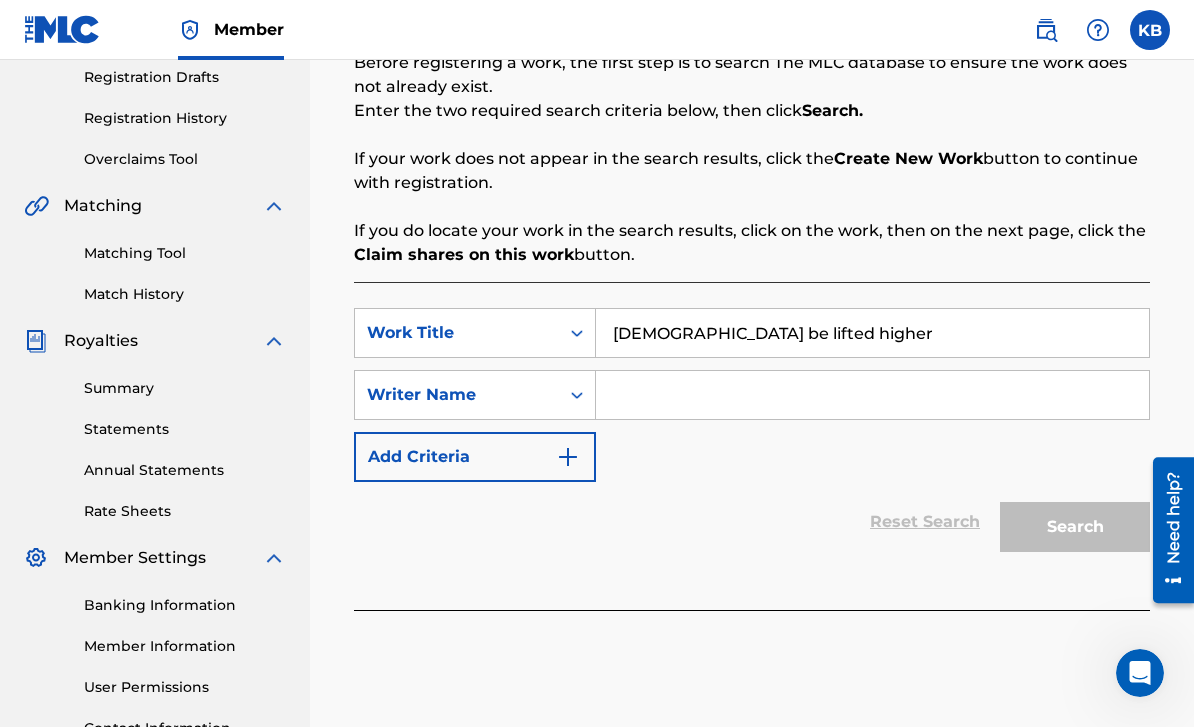 type on "[DEMOGRAPHIC_DATA] be lifted higher" 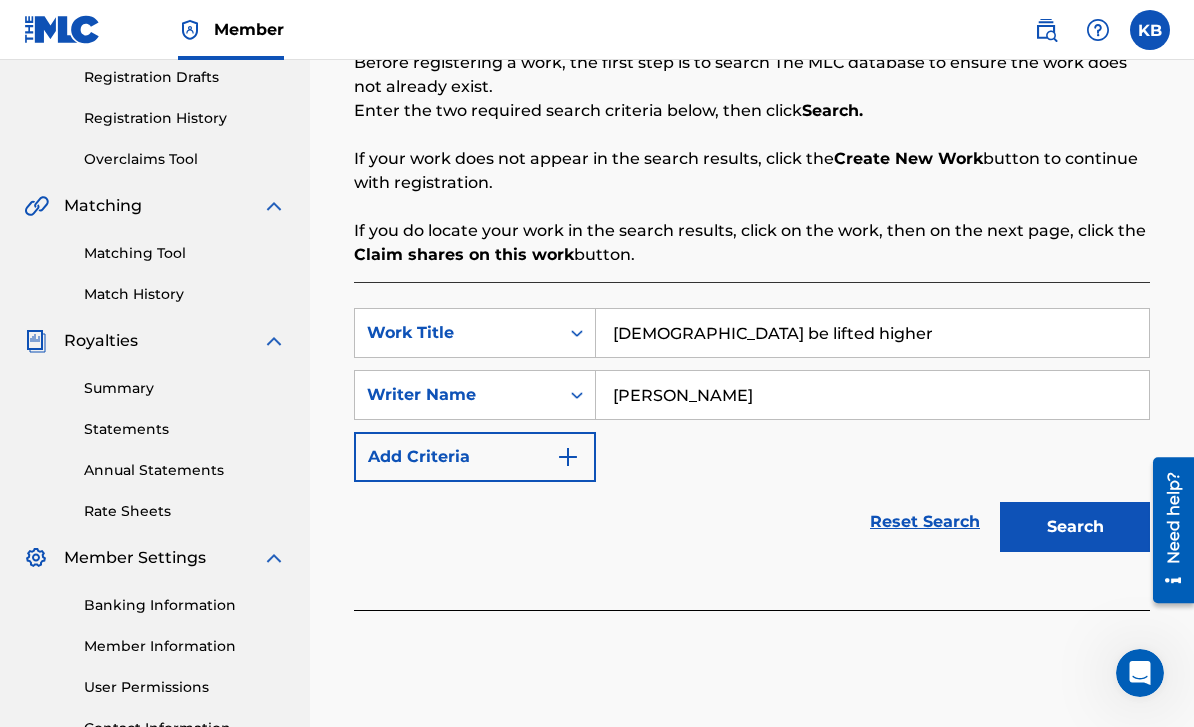 type on "[PERSON_NAME]" 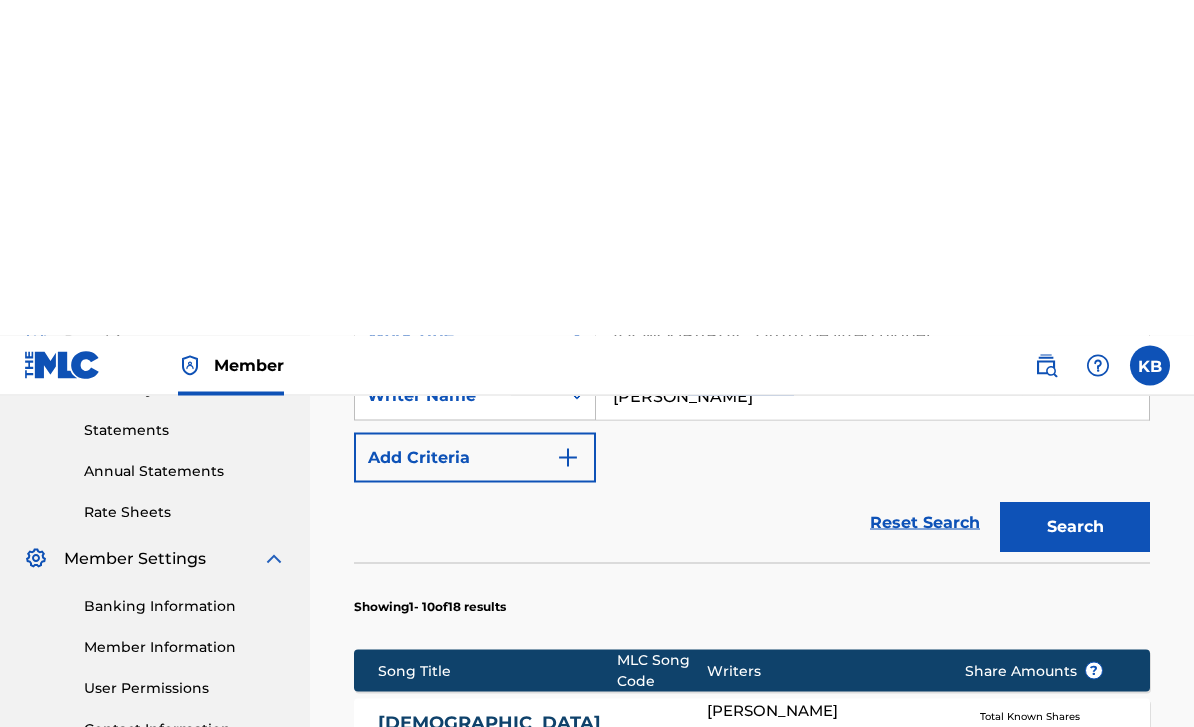 scroll, scrollTop: 677, scrollLeft: 0, axis: vertical 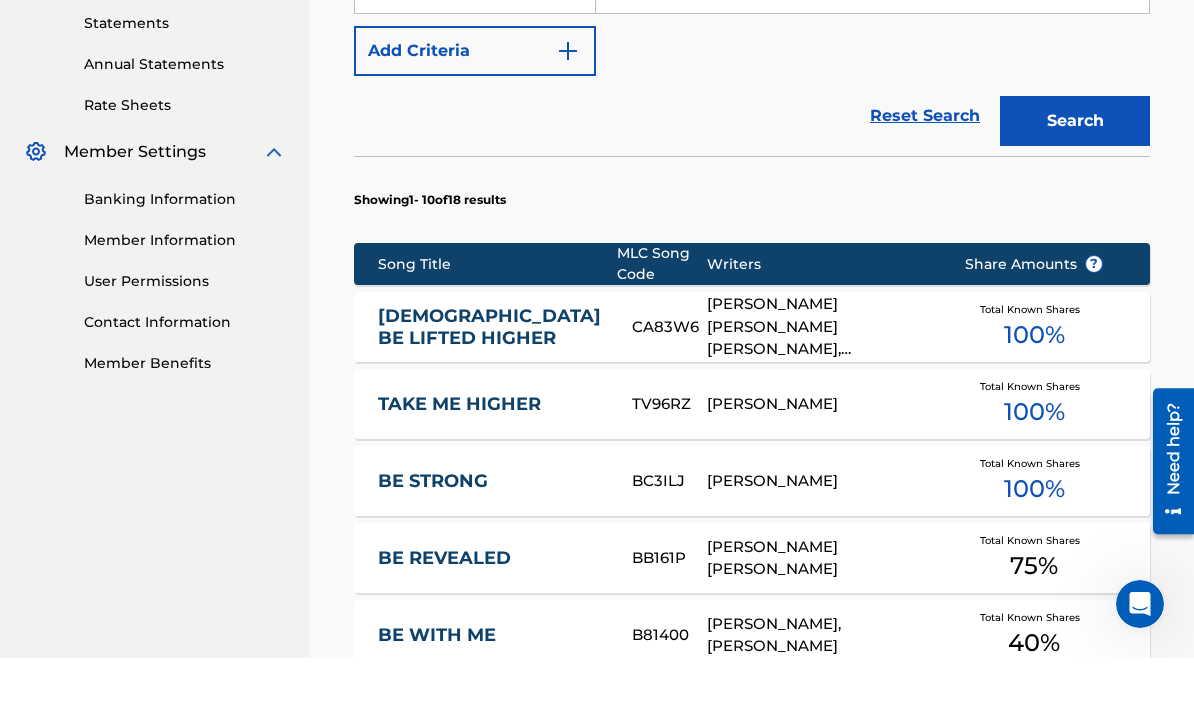 click on "[DEMOGRAPHIC_DATA] BE LIFTED HIGHER" at bounding box center (491, 396) 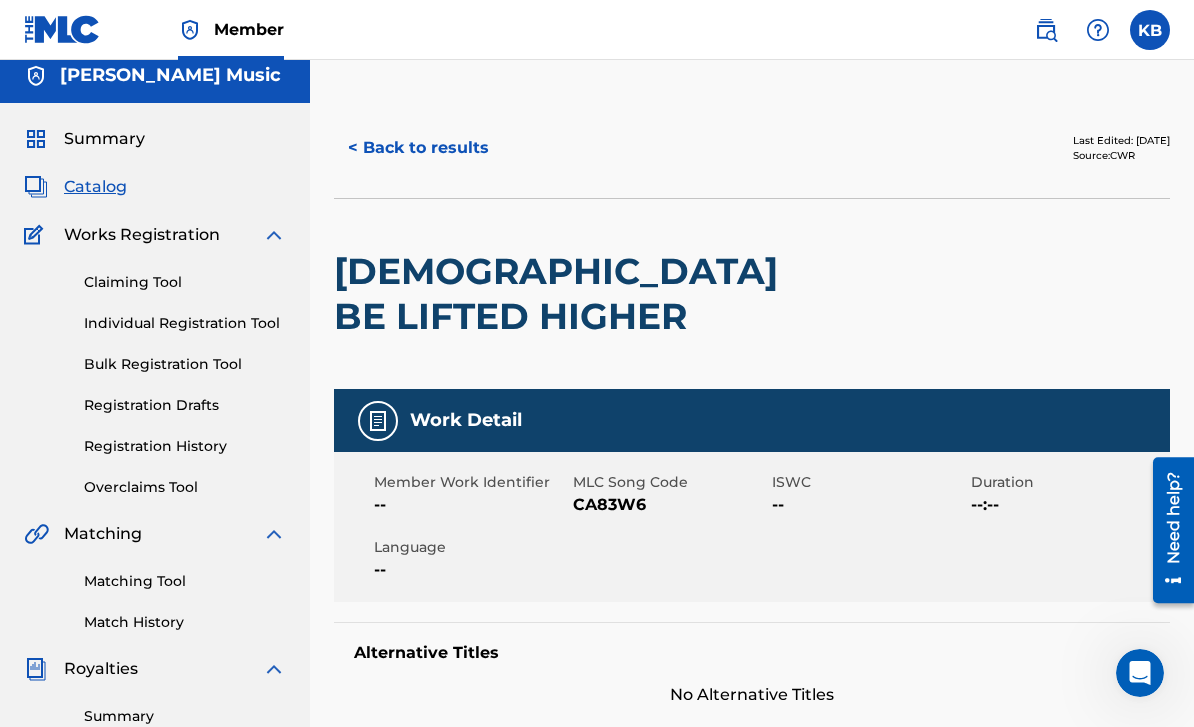 scroll, scrollTop: 0, scrollLeft: 0, axis: both 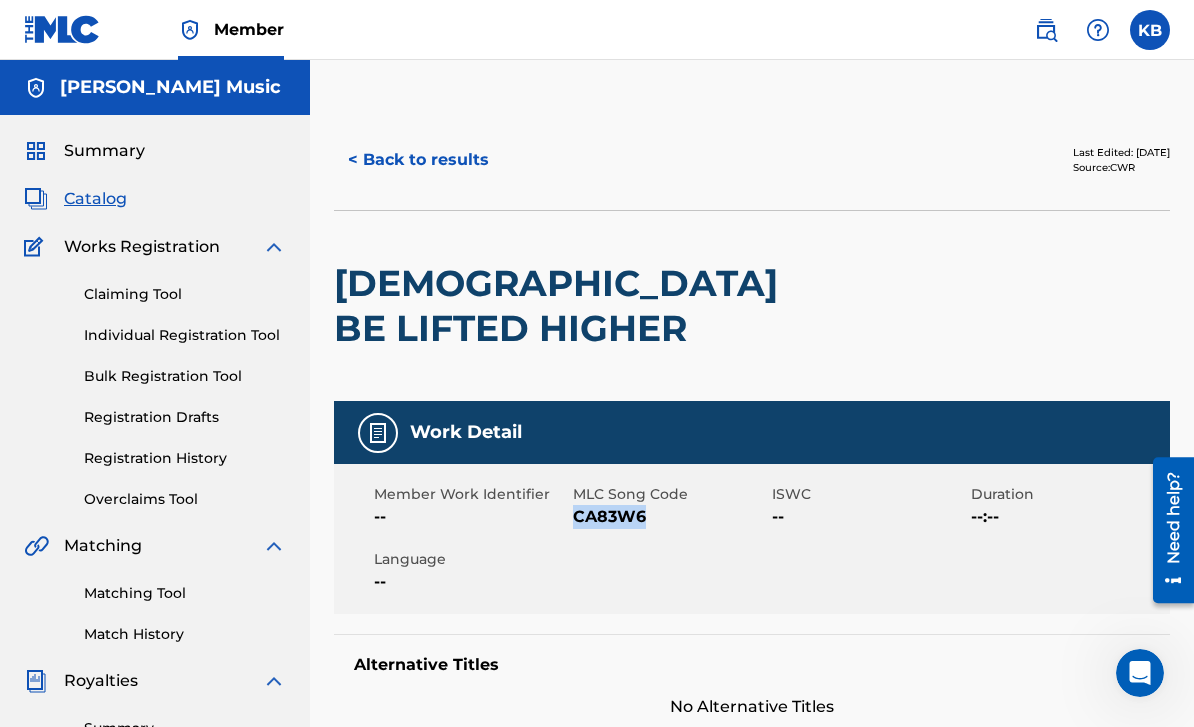 click on "< Back to results" at bounding box center (418, 160) 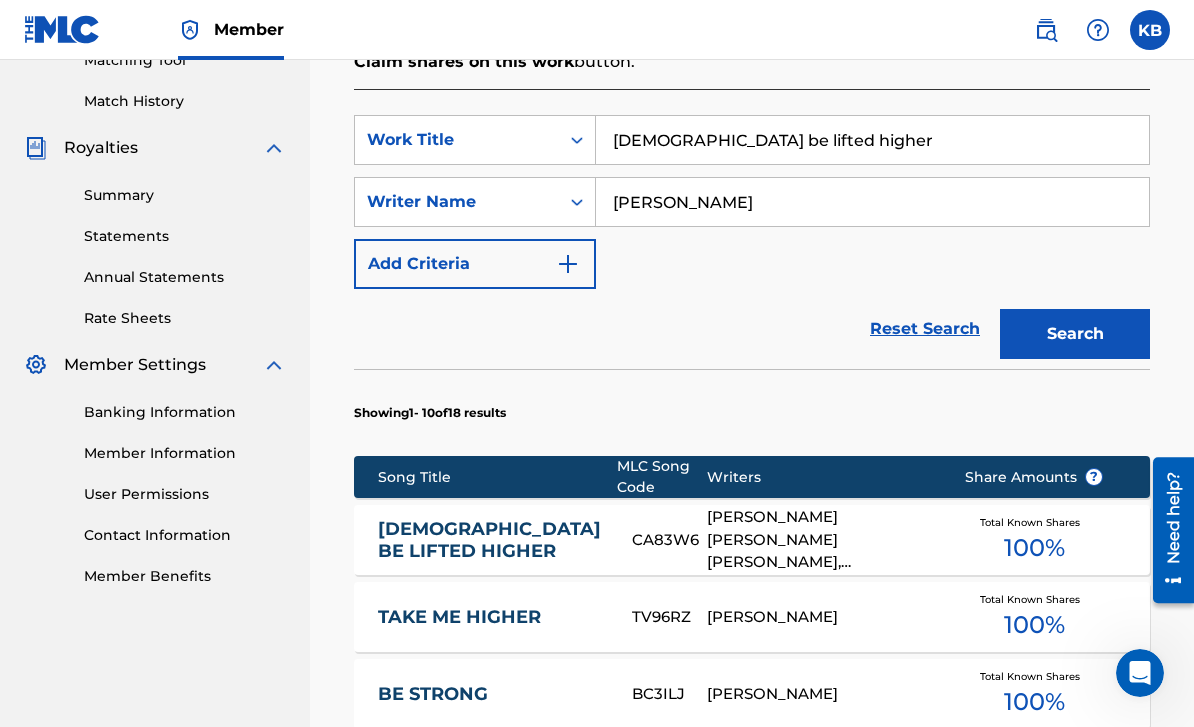 click on "[DEMOGRAPHIC_DATA] be lifted higher" at bounding box center [872, 140] 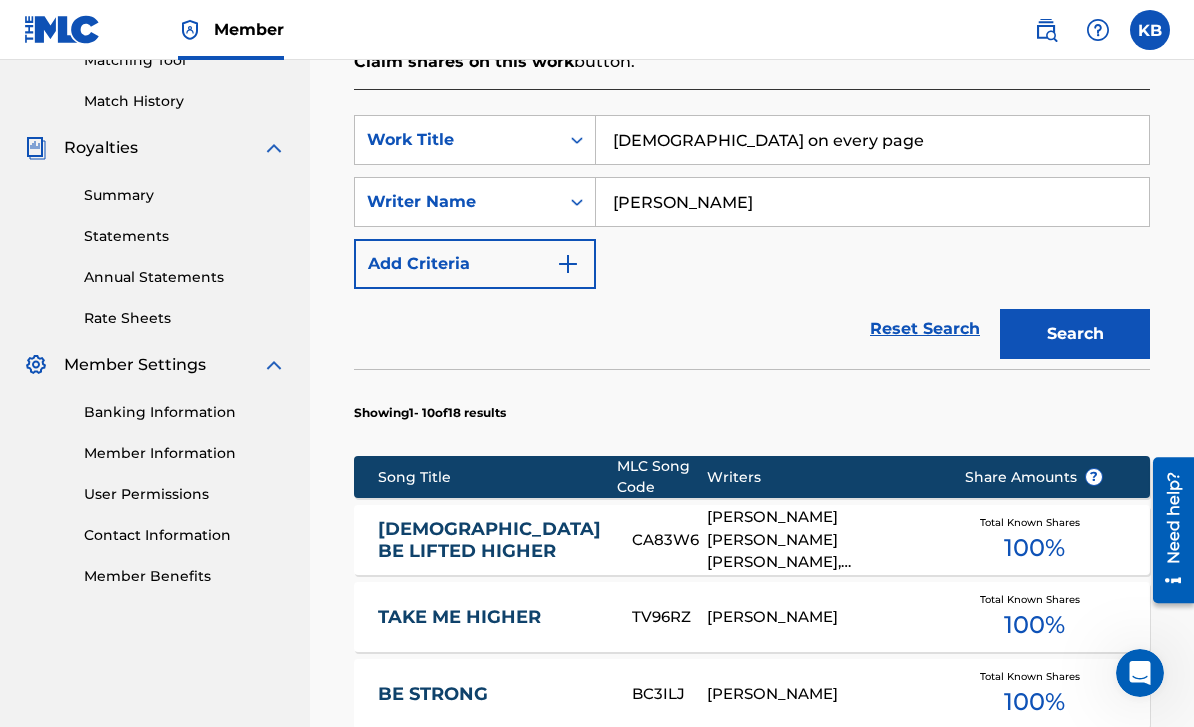 type on "[DEMOGRAPHIC_DATA] on every page" 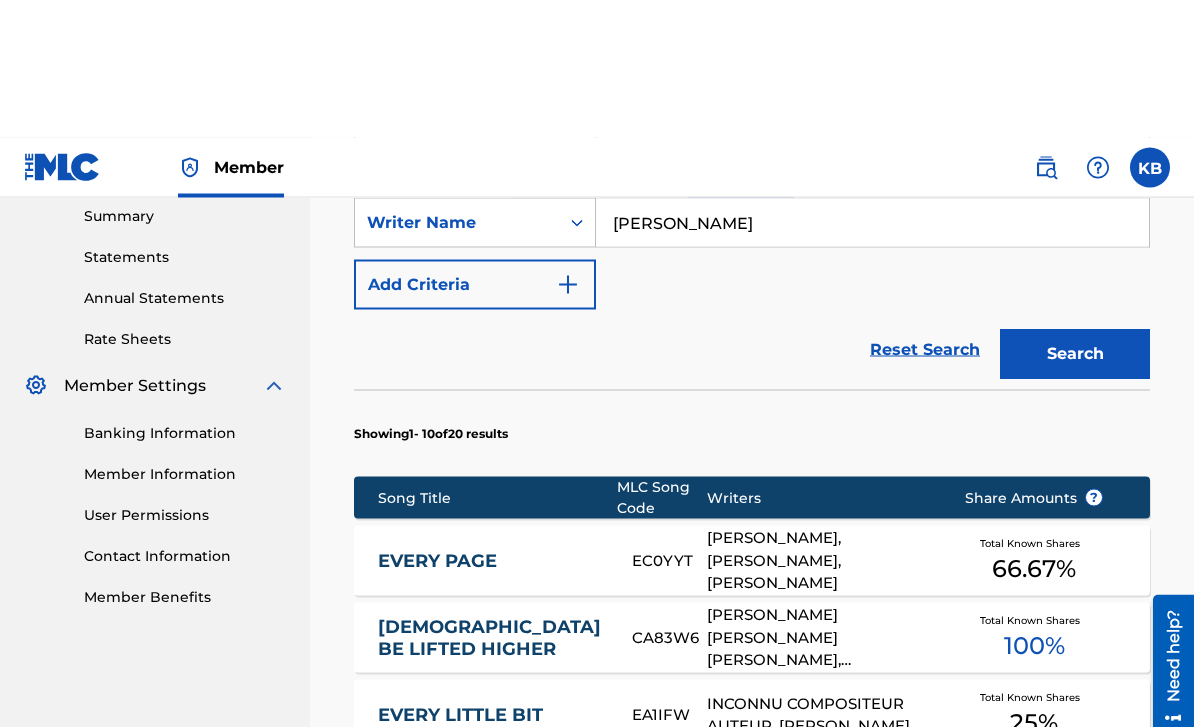 scroll, scrollTop: 651, scrollLeft: 0, axis: vertical 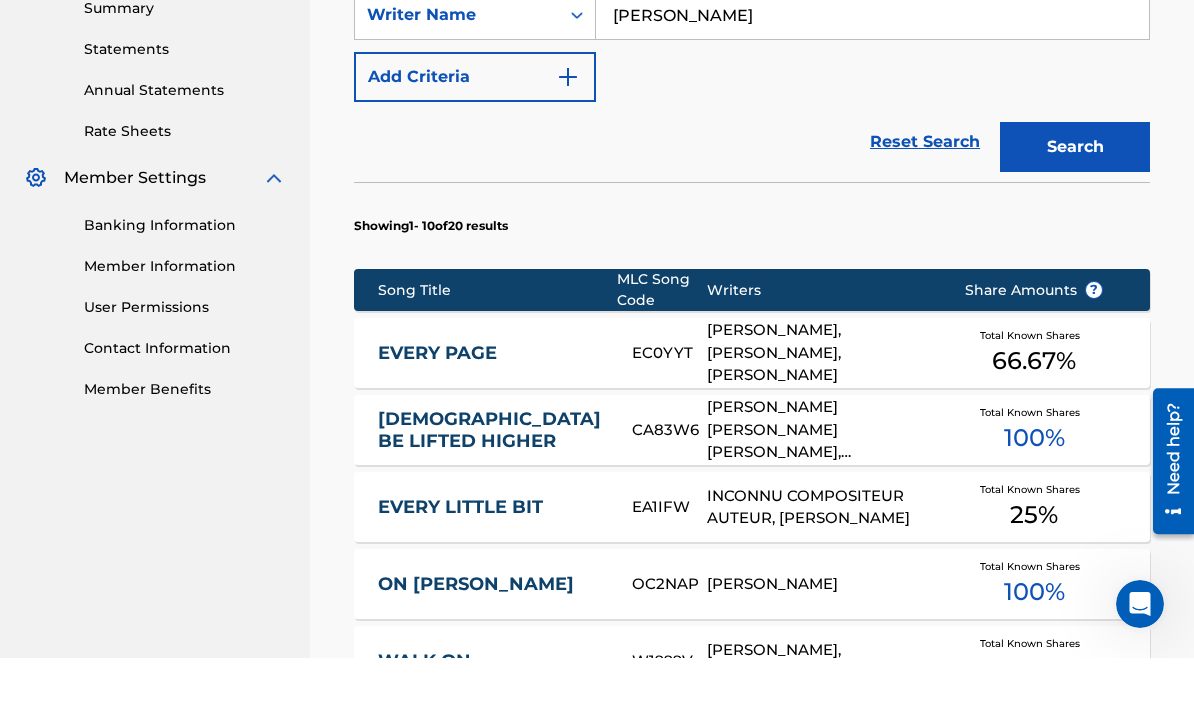 click on "EVERY PAGE" at bounding box center (491, 422) 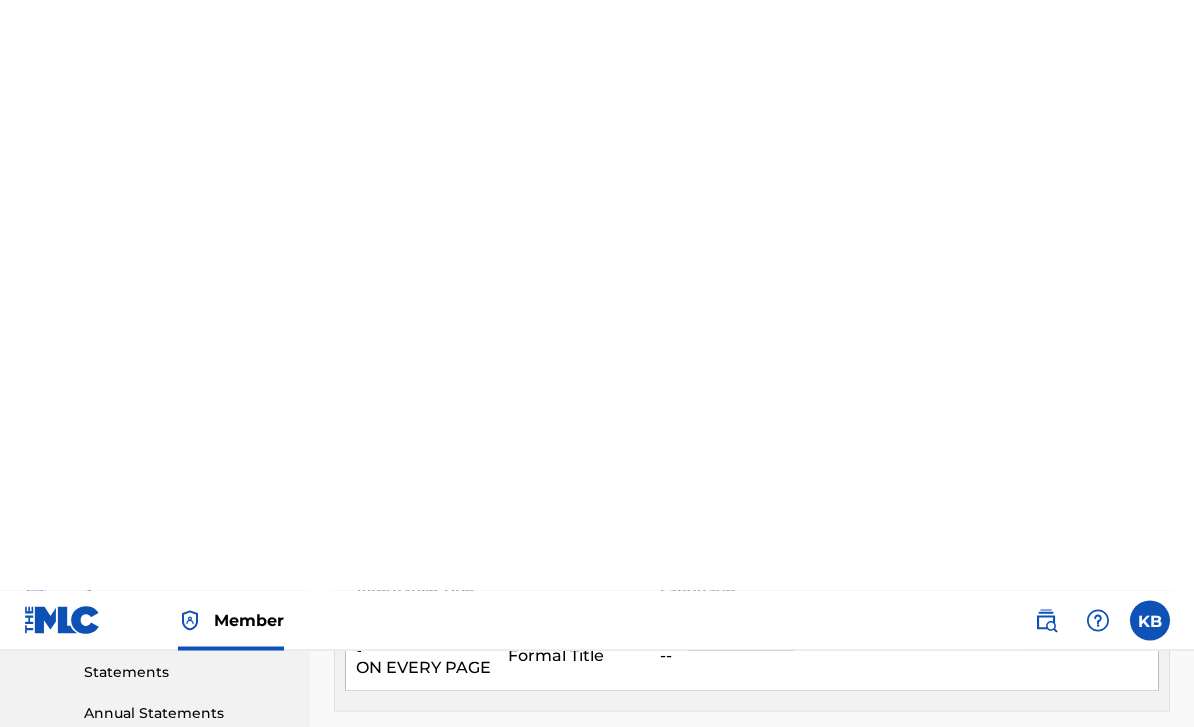 scroll, scrollTop: 0, scrollLeft: 0, axis: both 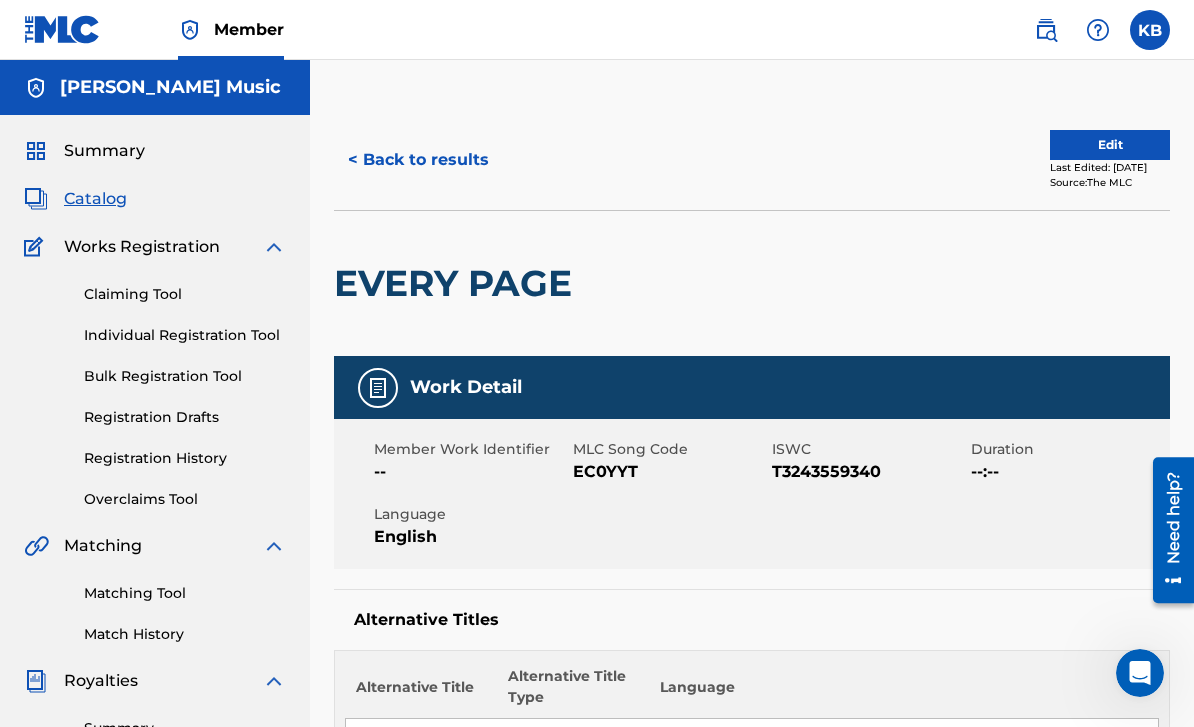 click on "Registration History" at bounding box center [185, 458] 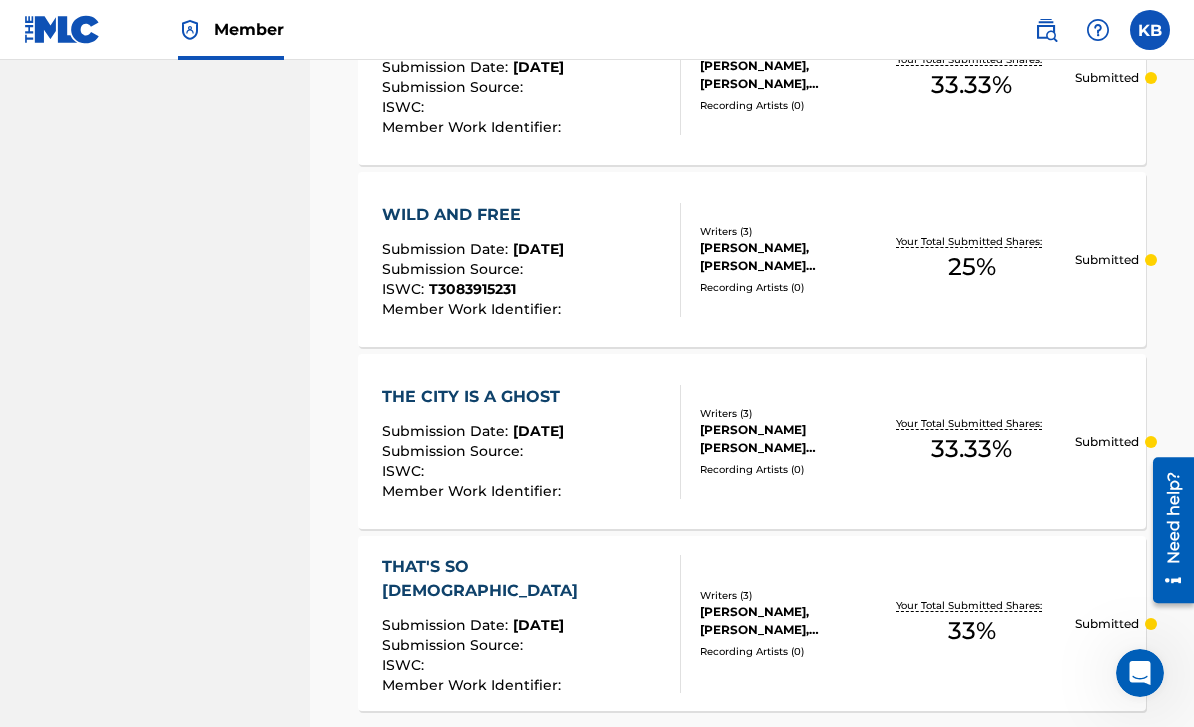 scroll, scrollTop: 1991, scrollLeft: 0, axis: vertical 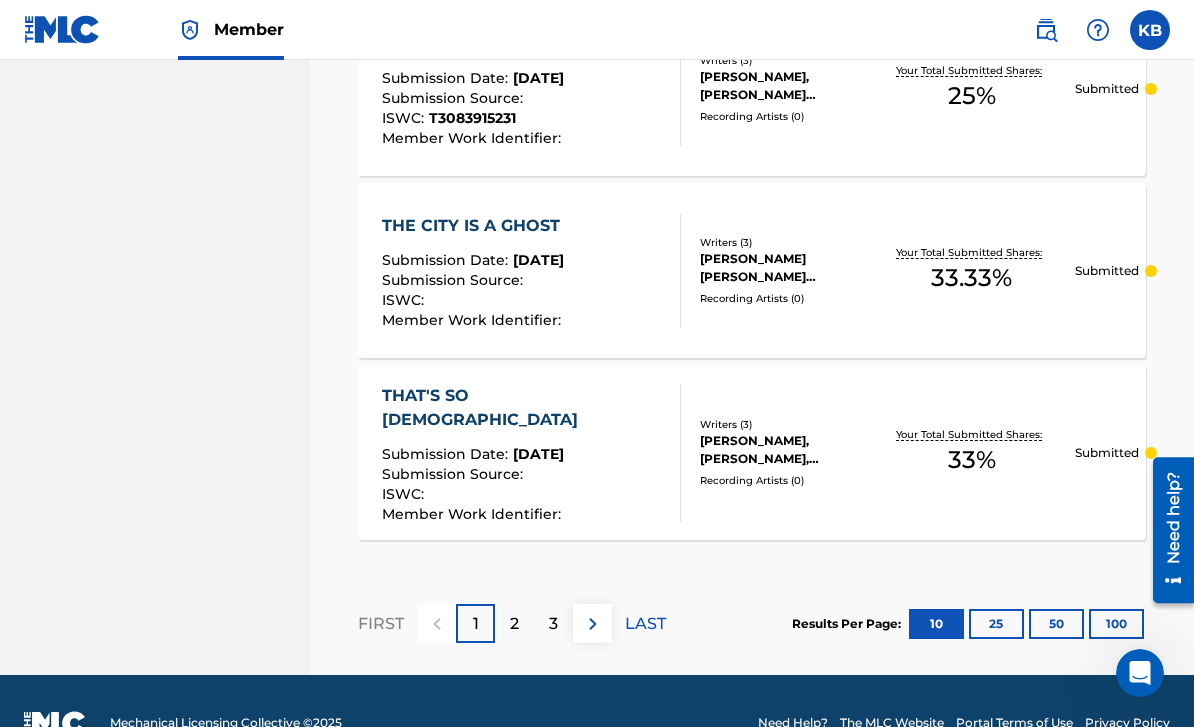 click on "2" at bounding box center (514, 623) 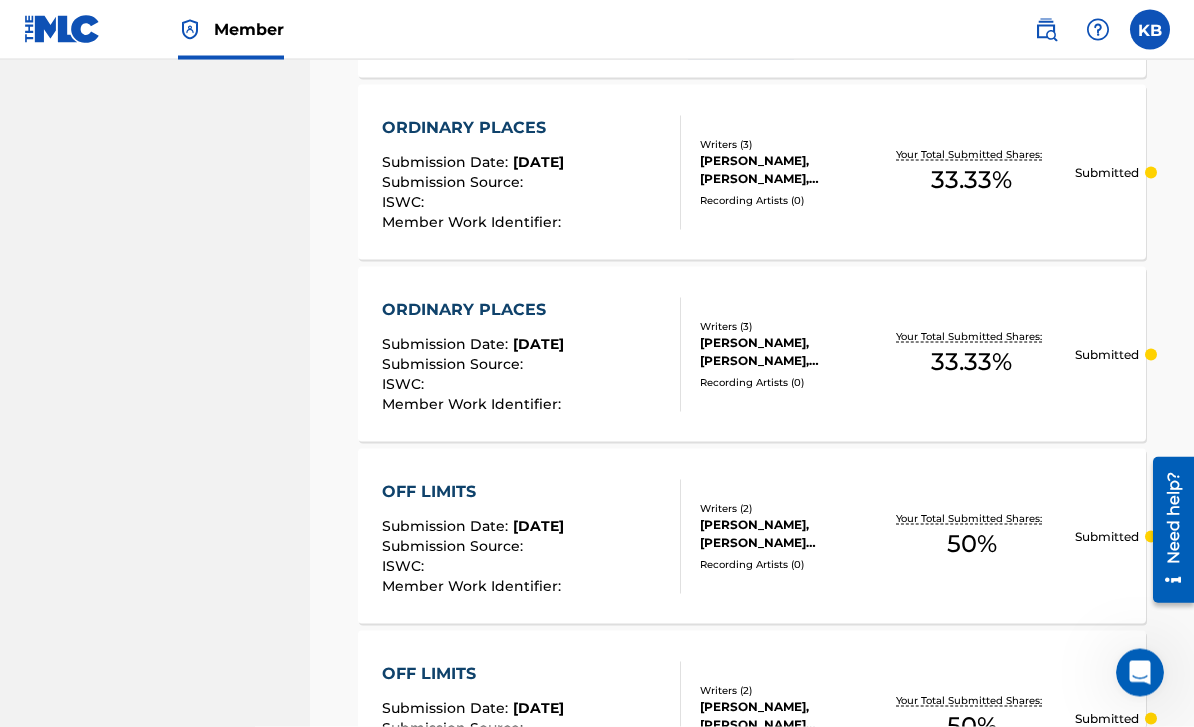 scroll, scrollTop: 1970, scrollLeft: 0, axis: vertical 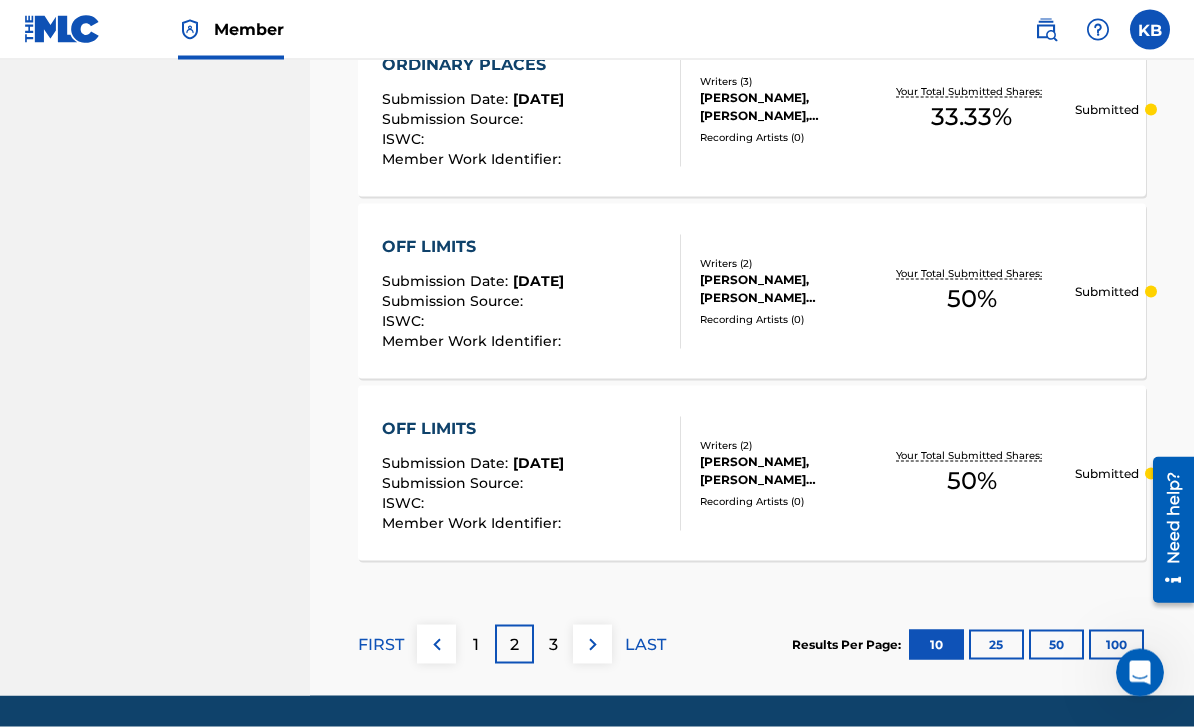 click on "3" at bounding box center (553, 645) 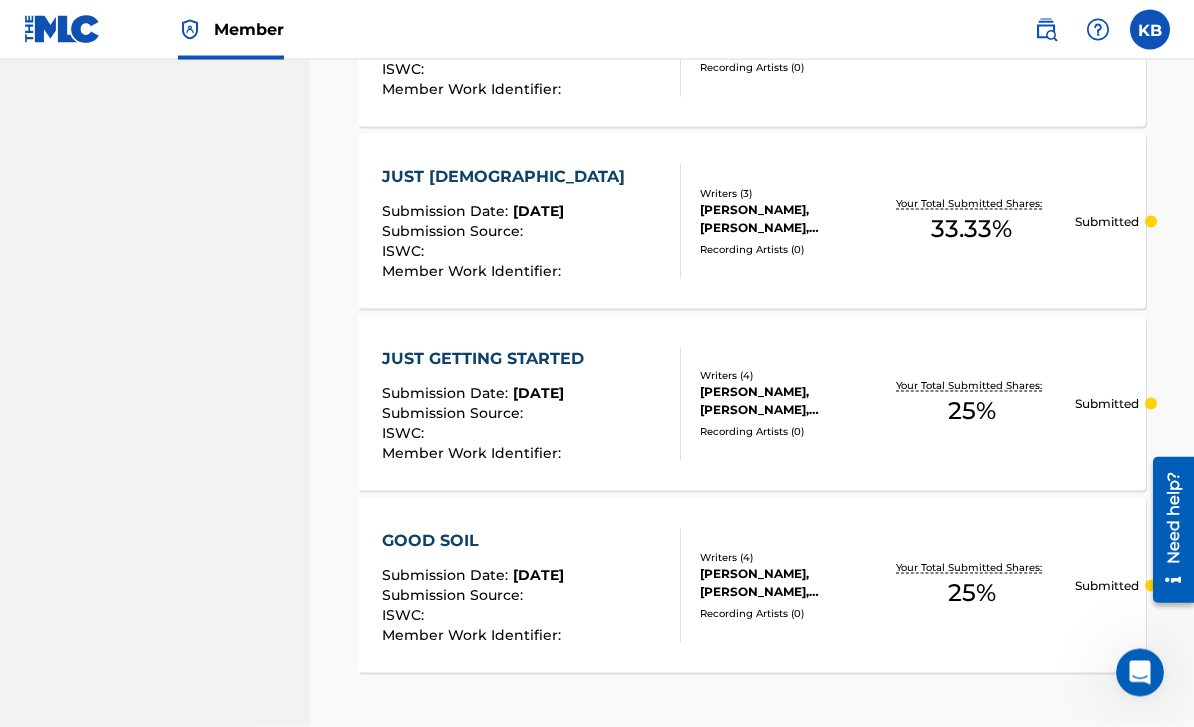 scroll, scrollTop: 1991, scrollLeft: 0, axis: vertical 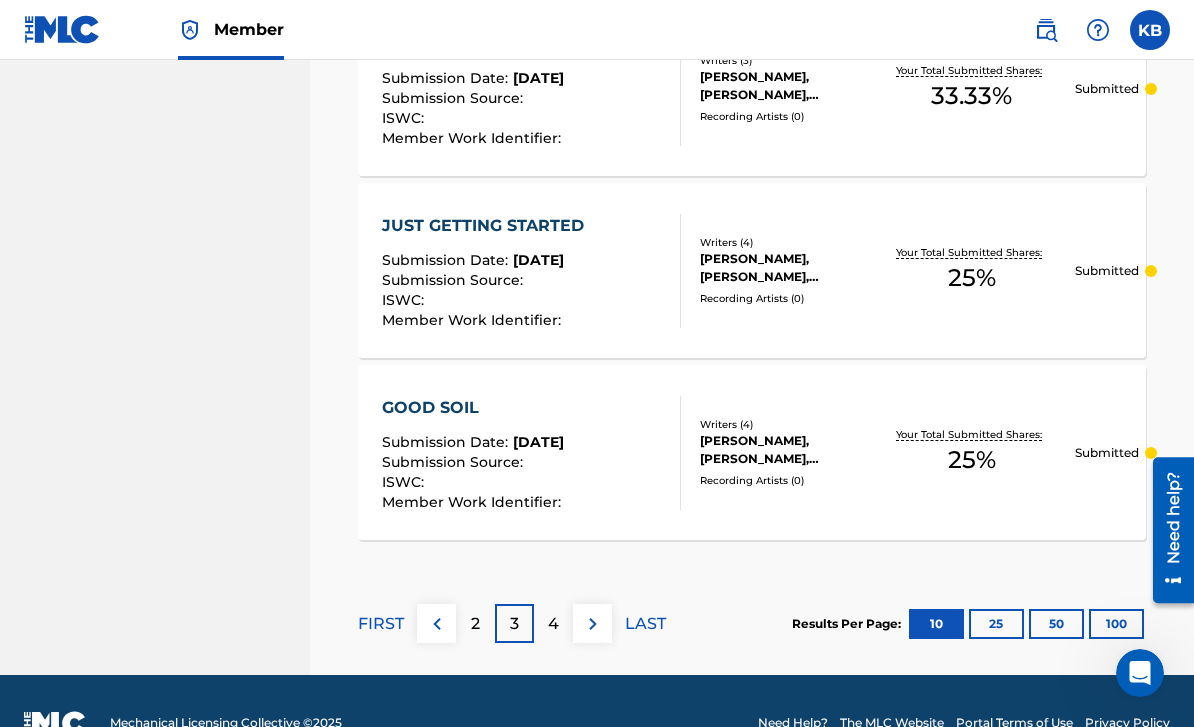 click on "4" at bounding box center [553, 624] 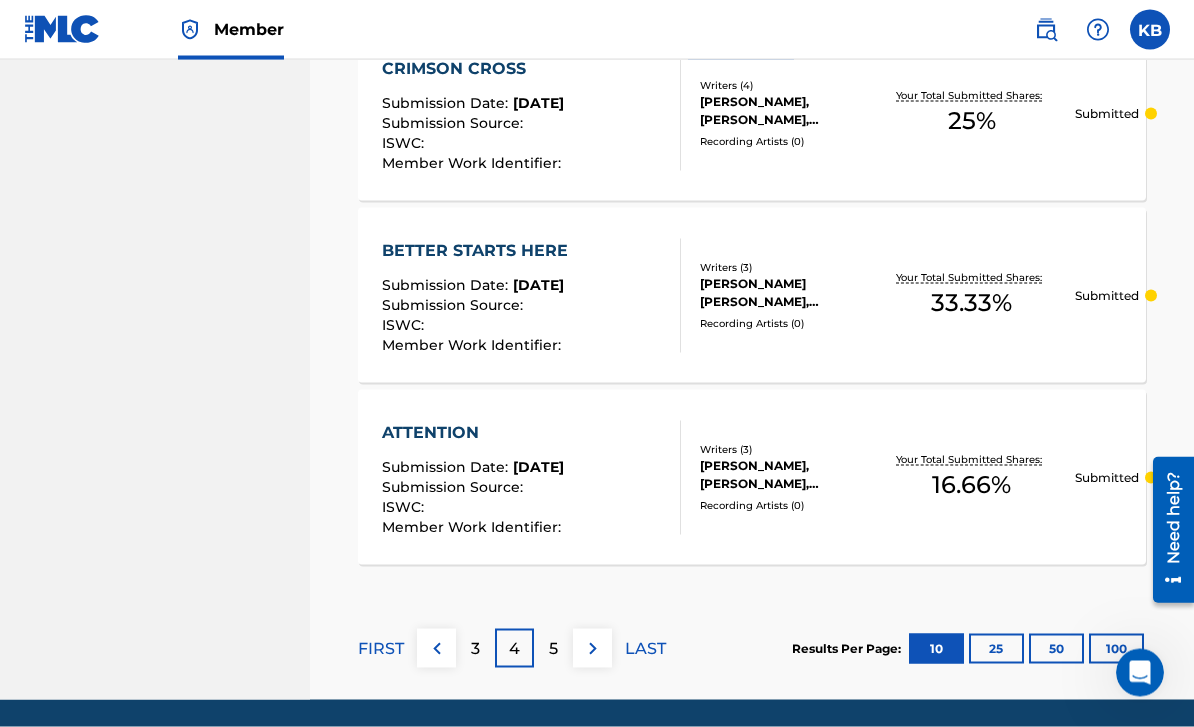 click on "5" at bounding box center [553, 649] 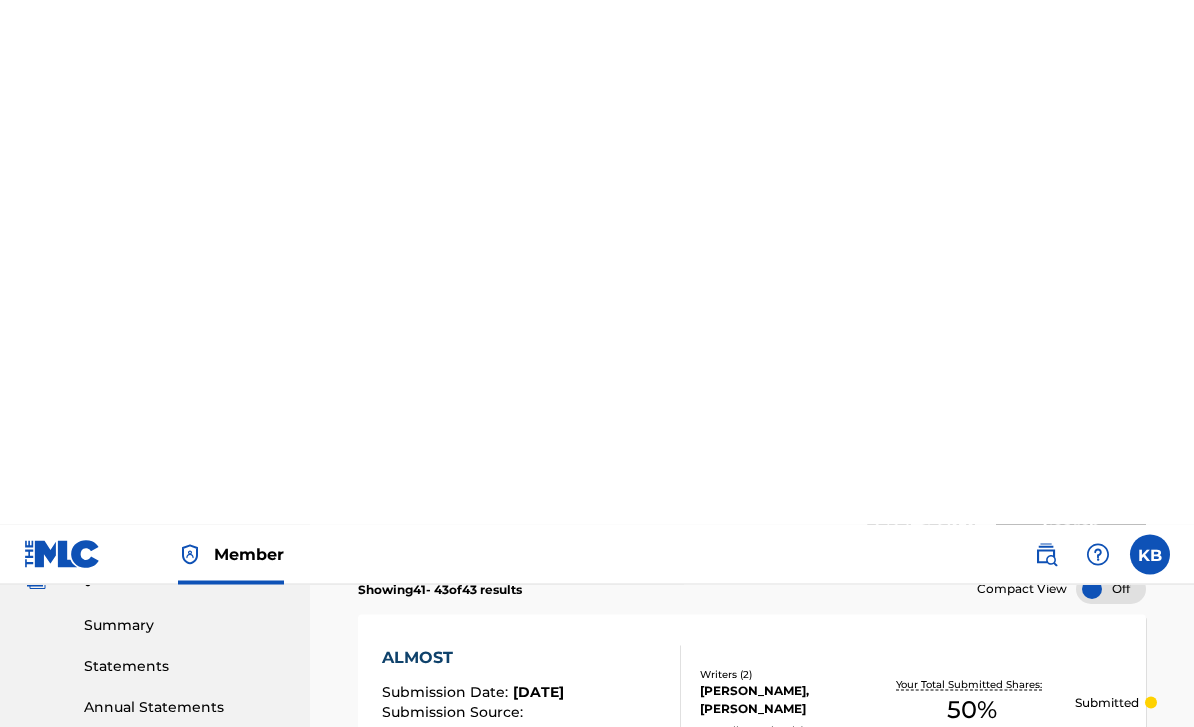 scroll, scrollTop: 0, scrollLeft: 0, axis: both 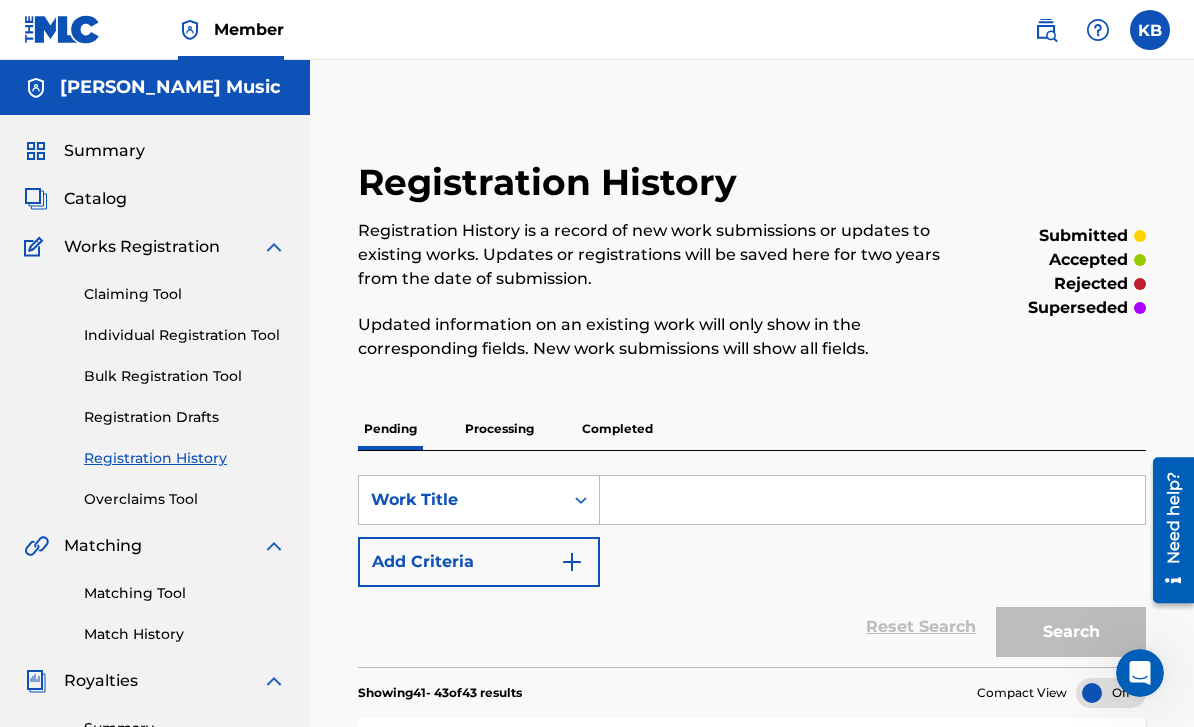 click on "Individual Registration Tool" at bounding box center (185, 335) 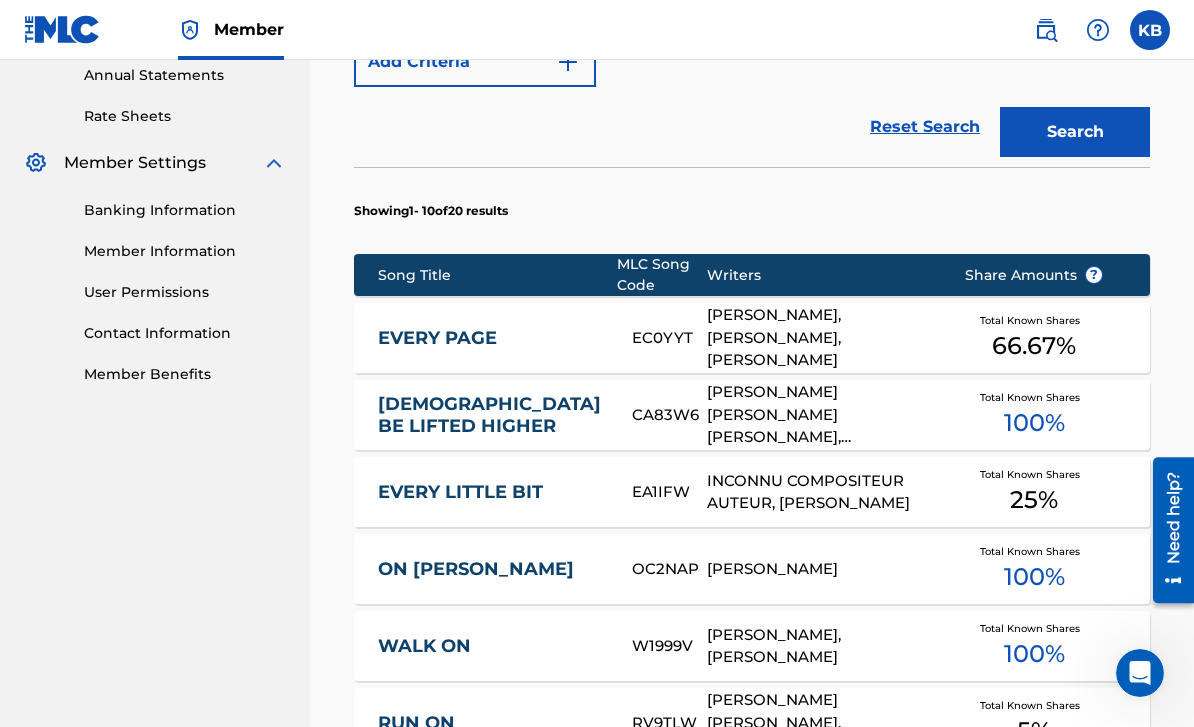 scroll, scrollTop: 665, scrollLeft: 0, axis: vertical 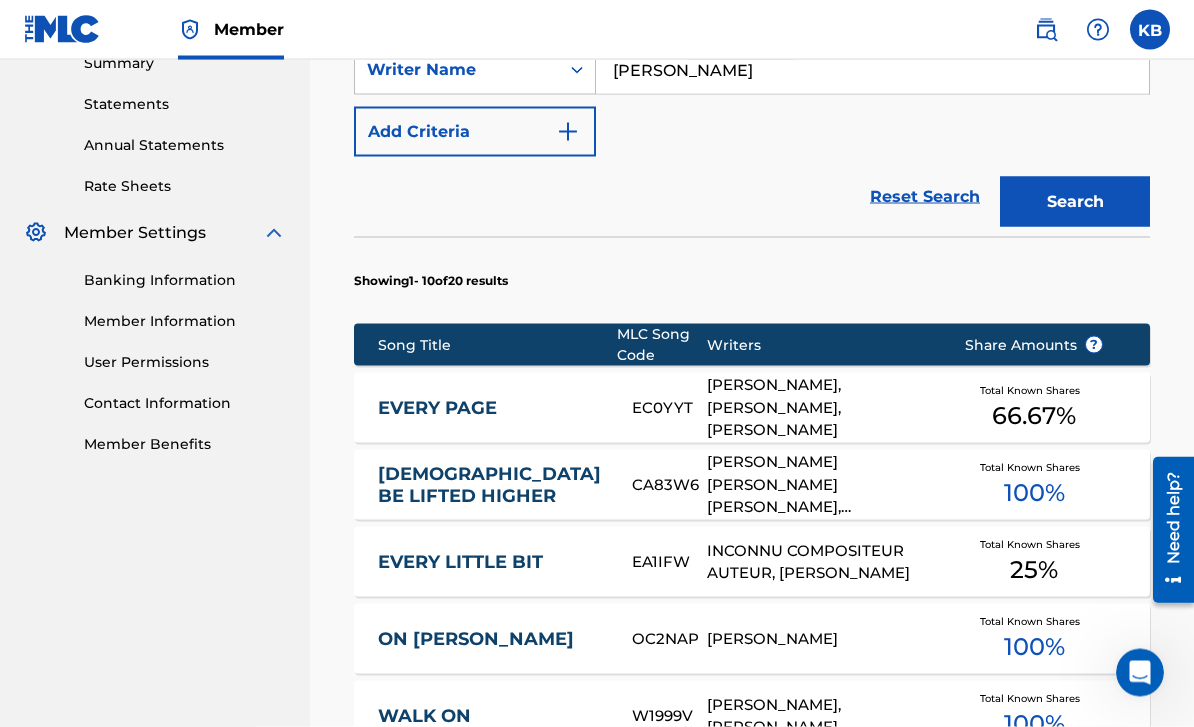 click on "EVERY PAGE" at bounding box center (491, 408) 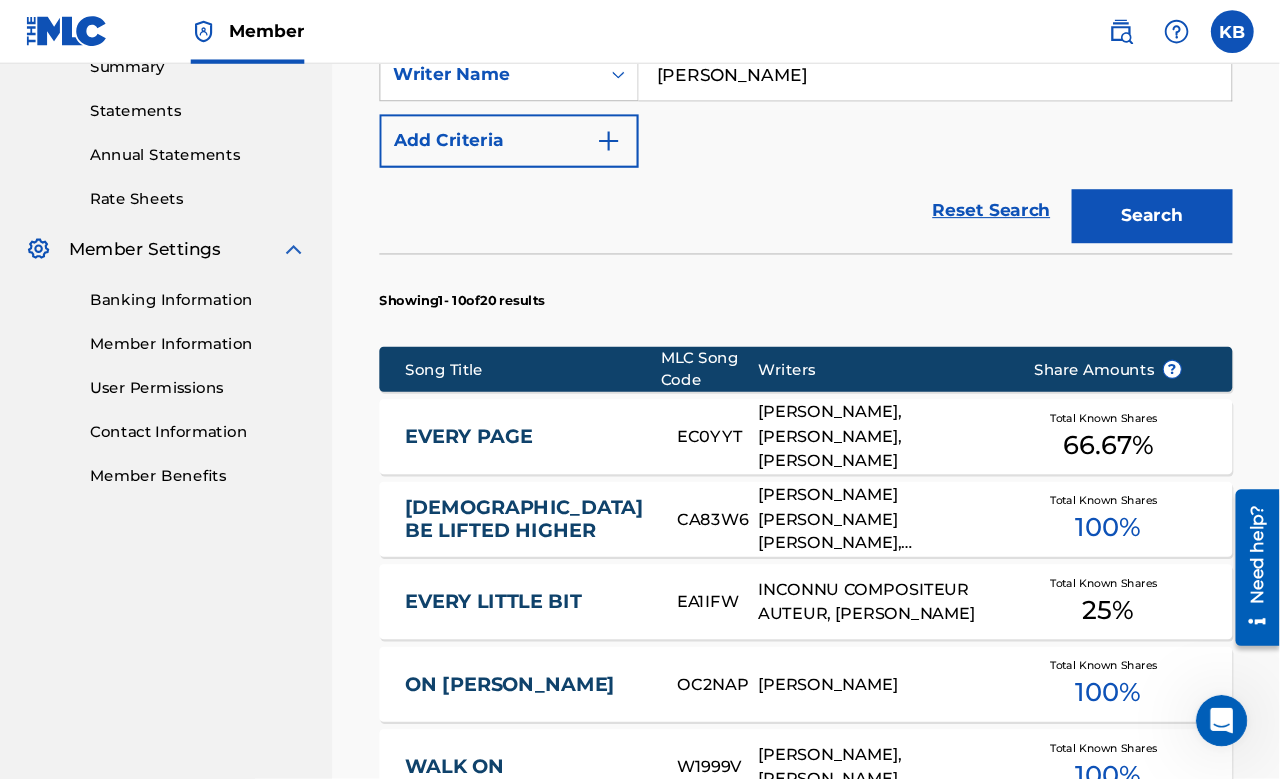 scroll, scrollTop: 0, scrollLeft: 0, axis: both 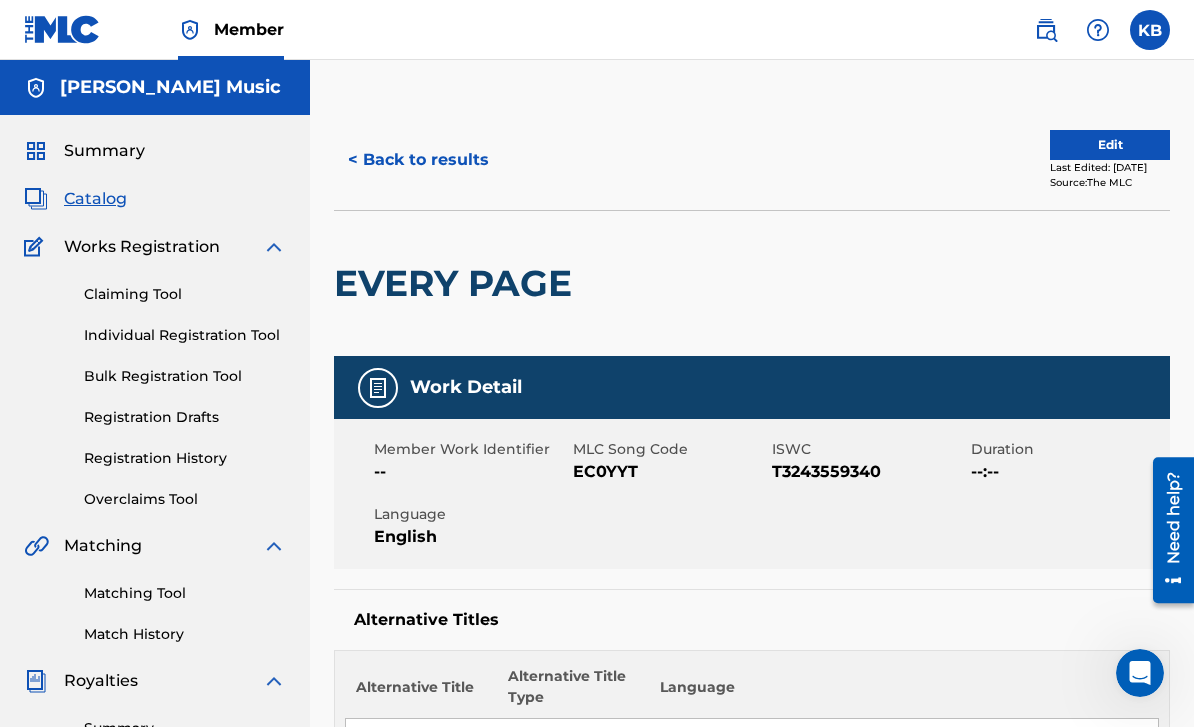 click on "Edit" at bounding box center (1110, 145) 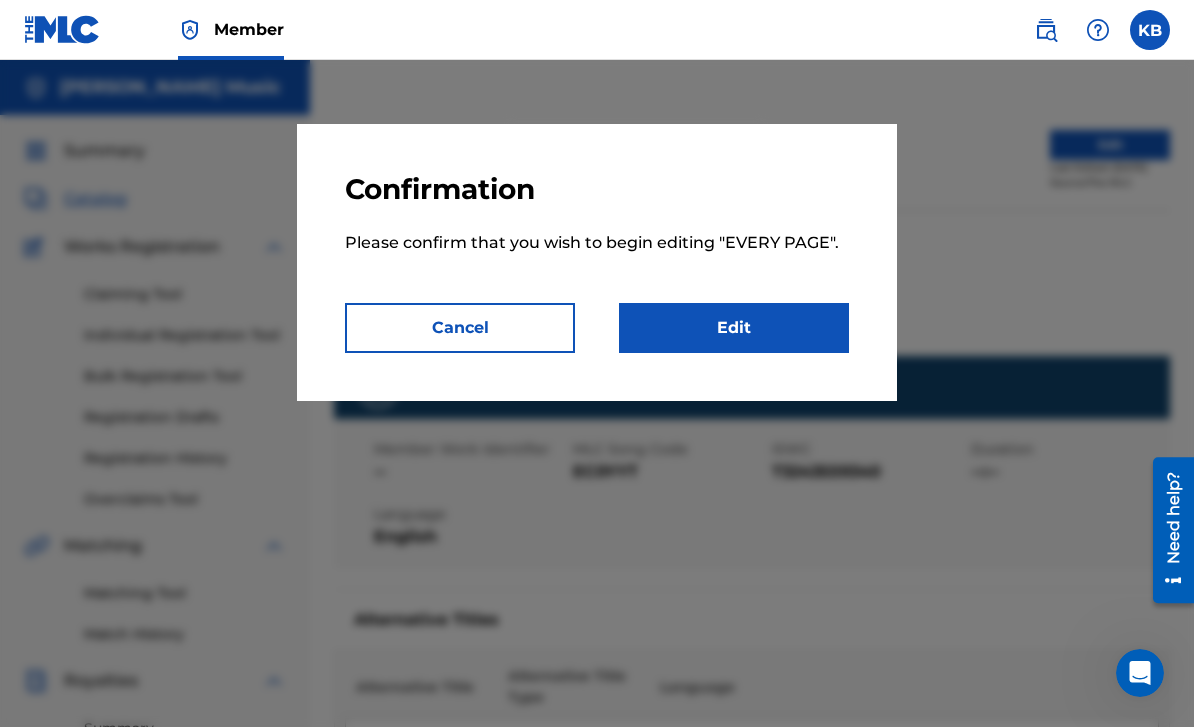 click on "Edit" at bounding box center (734, 328) 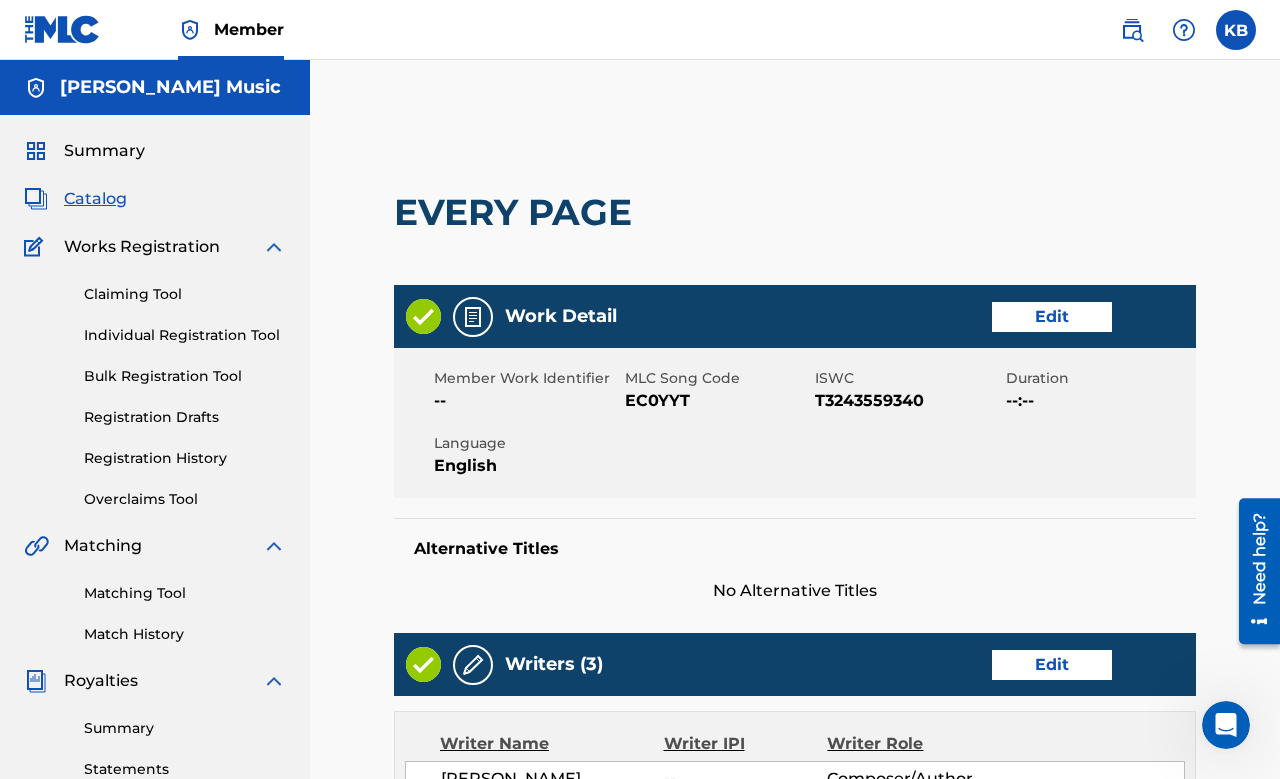 click on "Edit" at bounding box center (1052, 317) 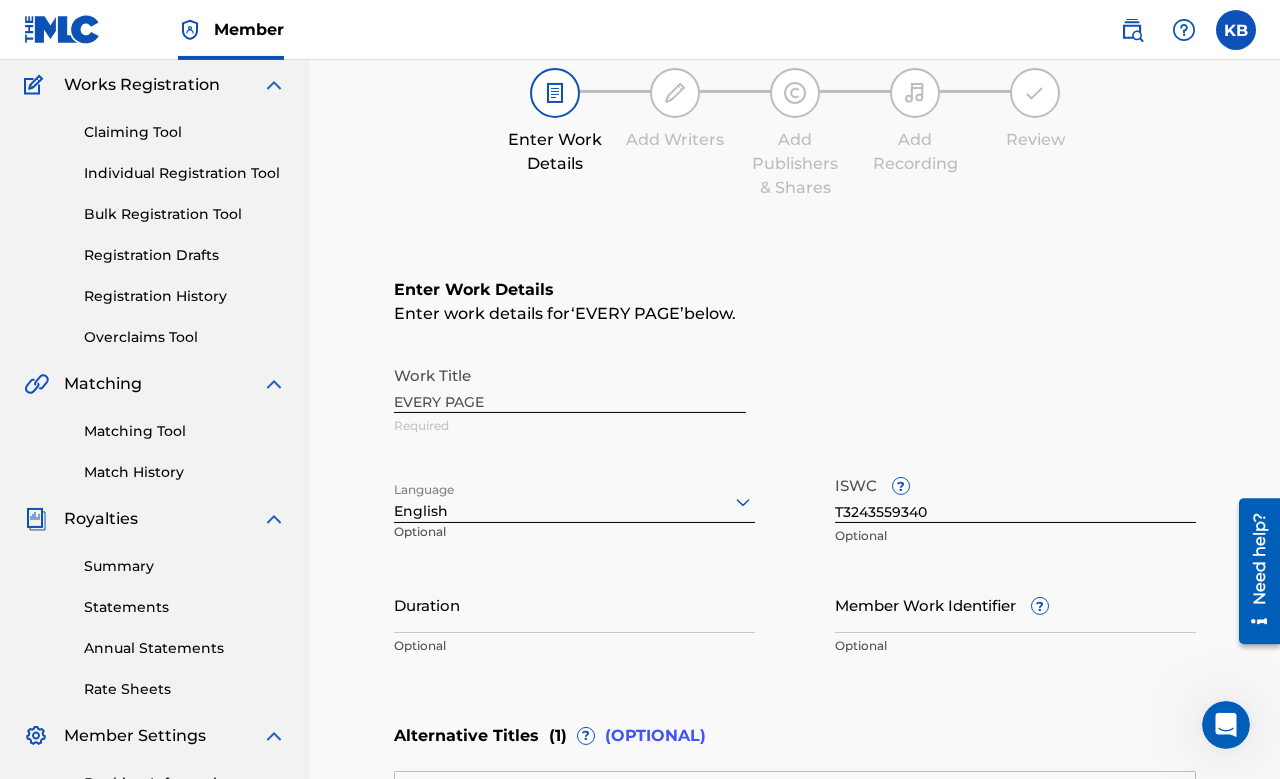scroll, scrollTop: 163, scrollLeft: 0, axis: vertical 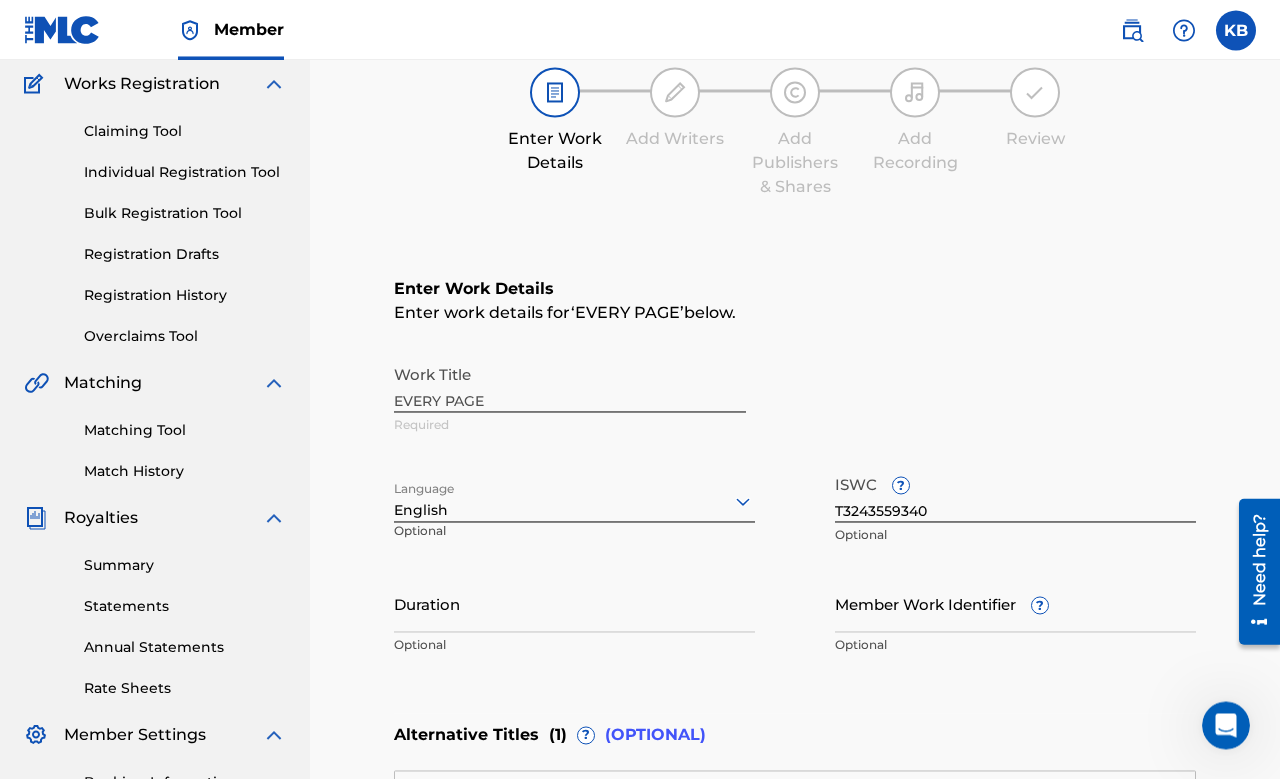 click on "Work Title   EVERY PAGE Required" at bounding box center [795, 400] 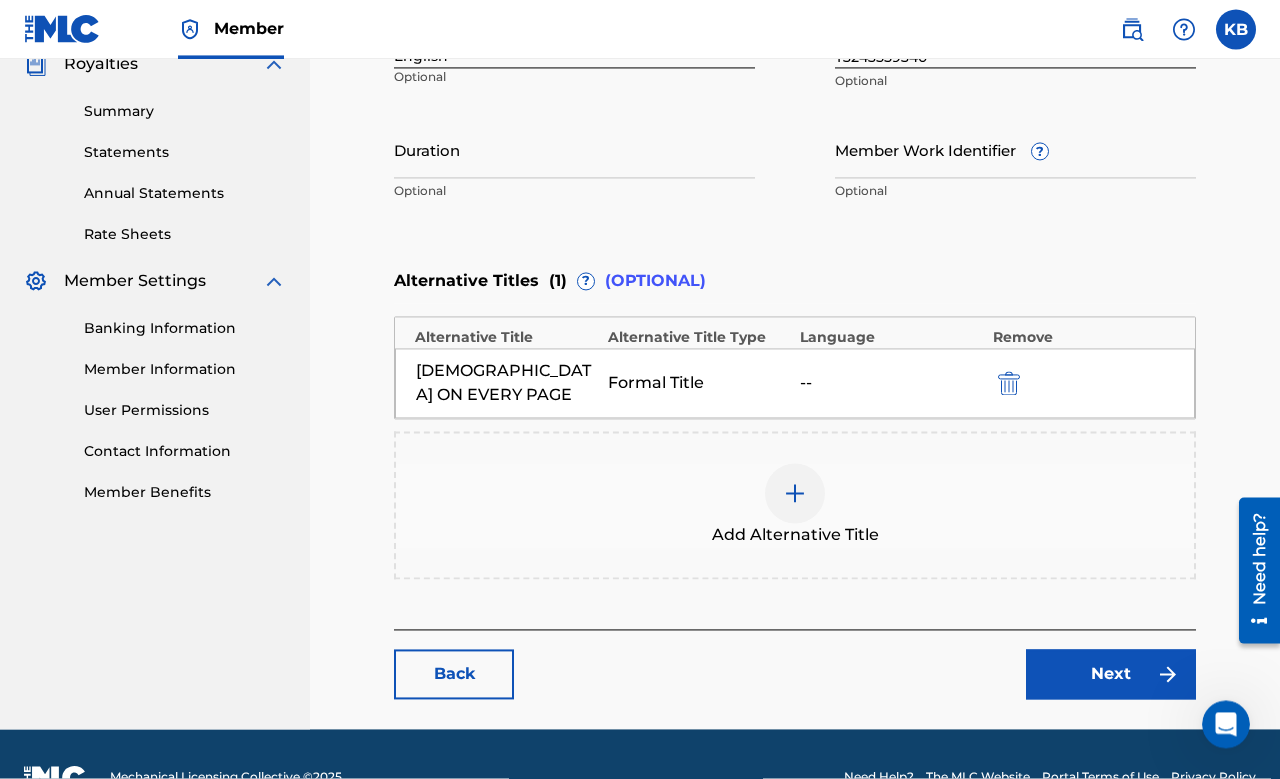 scroll, scrollTop: 616, scrollLeft: 0, axis: vertical 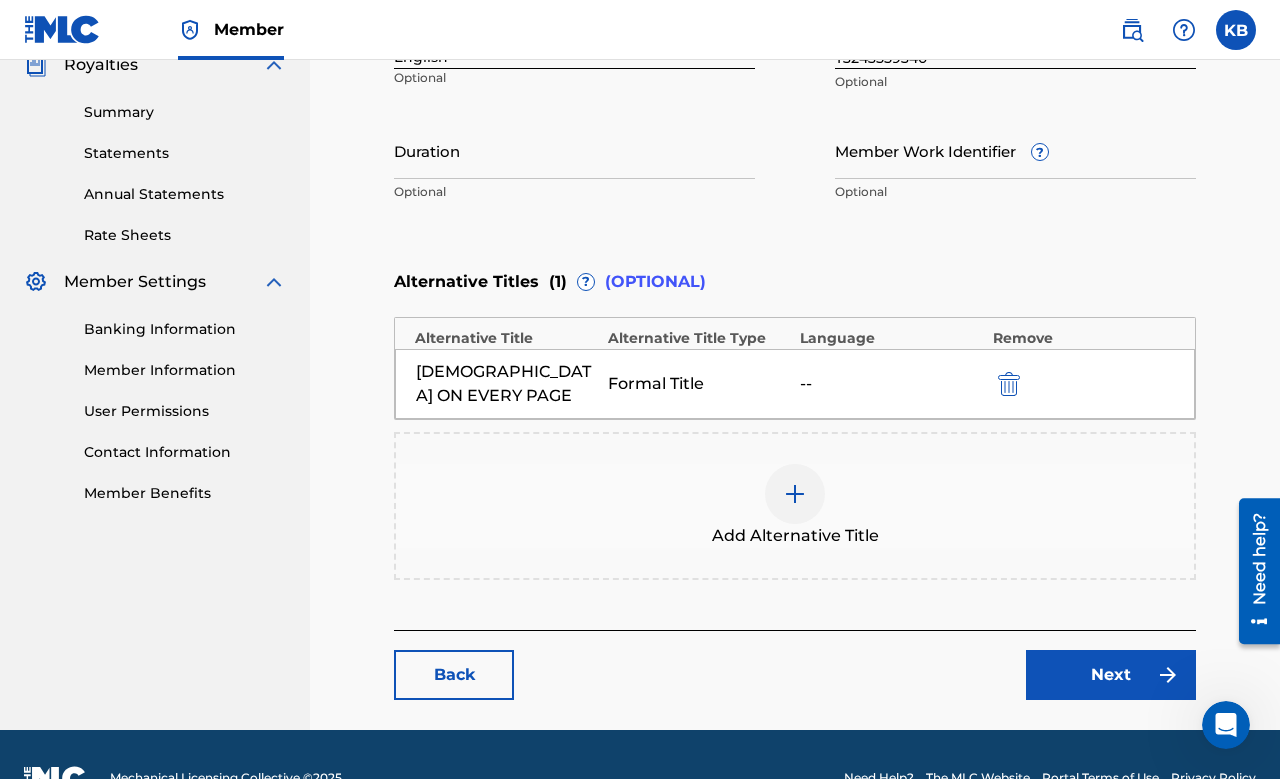 click on "Back" at bounding box center [454, 675] 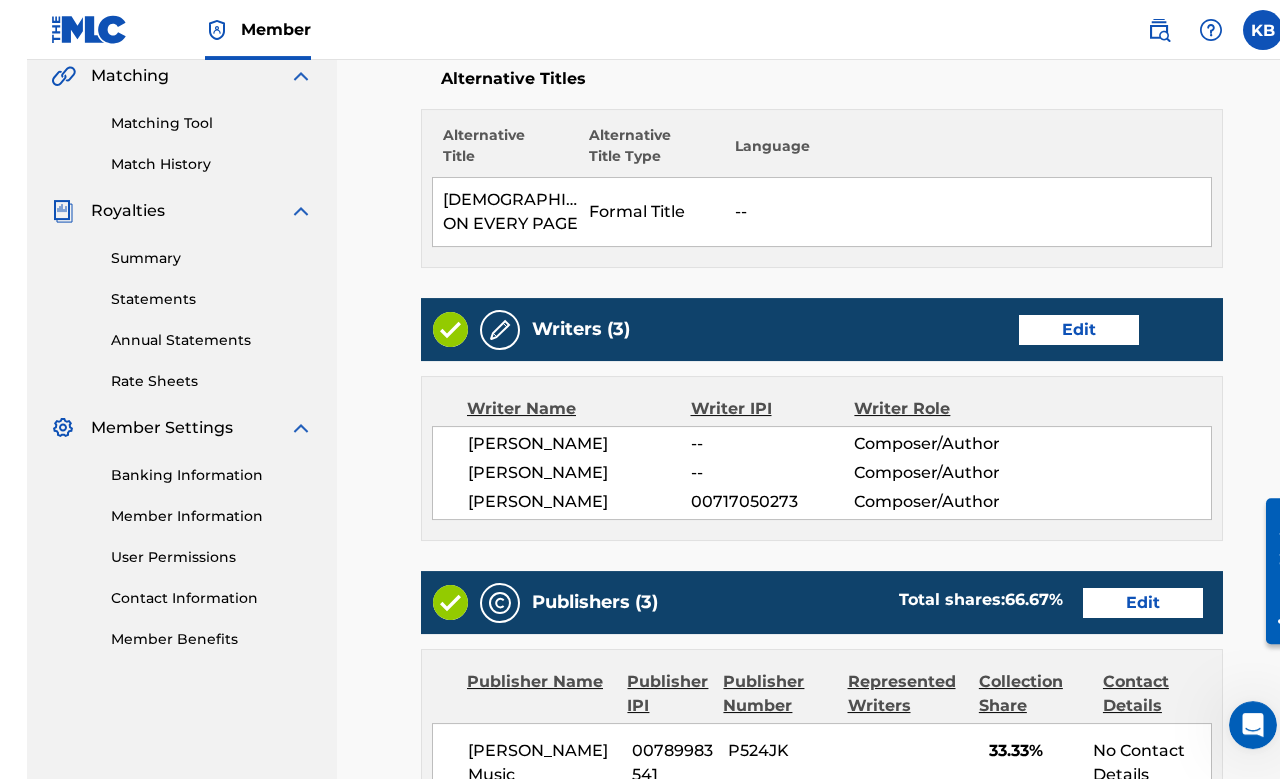 scroll, scrollTop: 488, scrollLeft: 0, axis: vertical 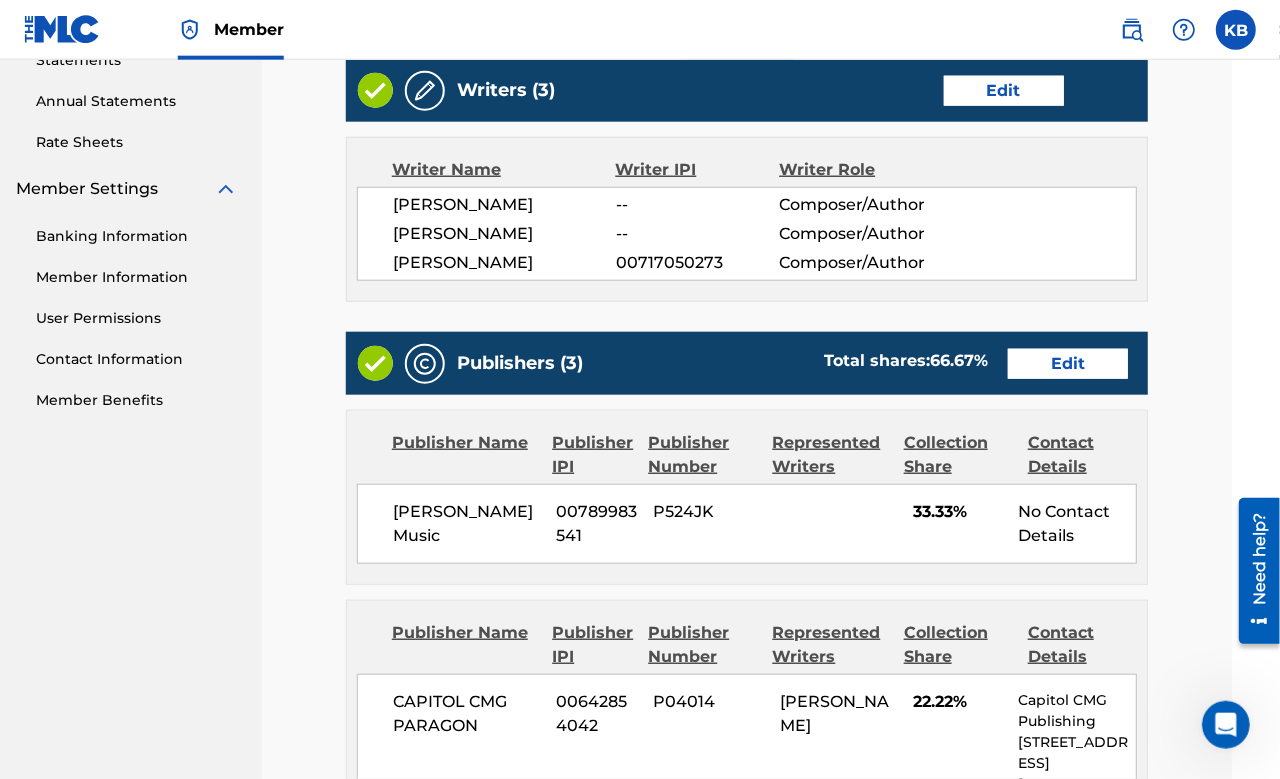 click on "Edit" at bounding box center [1068, 364] 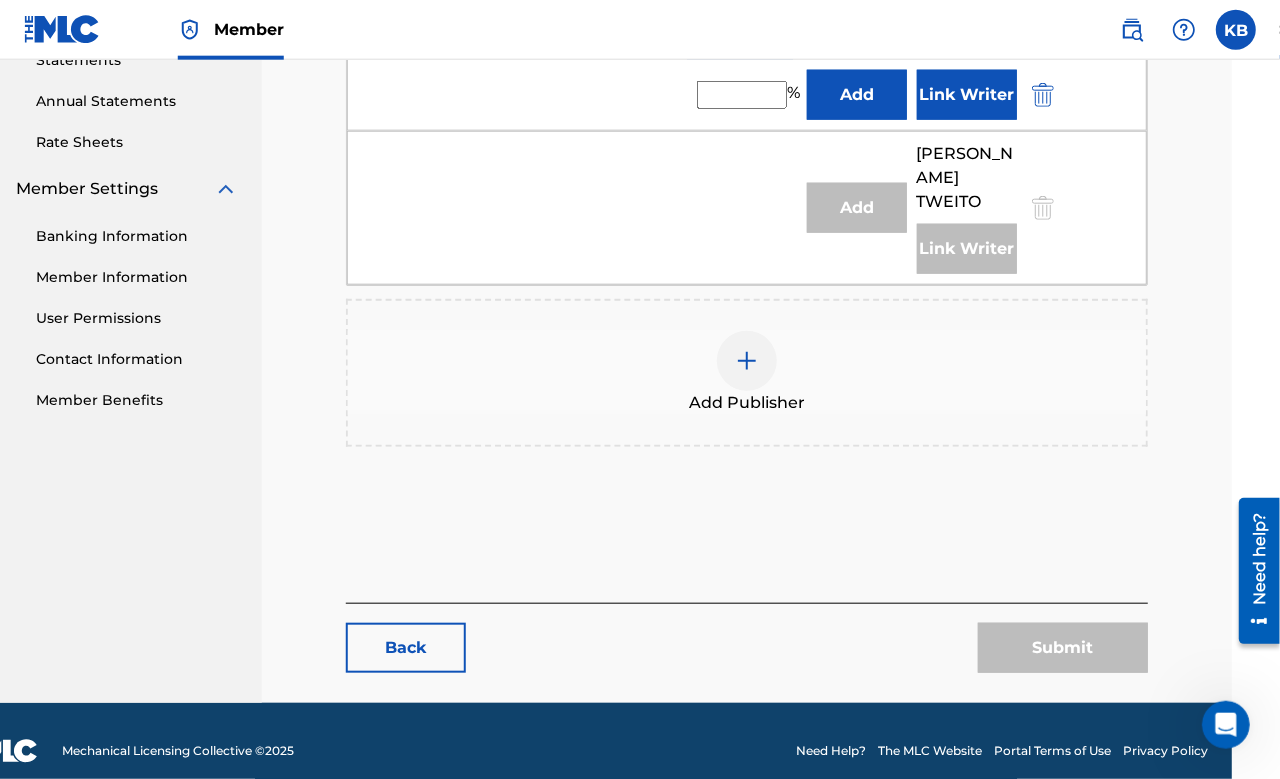 type on "33.33" 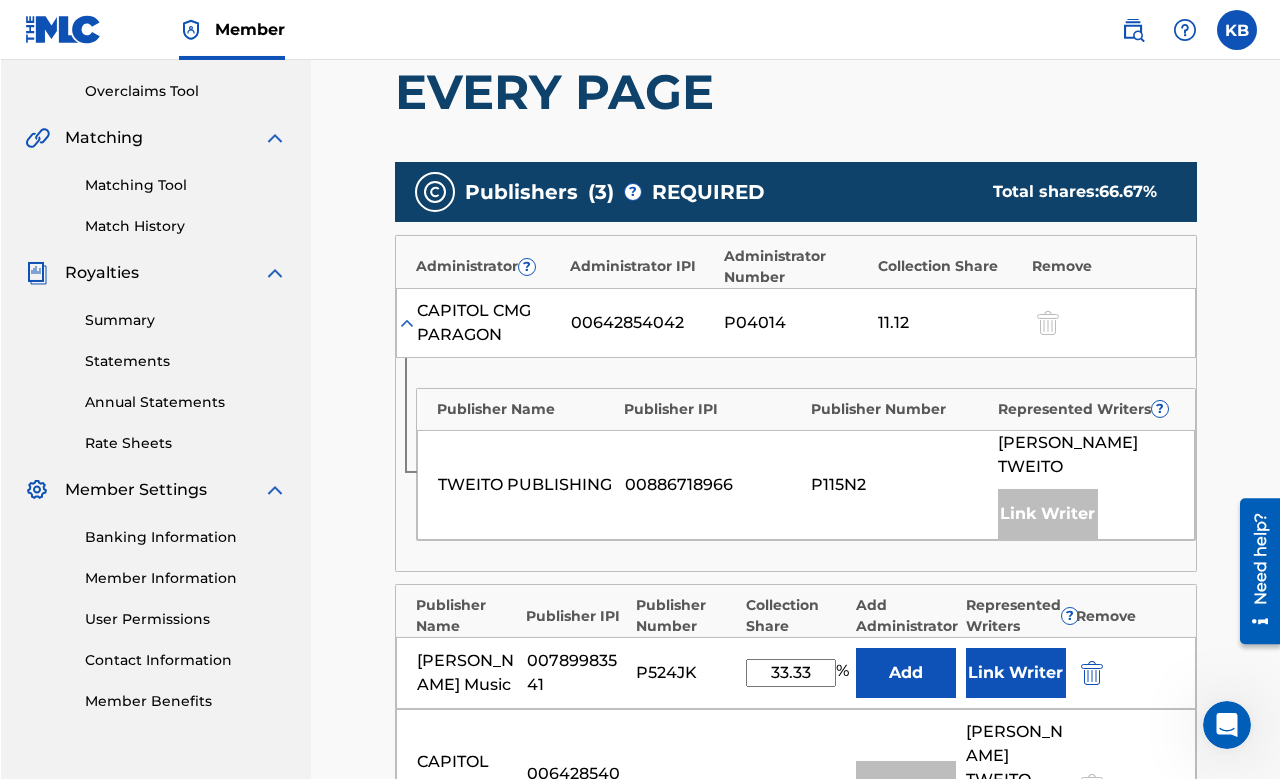 scroll, scrollTop: 468, scrollLeft: 0, axis: vertical 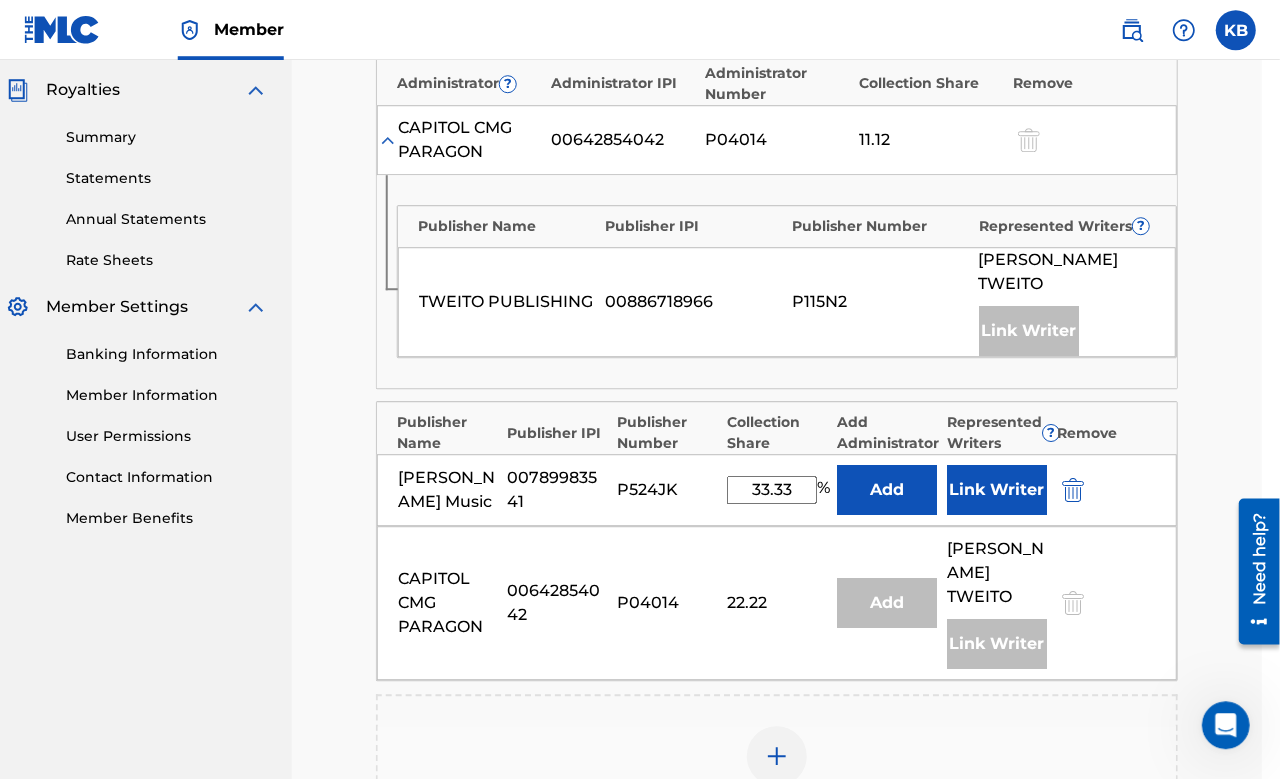 click on "Link Writer" at bounding box center [997, 490] 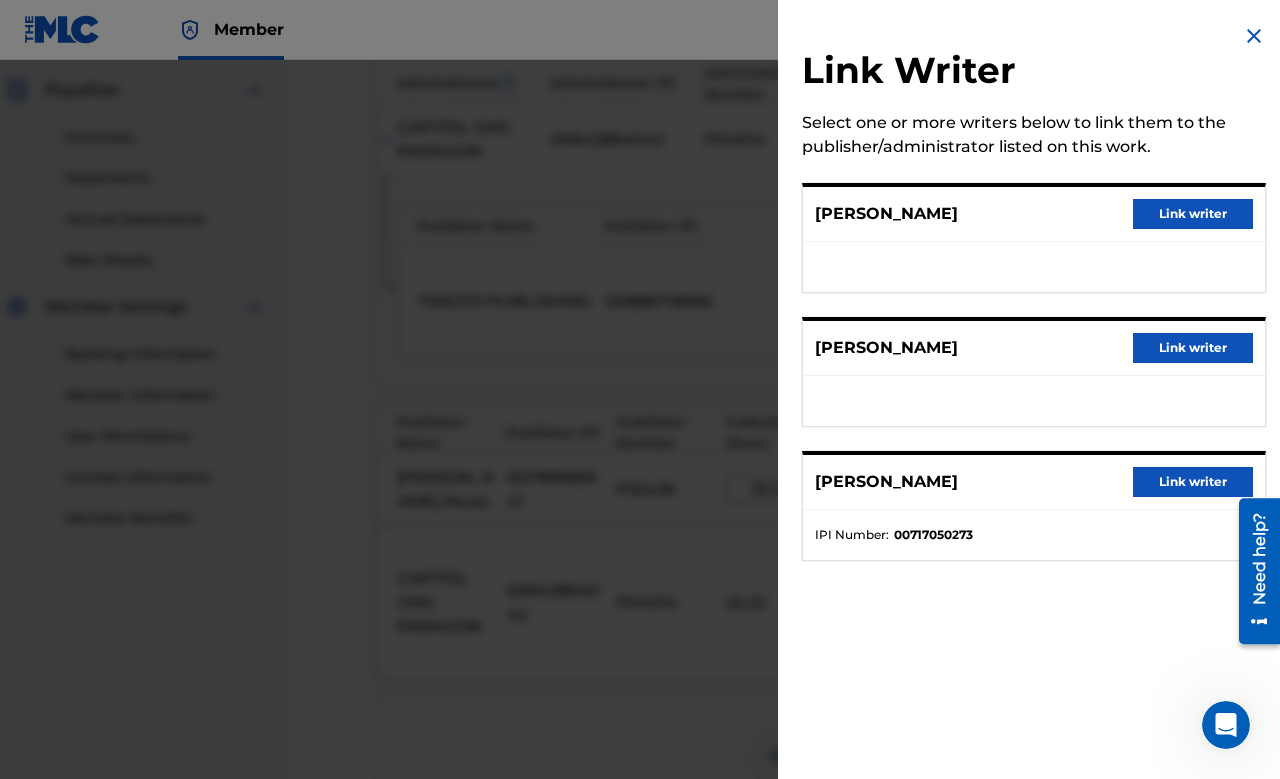click on "Link writer" at bounding box center [1193, 214] 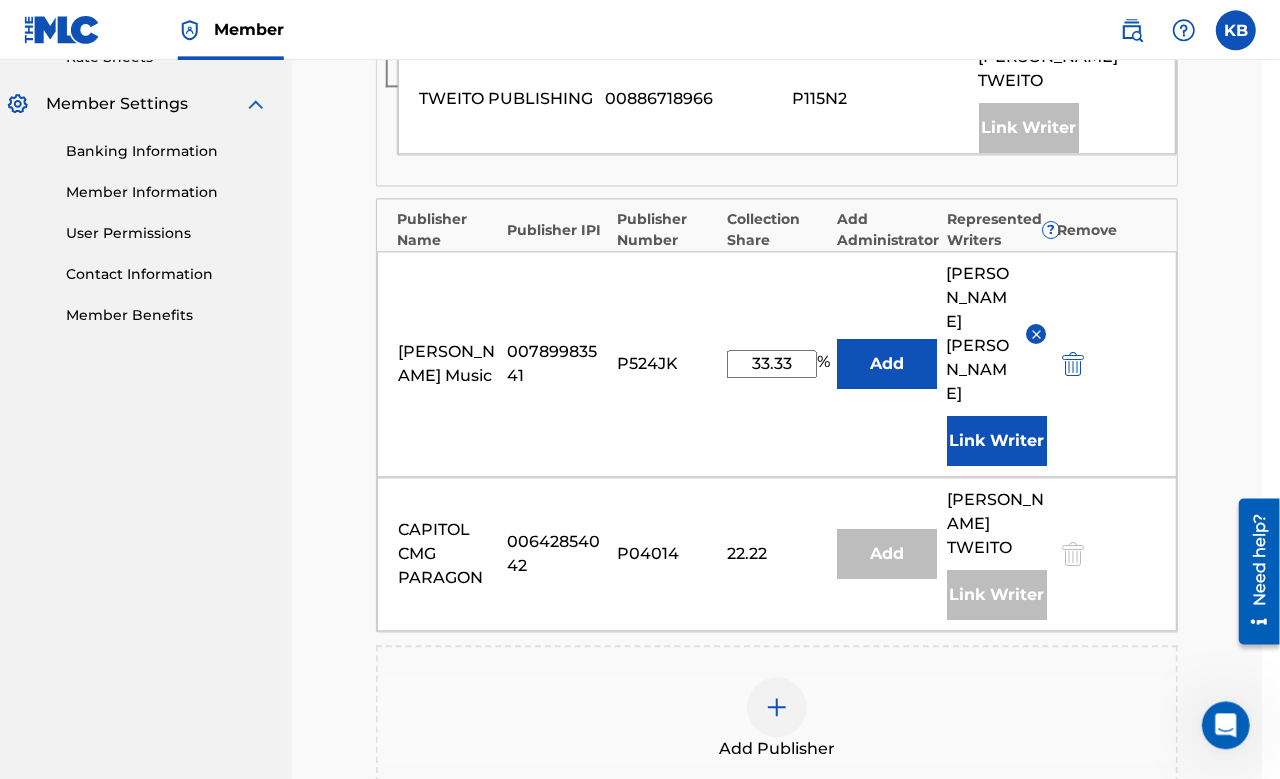 scroll, scrollTop: 893, scrollLeft: 18, axis: both 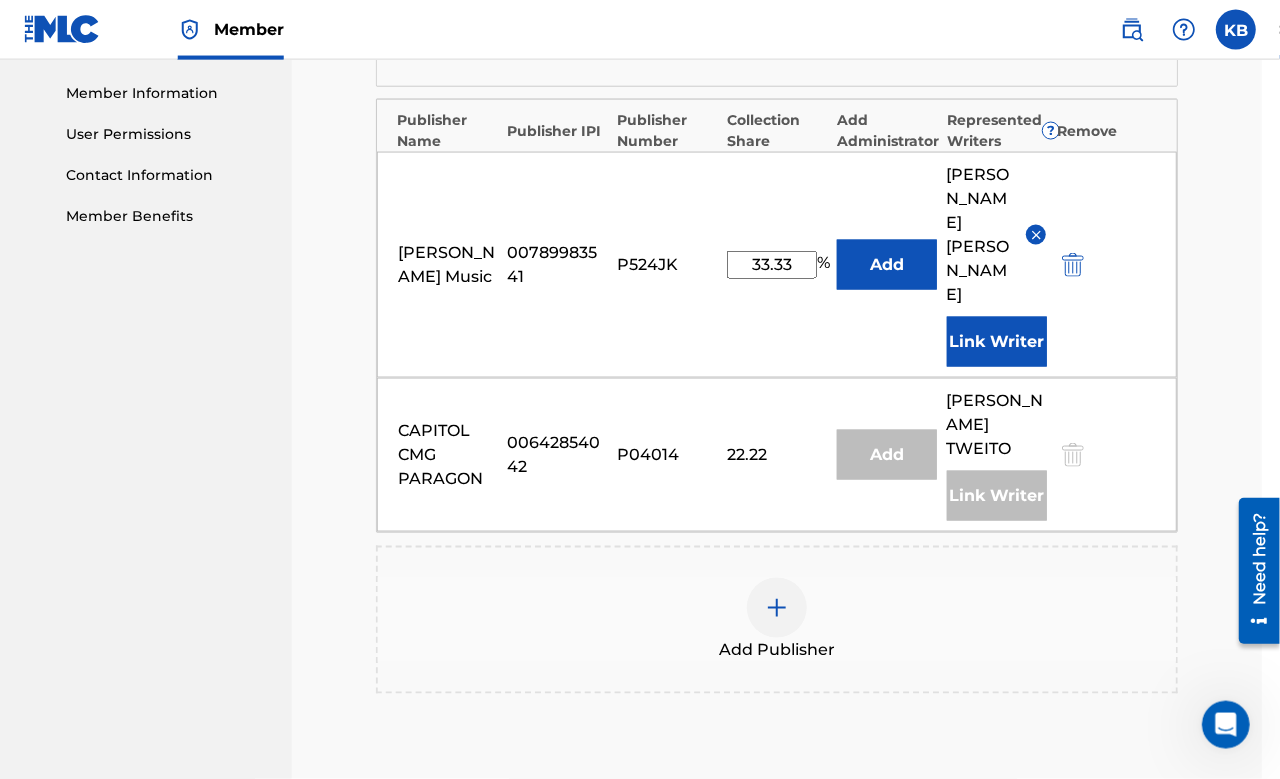 click on "Next" at bounding box center (1093, 895) 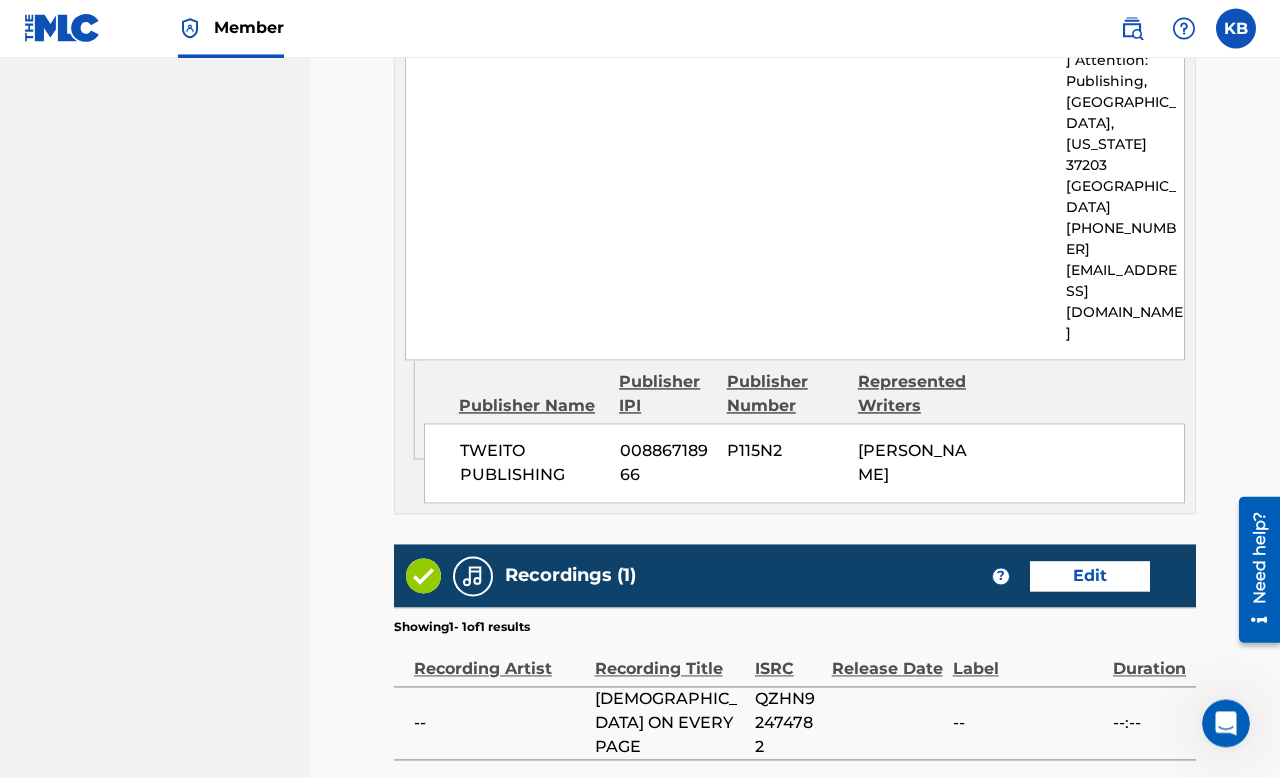 scroll, scrollTop: 1993, scrollLeft: 0, axis: vertical 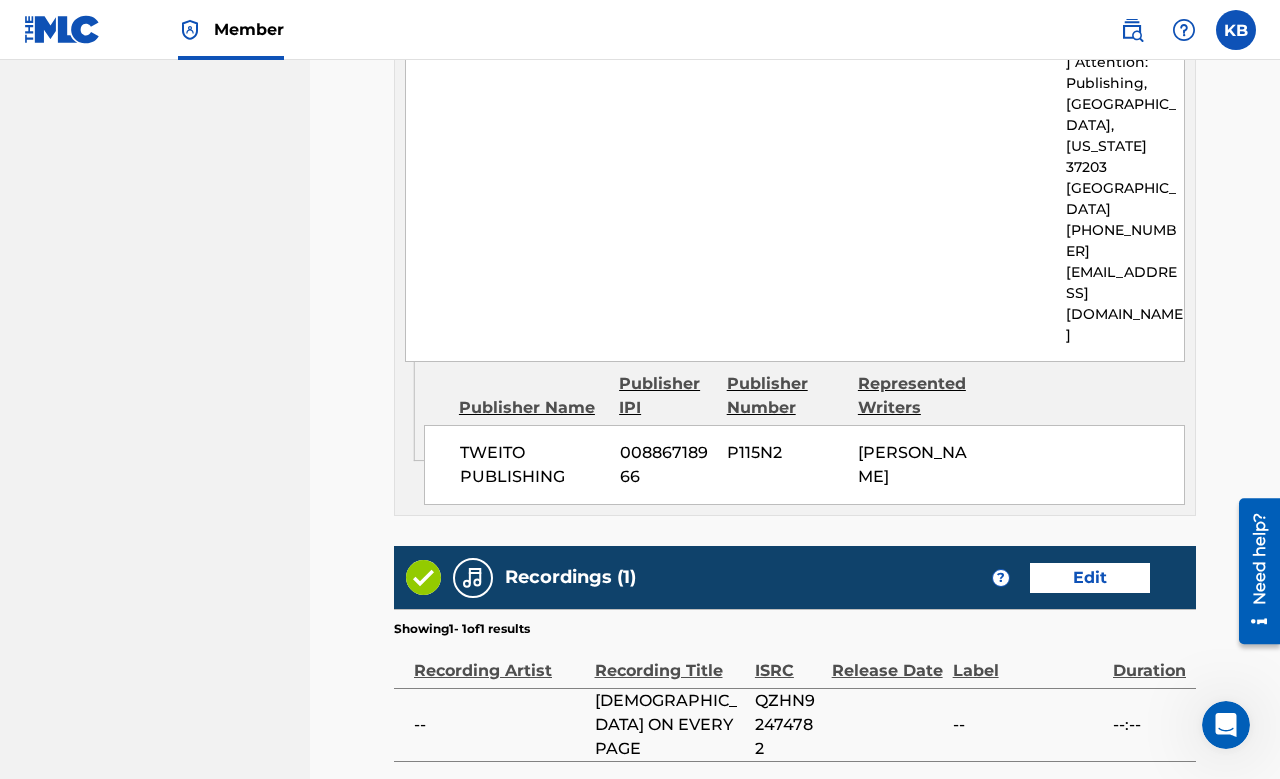 click on "Submit" at bounding box center [1111, 837] 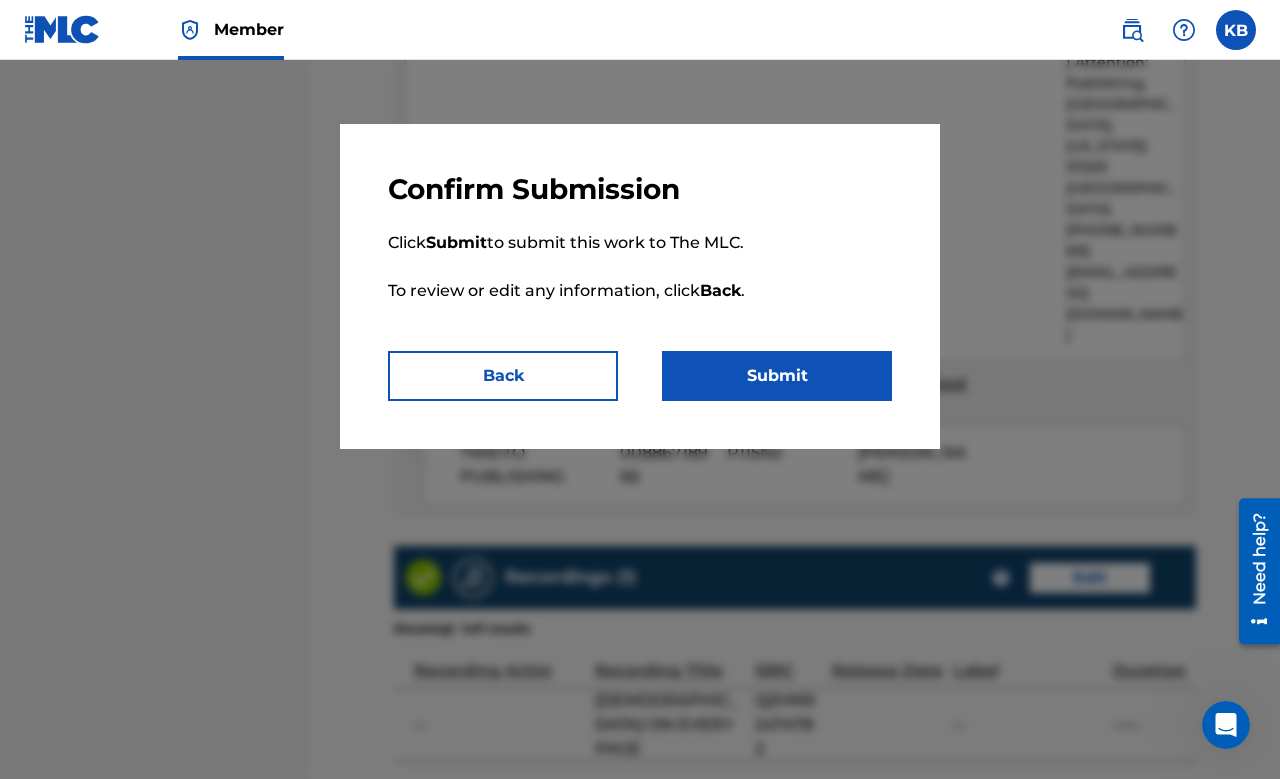 click on "Submit" at bounding box center (777, 376) 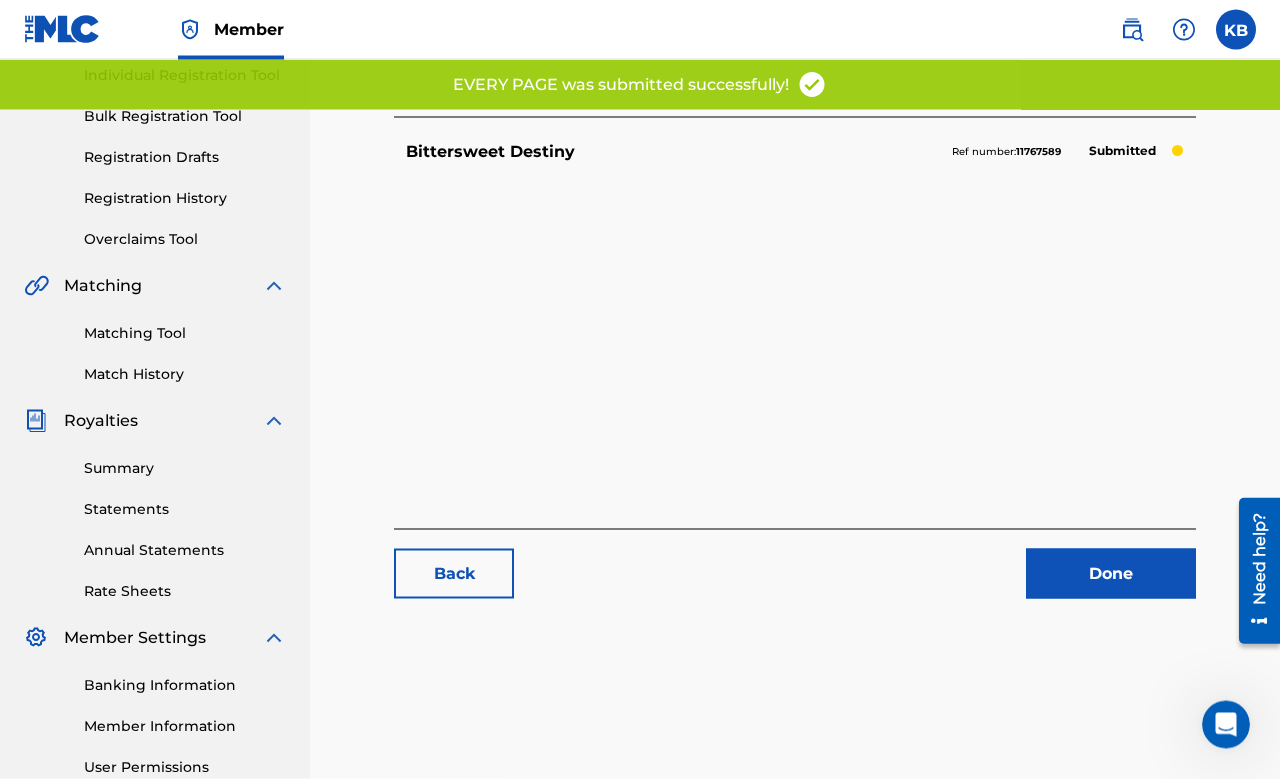 scroll, scrollTop: 257, scrollLeft: 0, axis: vertical 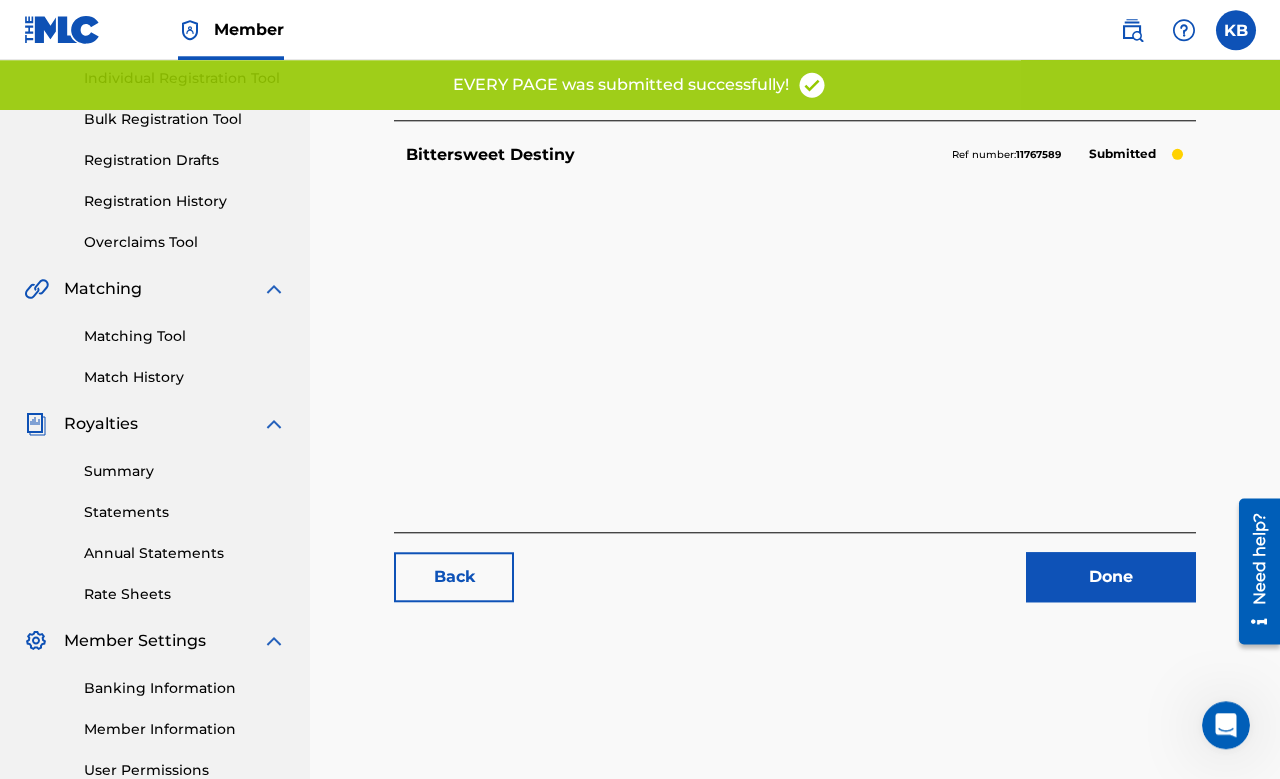 click on "Done" at bounding box center (1111, 577) 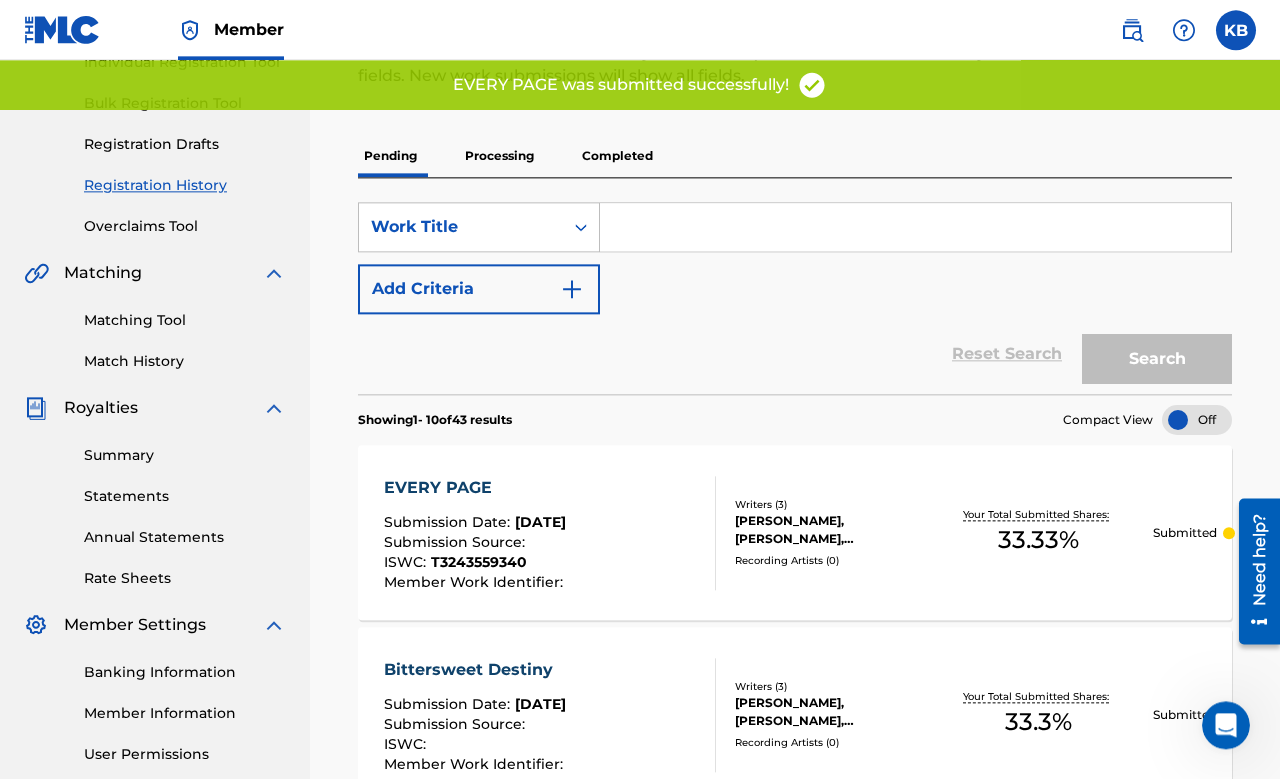 scroll, scrollTop: 277, scrollLeft: 0, axis: vertical 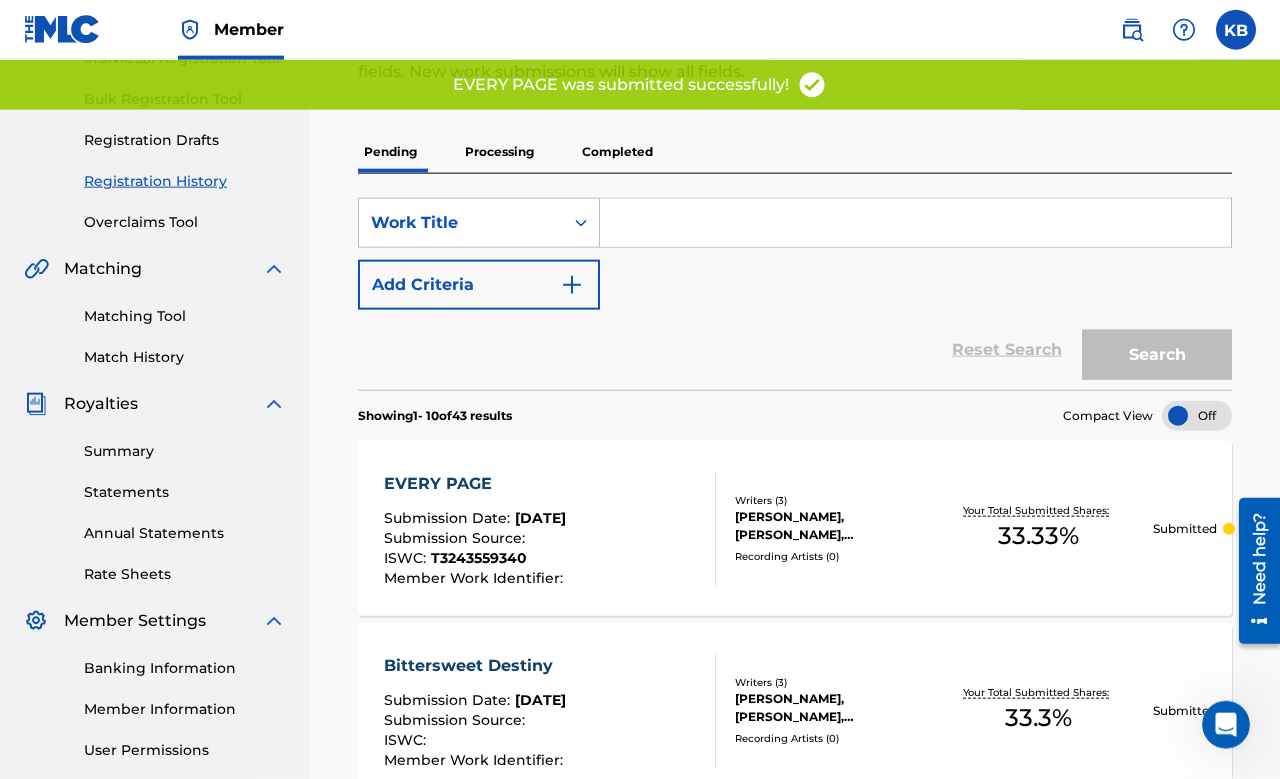 click on "EVERY PAGE Submission Date : [DATE] Submission Source : ISWC : T3243559340 Member Work Identifier :" at bounding box center [550, 529] 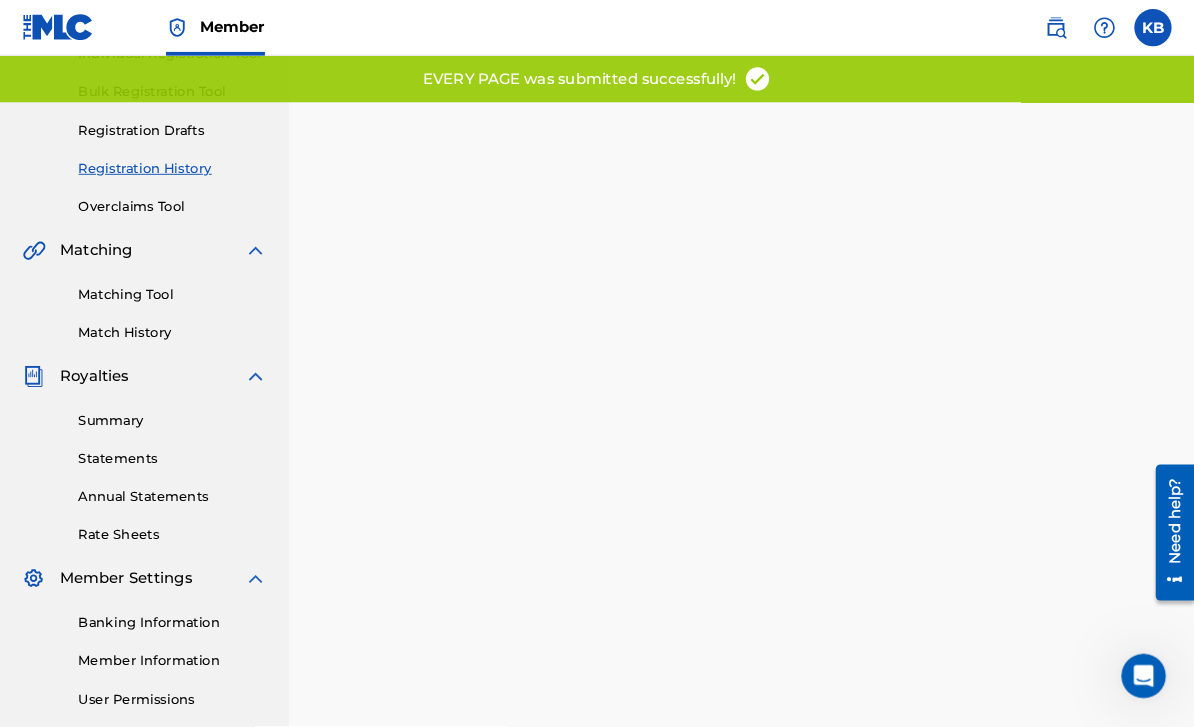scroll, scrollTop: 0, scrollLeft: 0, axis: both 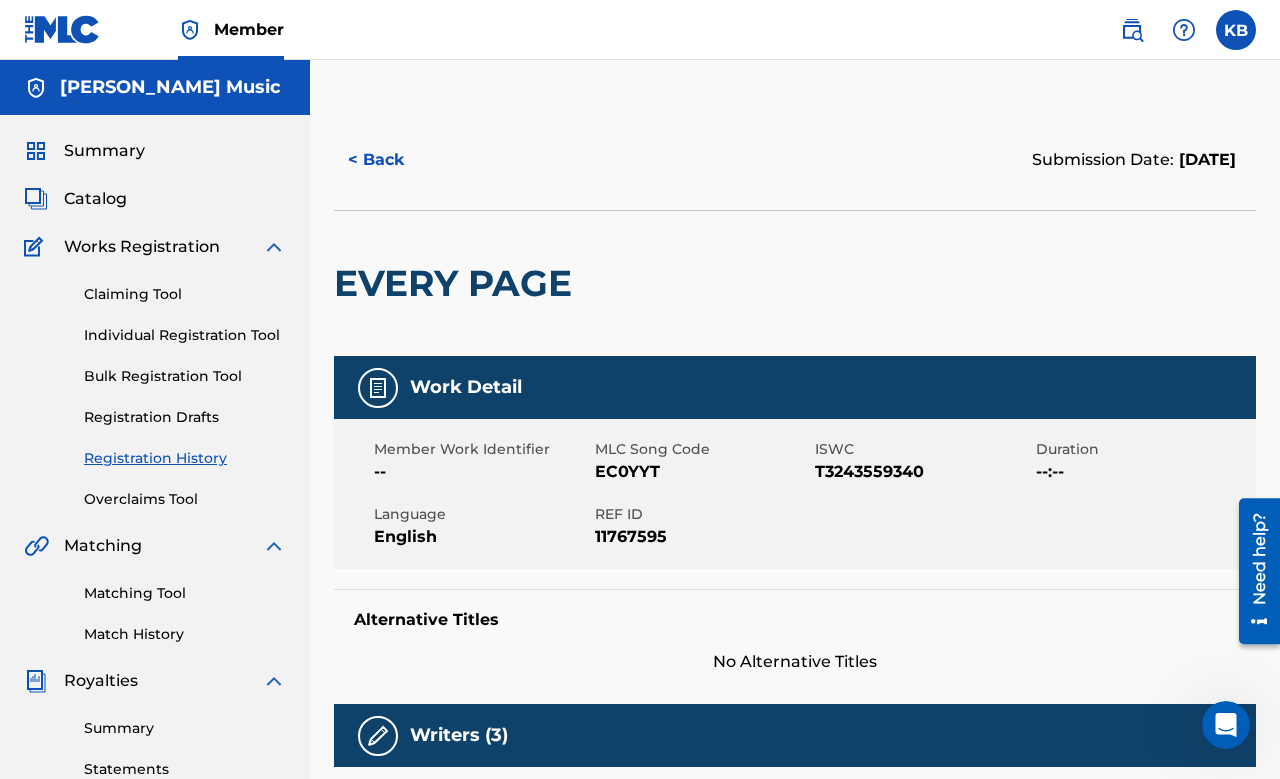 click on "EC0YYT" at bounding box center [703, 472] 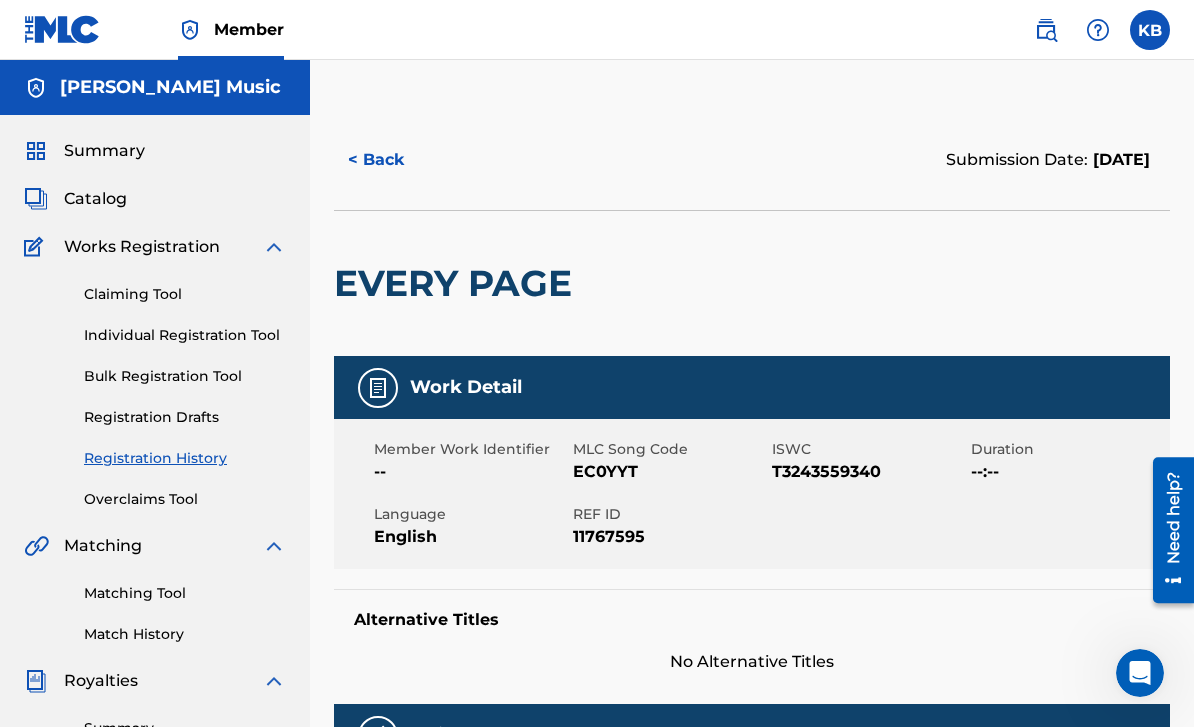 scroll, scrollTop: 5, scrollLeft: 0, axis: vertical 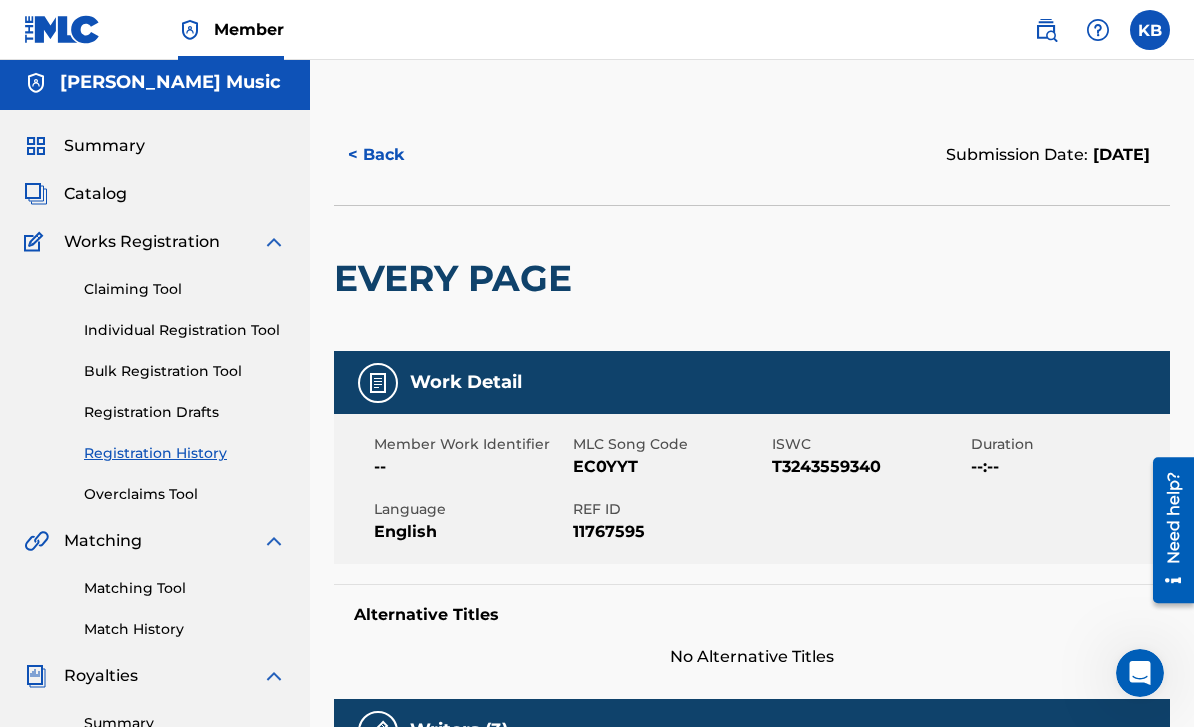 click on "< Back" at bounding box center [394, 155] 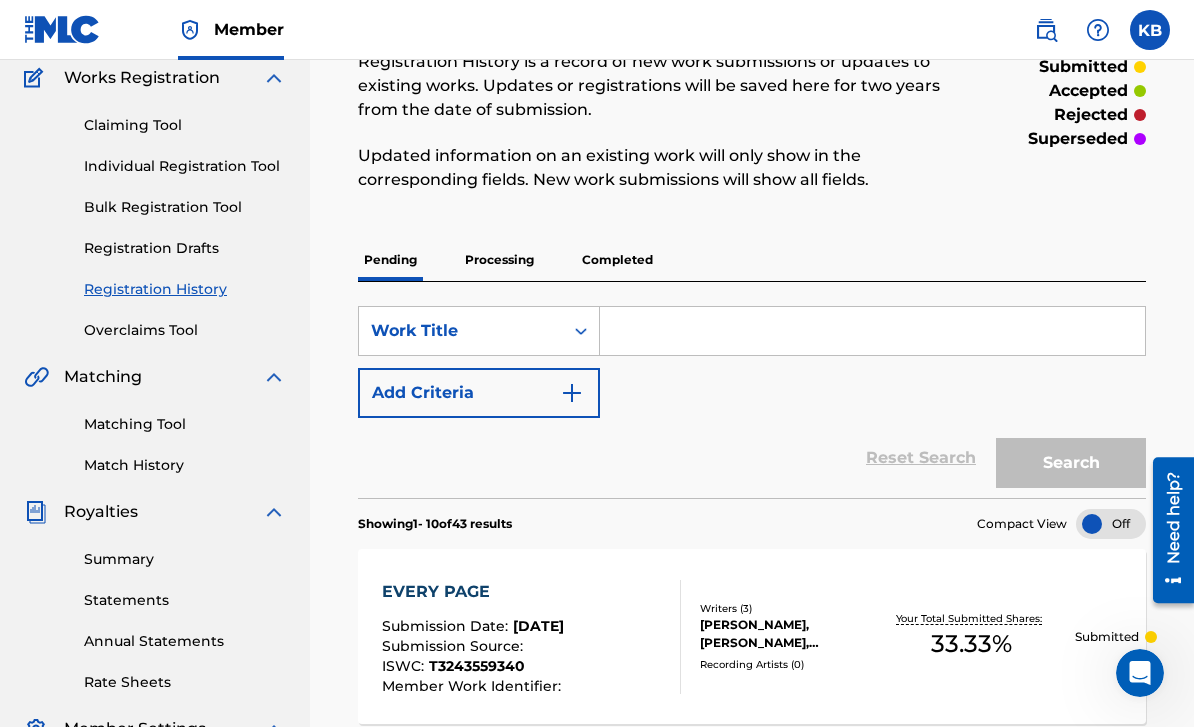 scroll, scrollTop: 162, scrollLeft: 0, axis: vertical 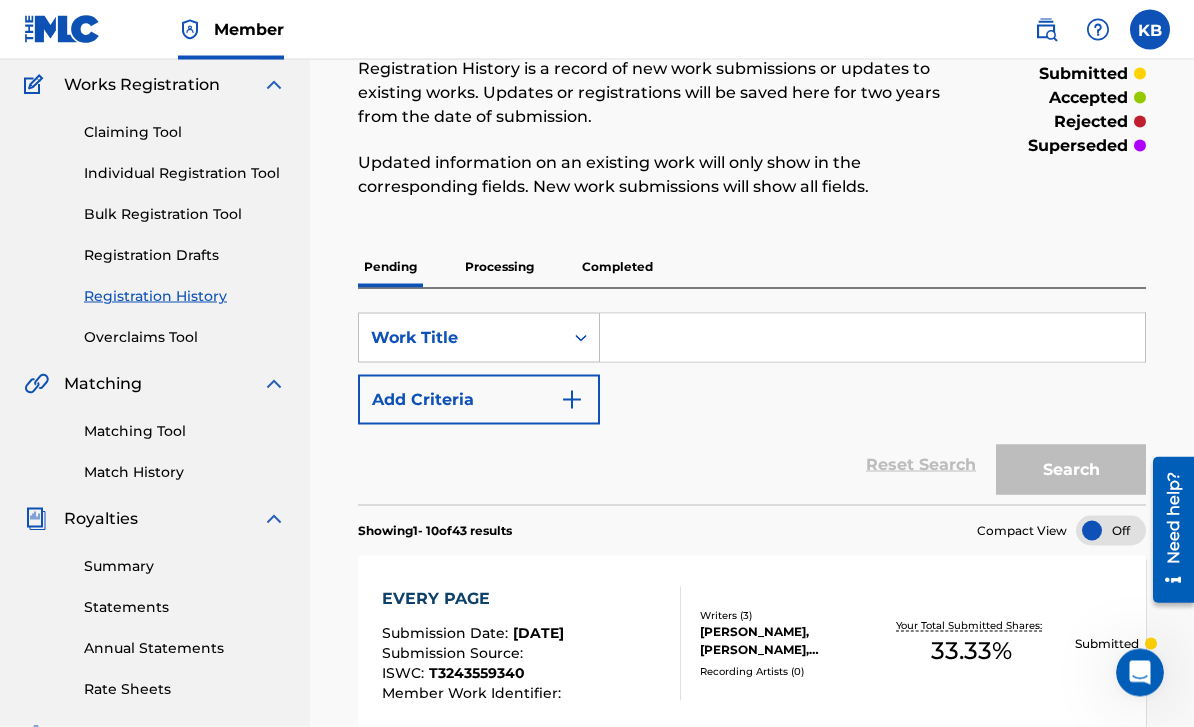 click on "Individual Registration Tool" at bounding box center (185, 173) 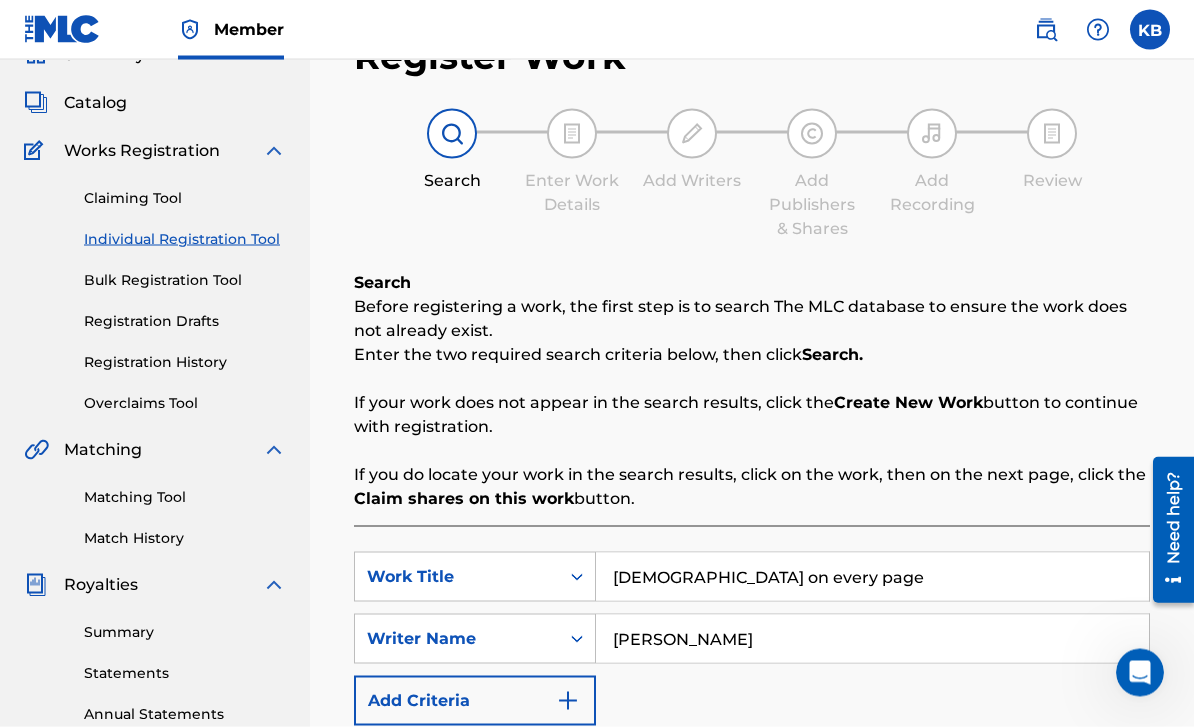 scroll, scrollTop: 319, scrollLeft: 0, axis: vertical 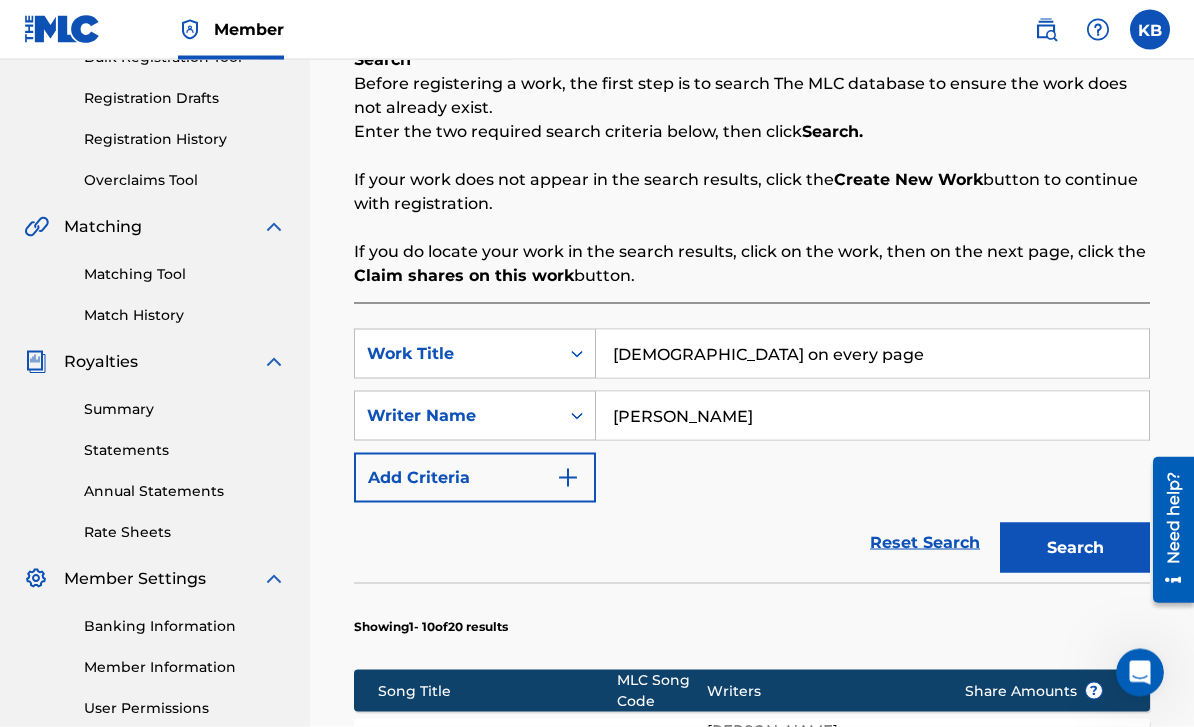 click on "[DEMOGRAPHIC_DATA] on every page" at bounding box center [872, 354] 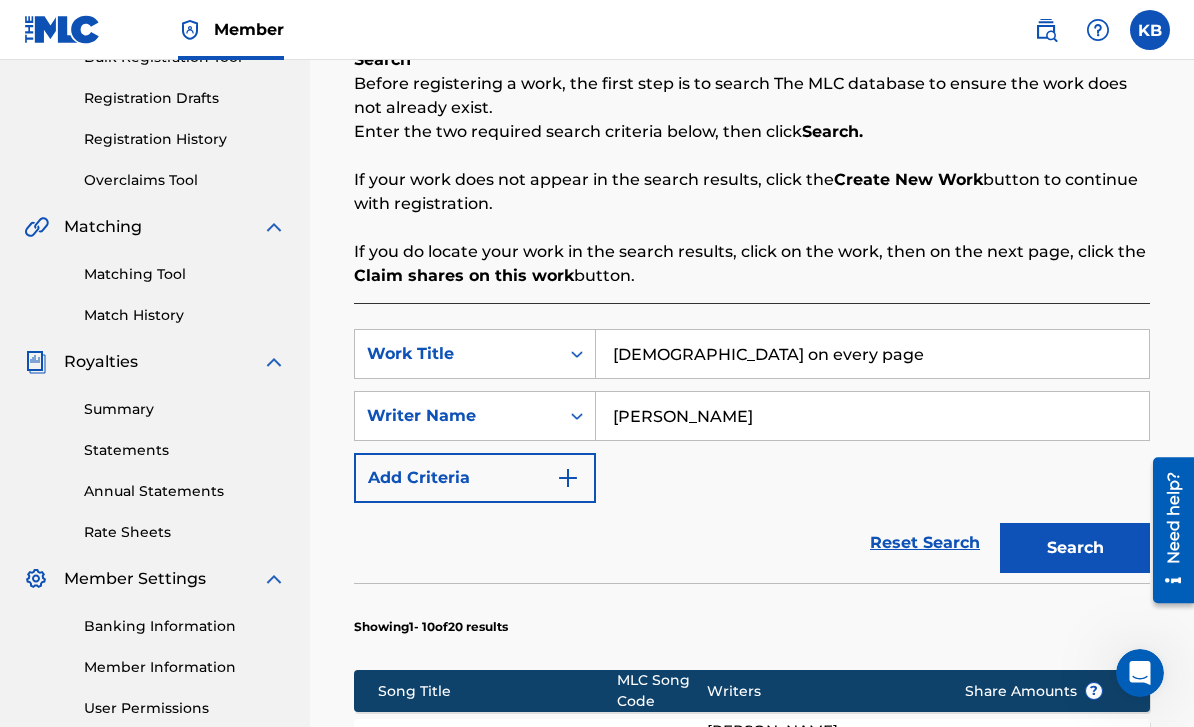 click on "[DEMOGRAPHIC_DATA] on every page" at bounding box center (872, 354) 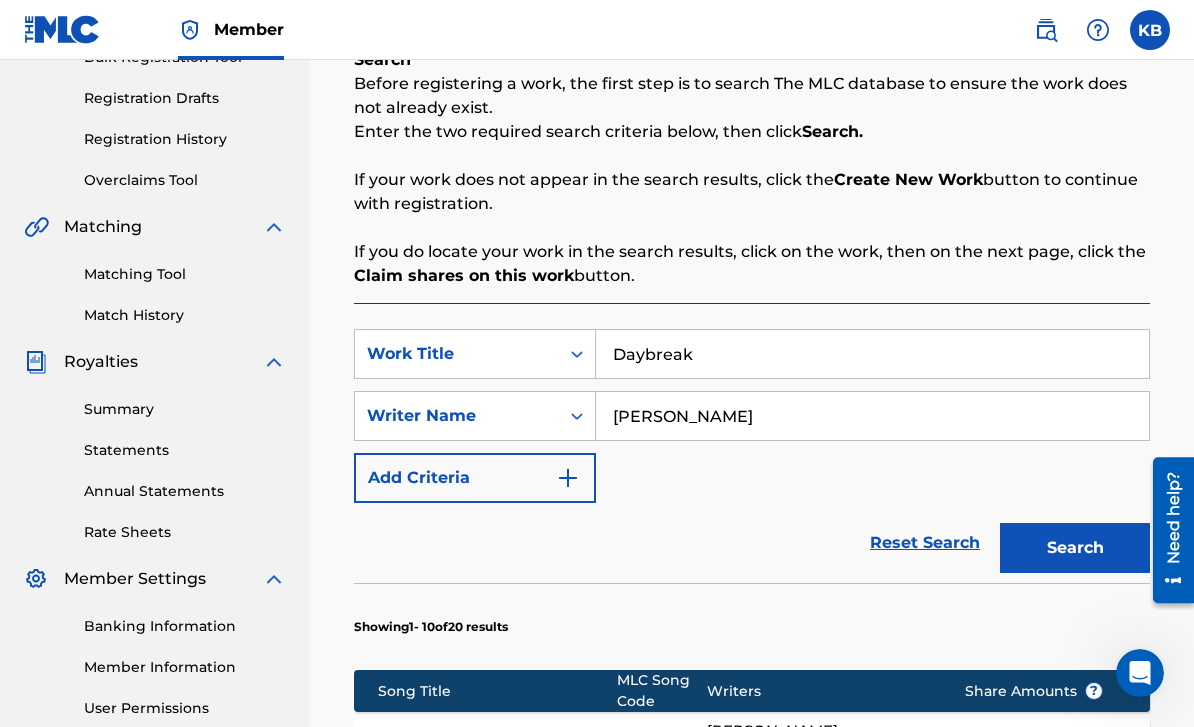 type on "Daybreak" 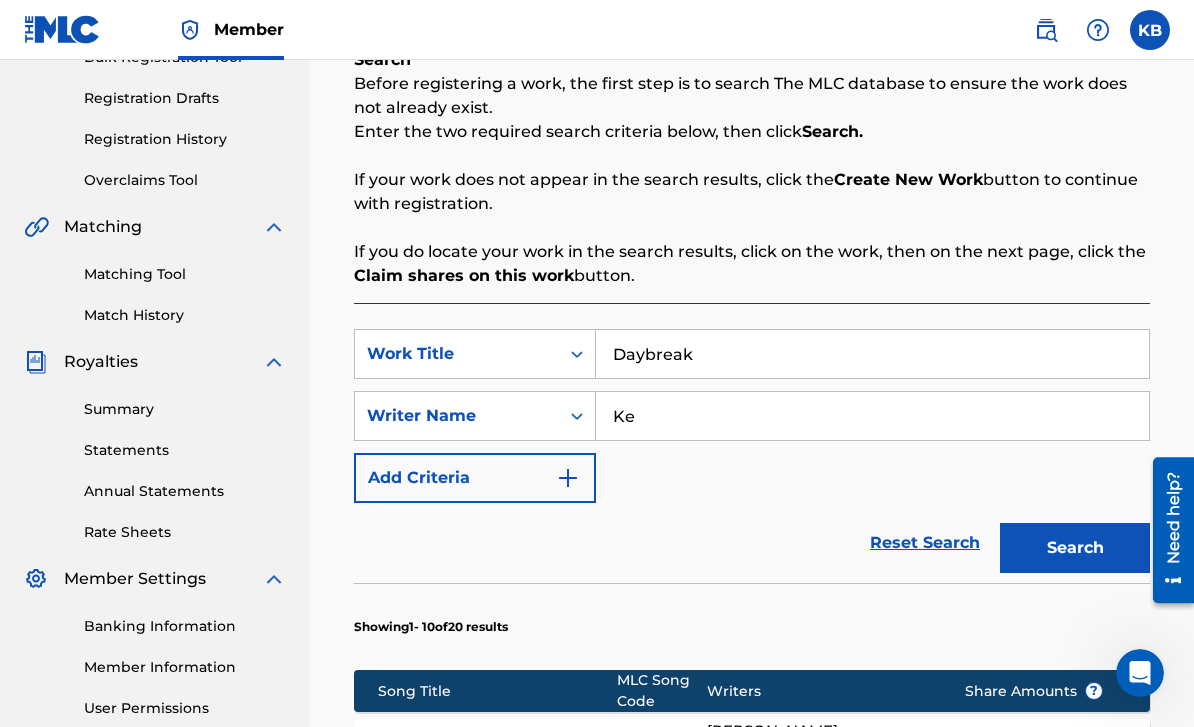 type on "K" 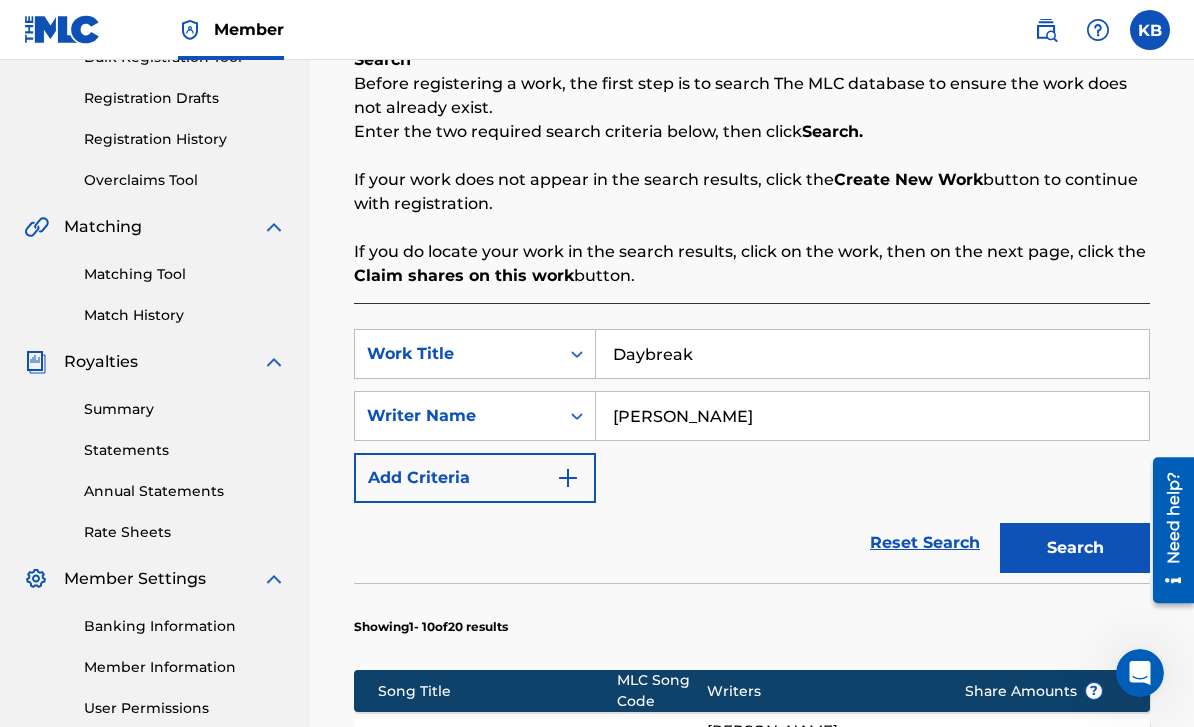 type on "[PERSON_NAME]" 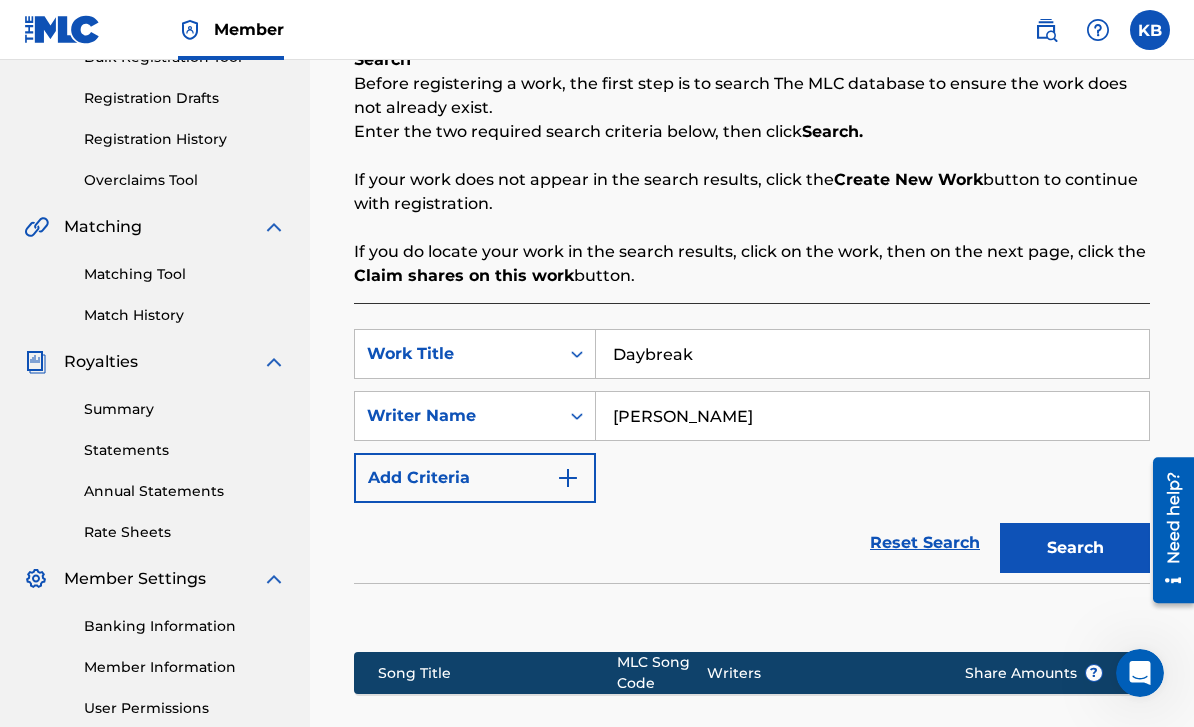 scroll, scrollTop: 595, scrollLeft: 0, axis: vertical 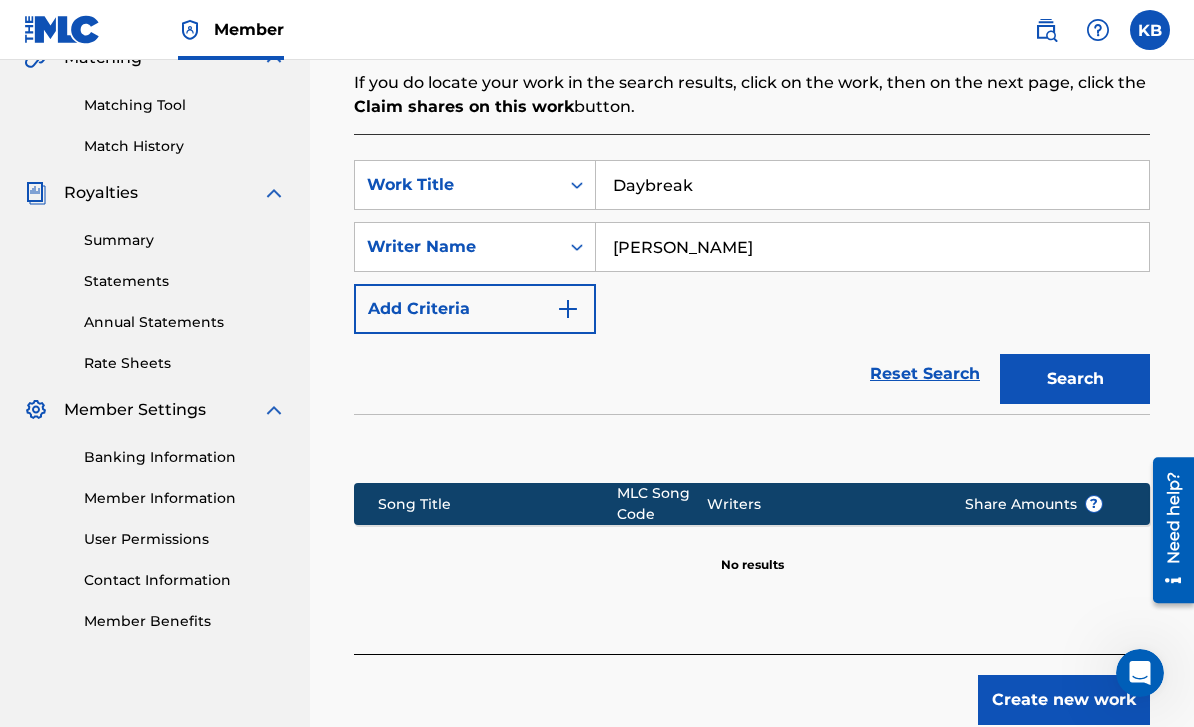 click on "Daybreak" at bounding box center [872, 185] 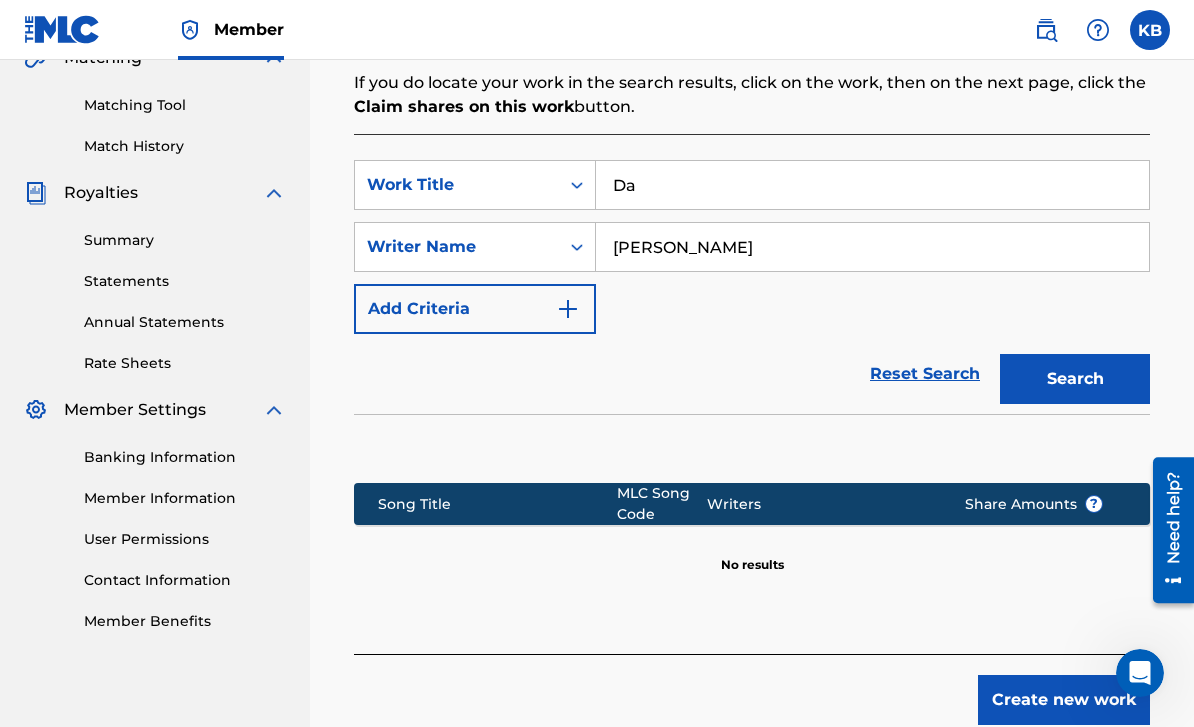 type on "D" 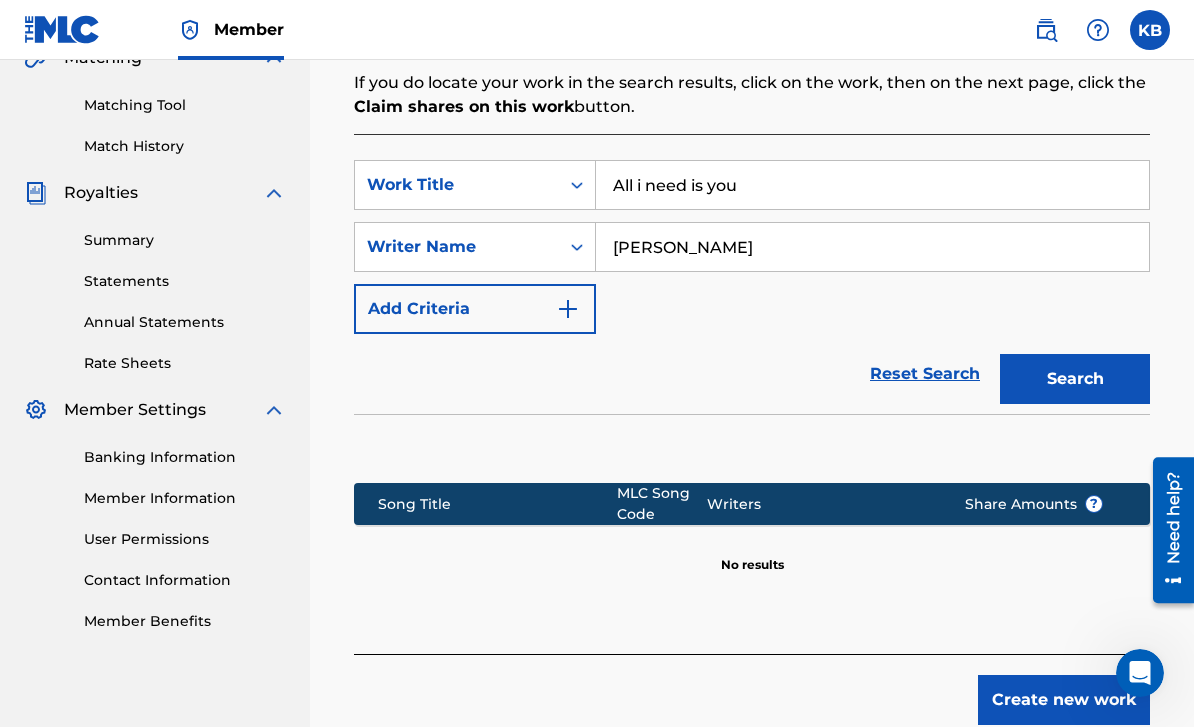 type on "All i need is you" 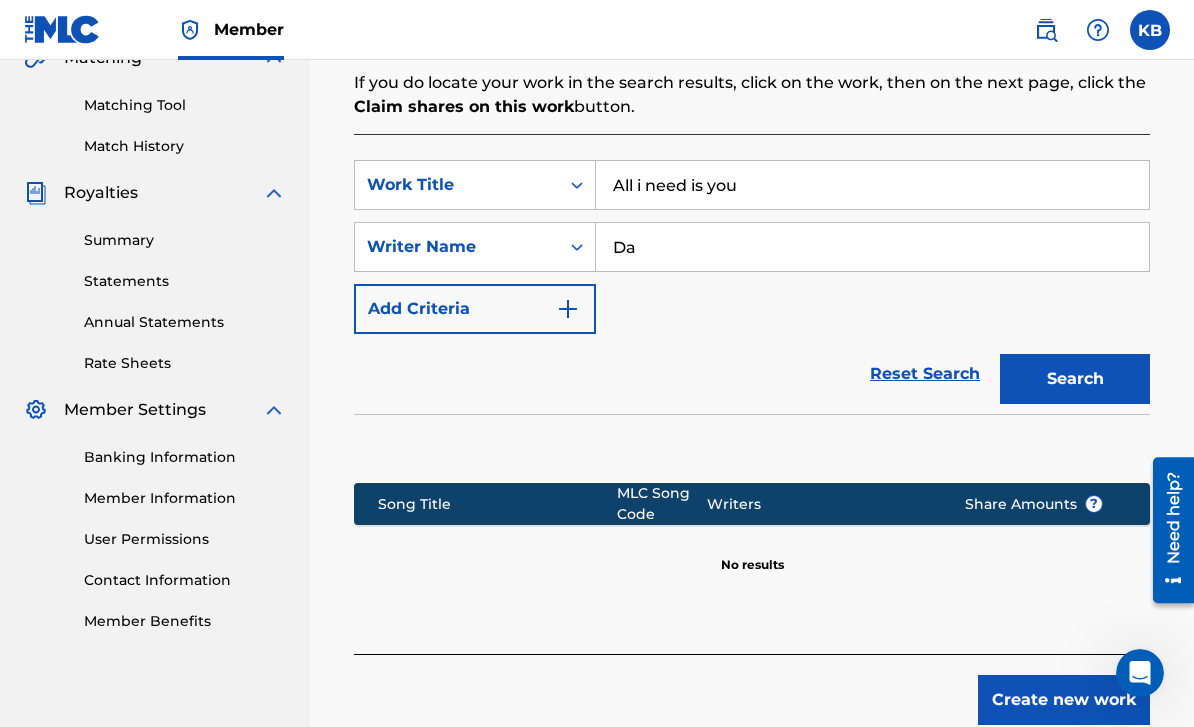type on "D" 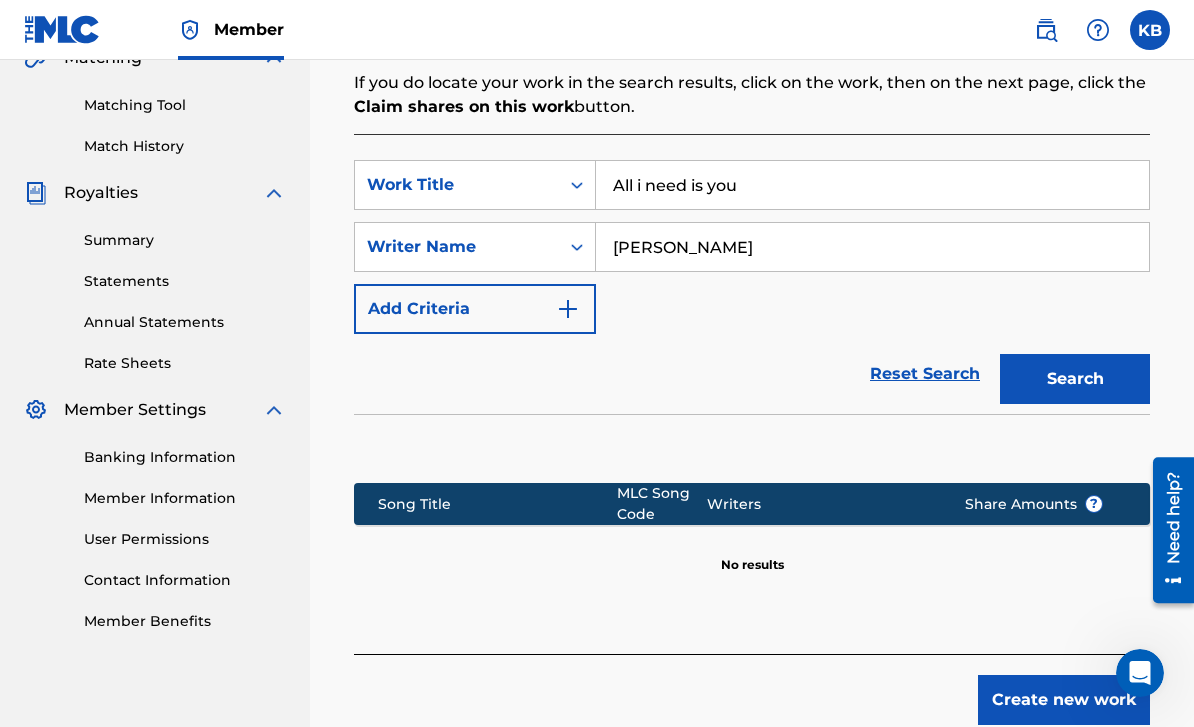 type on "[PERSON_NAME]" 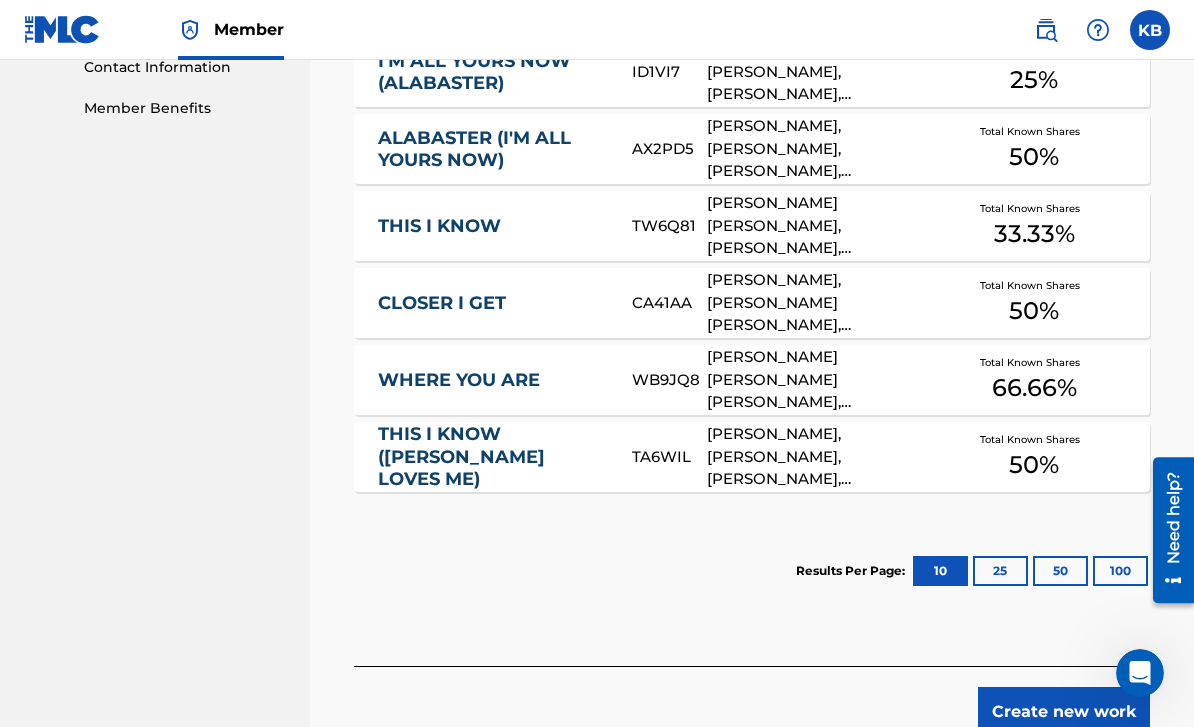 scroll, scrollTop: 1127, scrollLeft: 0, axis: vertical 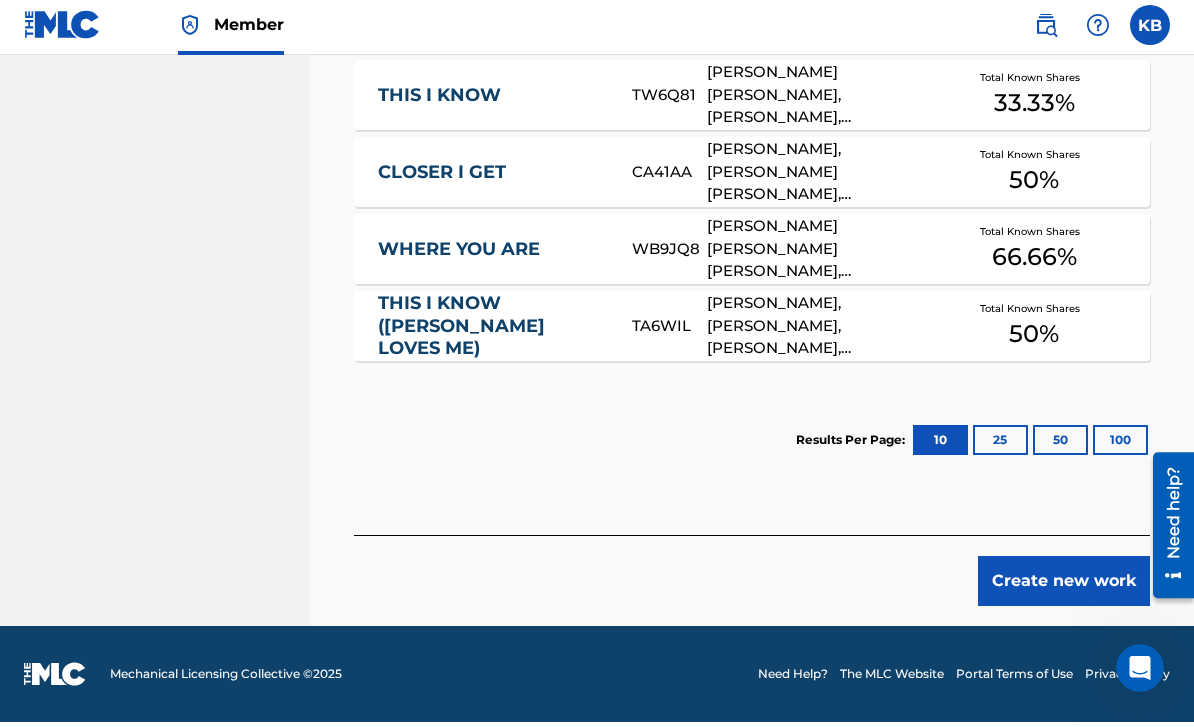 click on "Create new work" at bounding box center [1064, 586] 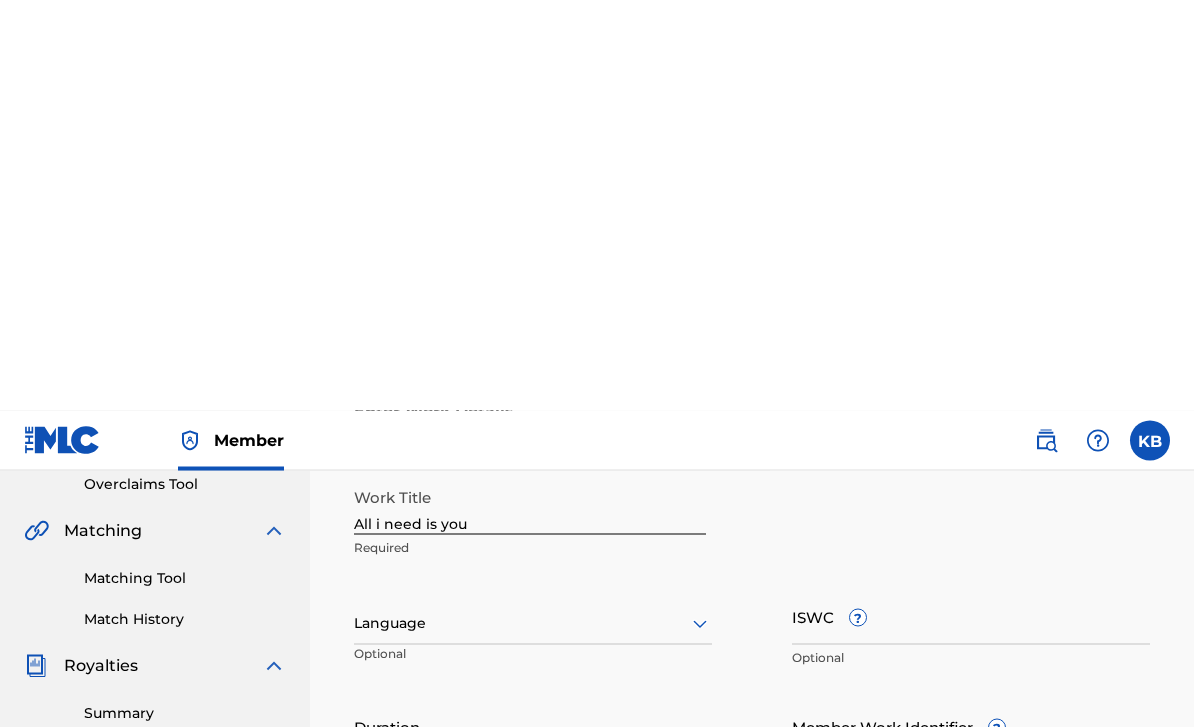 scroll, scrollTop: 0, scrollLeft: 0, axis: both 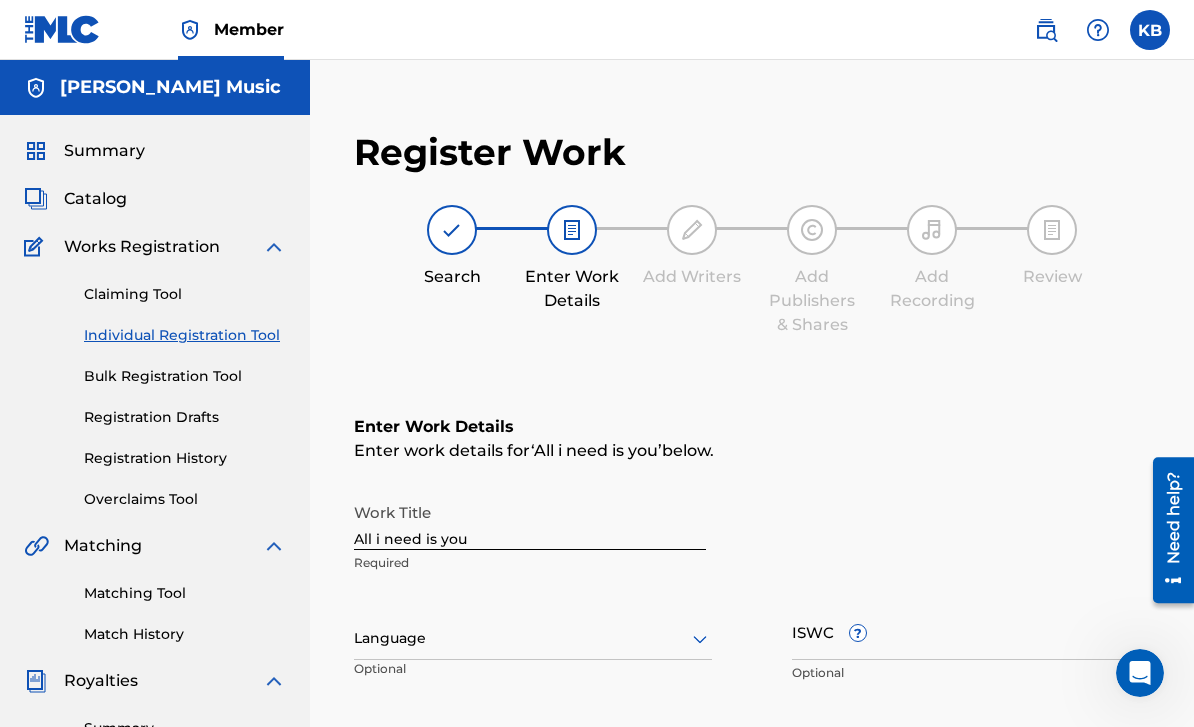 click on "Registration History" at bounding box center [185, 458] 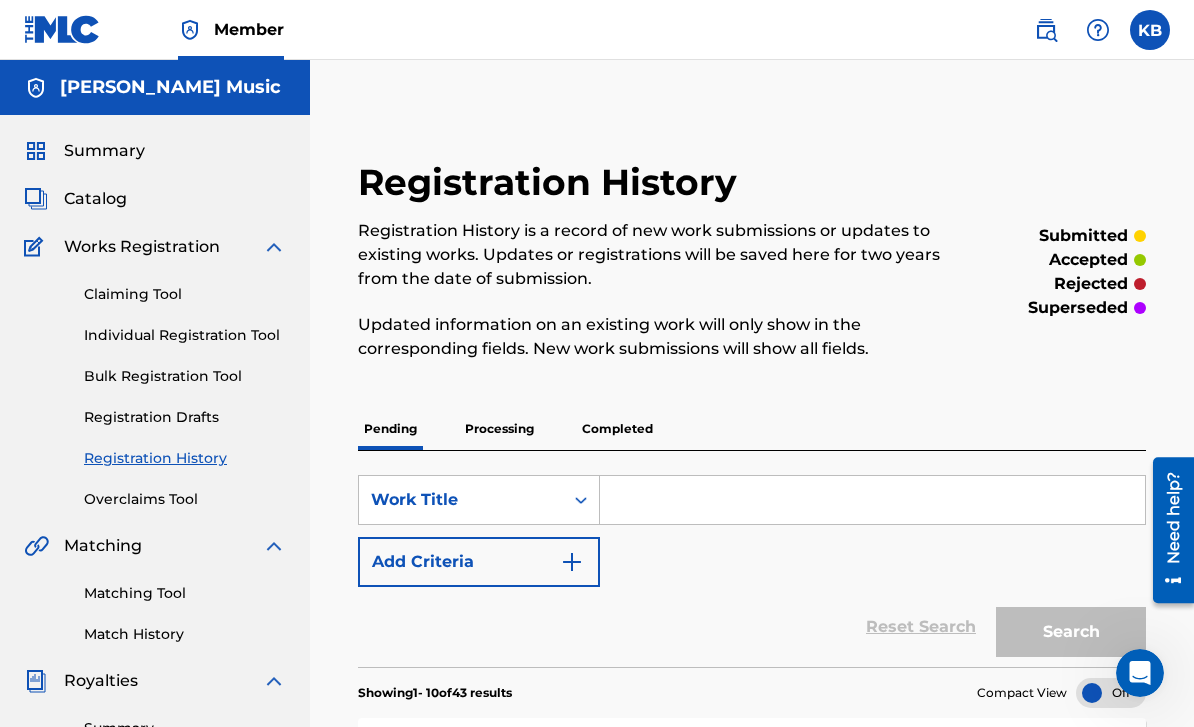 click at bounding box center (872, 500) 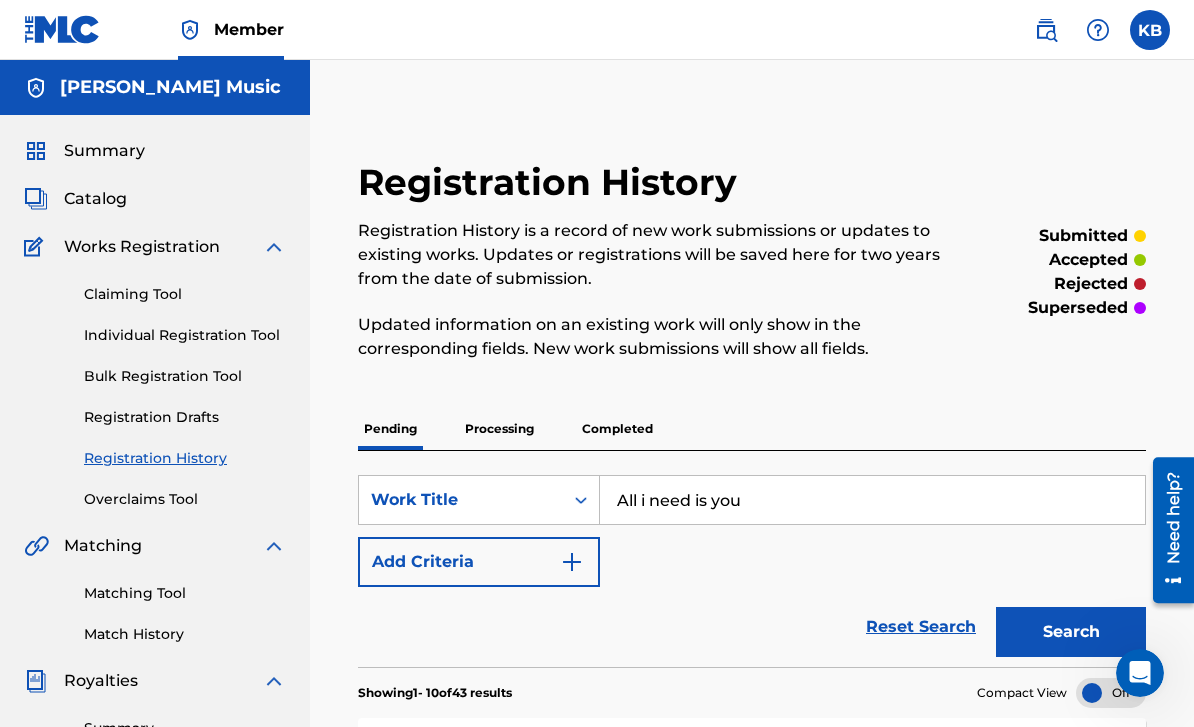 type on "All i need is you" 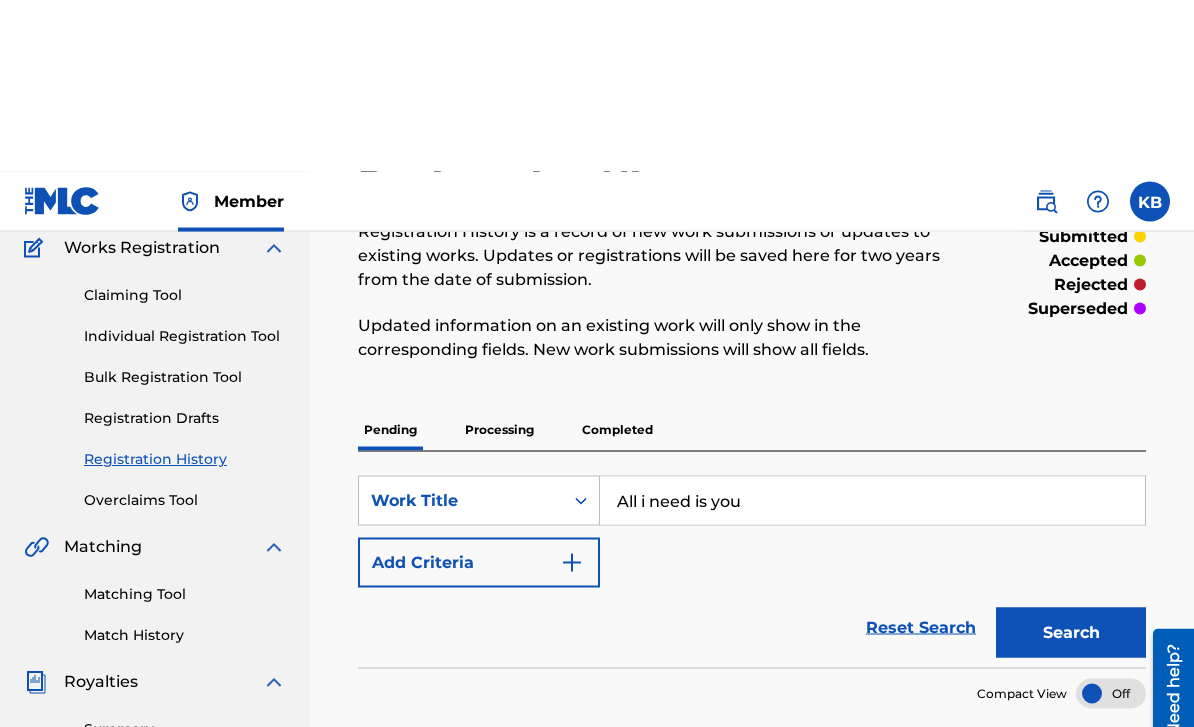 scroll, scrollTop: 181, scrollLeft: 0, axis: vertical 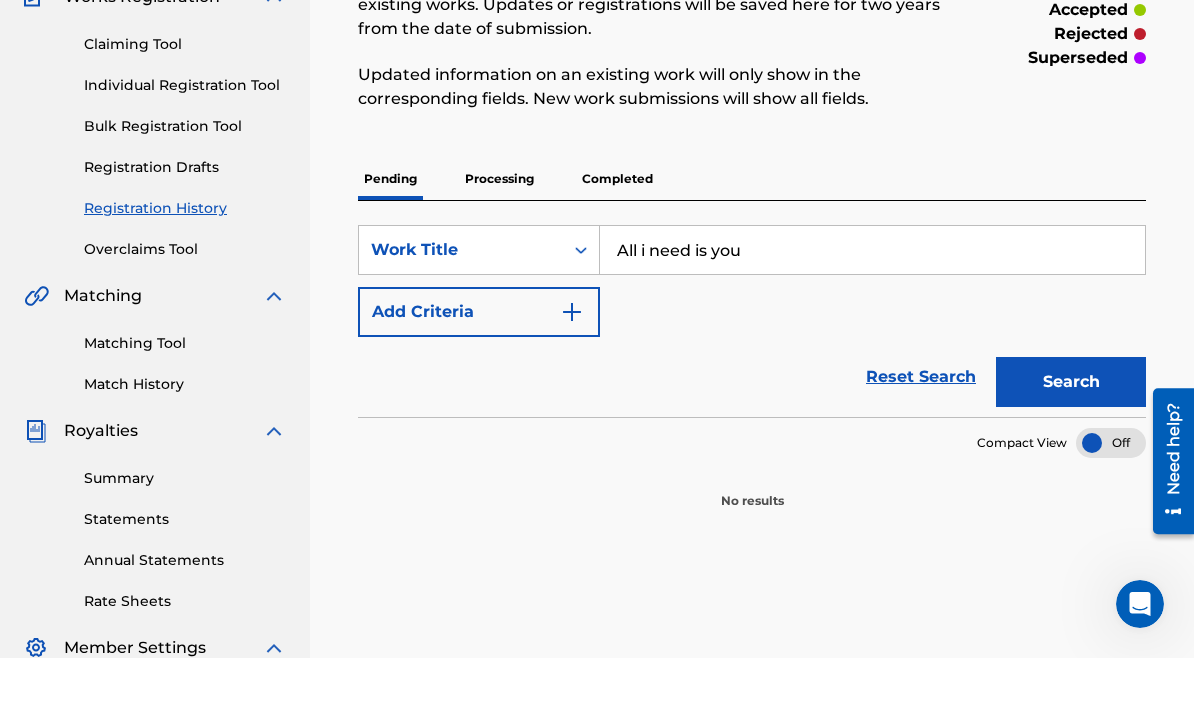 click on "Processing" at bounding box center [499, 248] 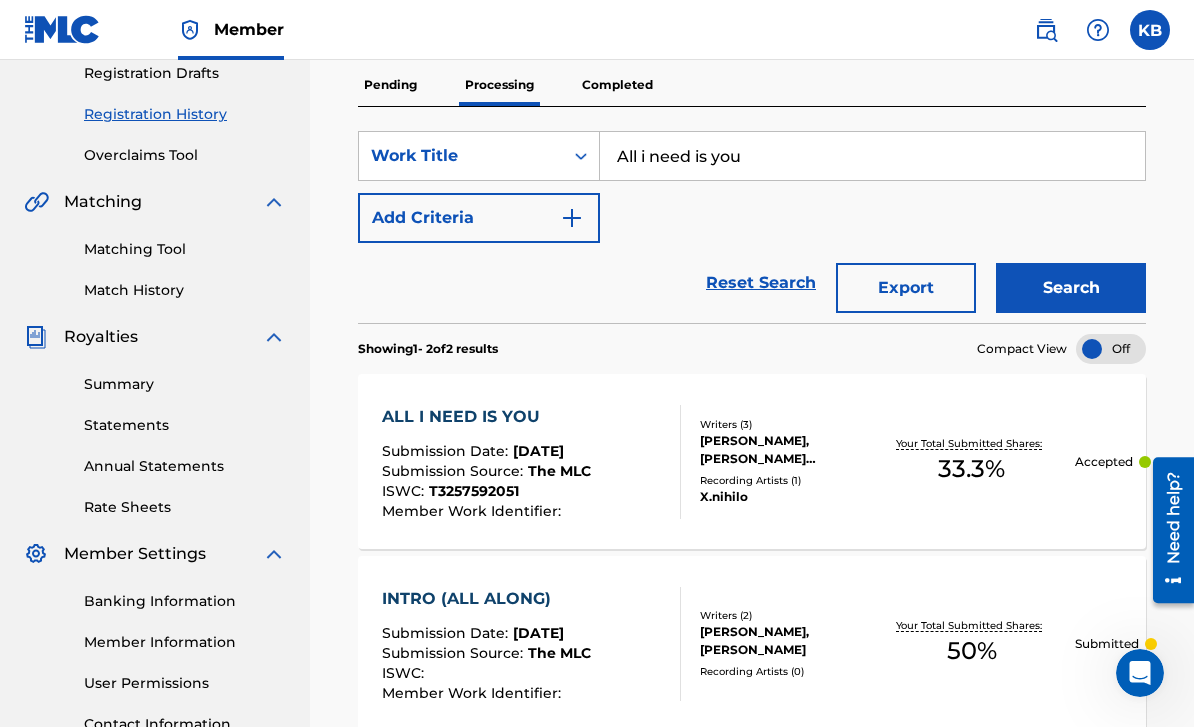 scroll, scrollTop: 347, scrollLeft: 0, axis: vertical 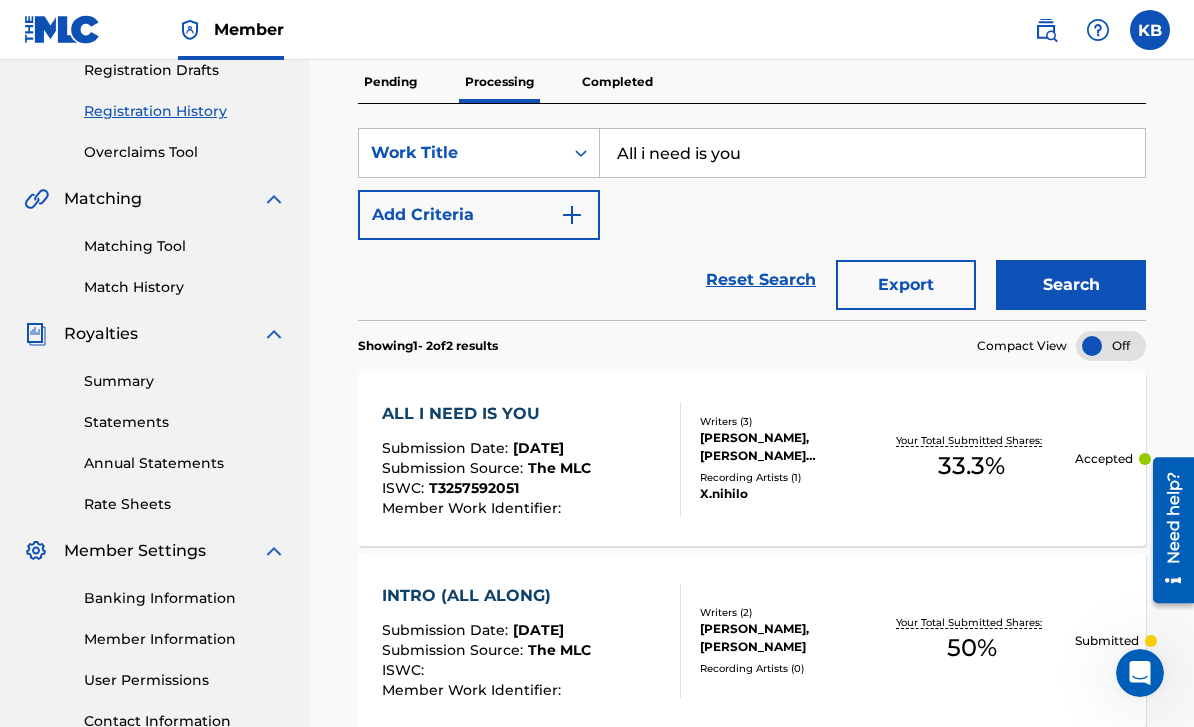 click on "ALL I NEED IS YOU" at bounding box center [486, 414] 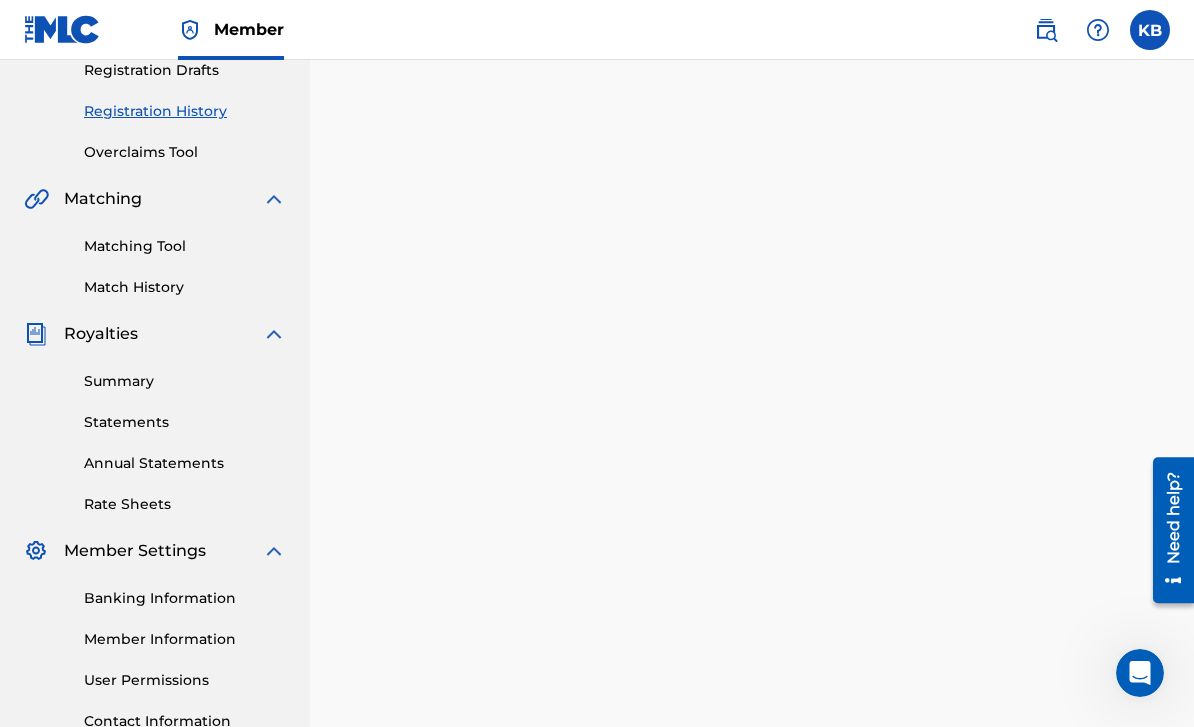 scroll, scrollTop: 0, scrollLeft: 0, axis: both 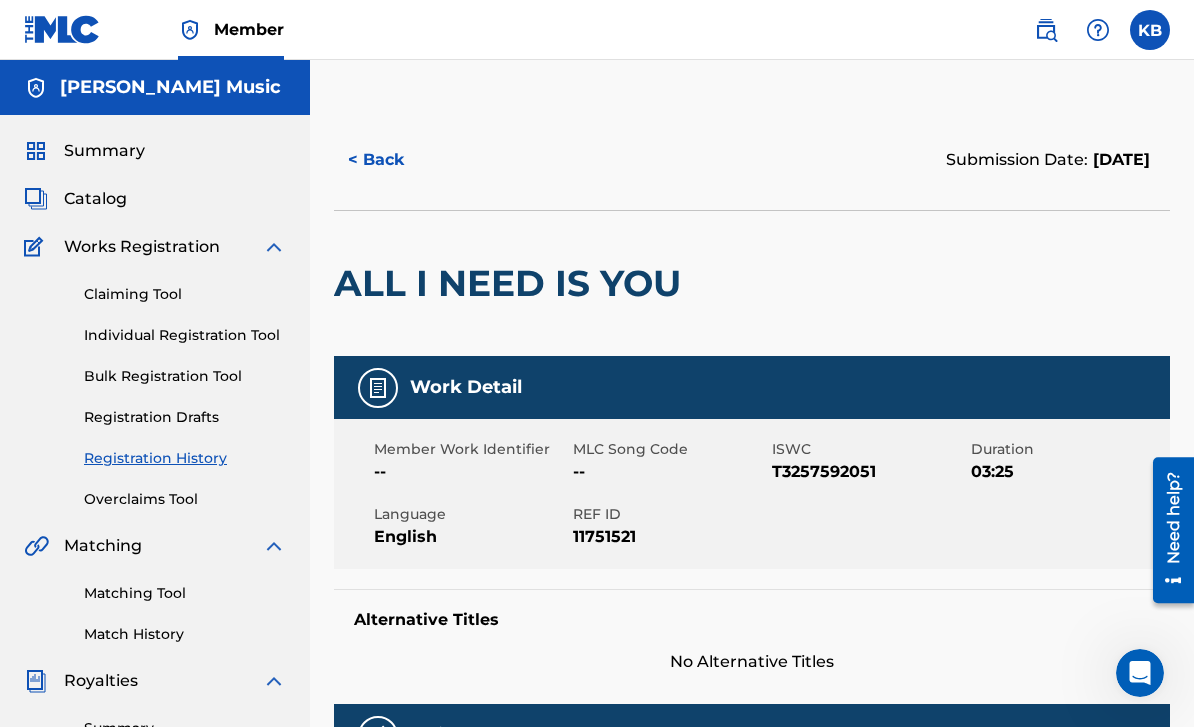click on "Individual Registration Tool" at bounding box center (185, 335) 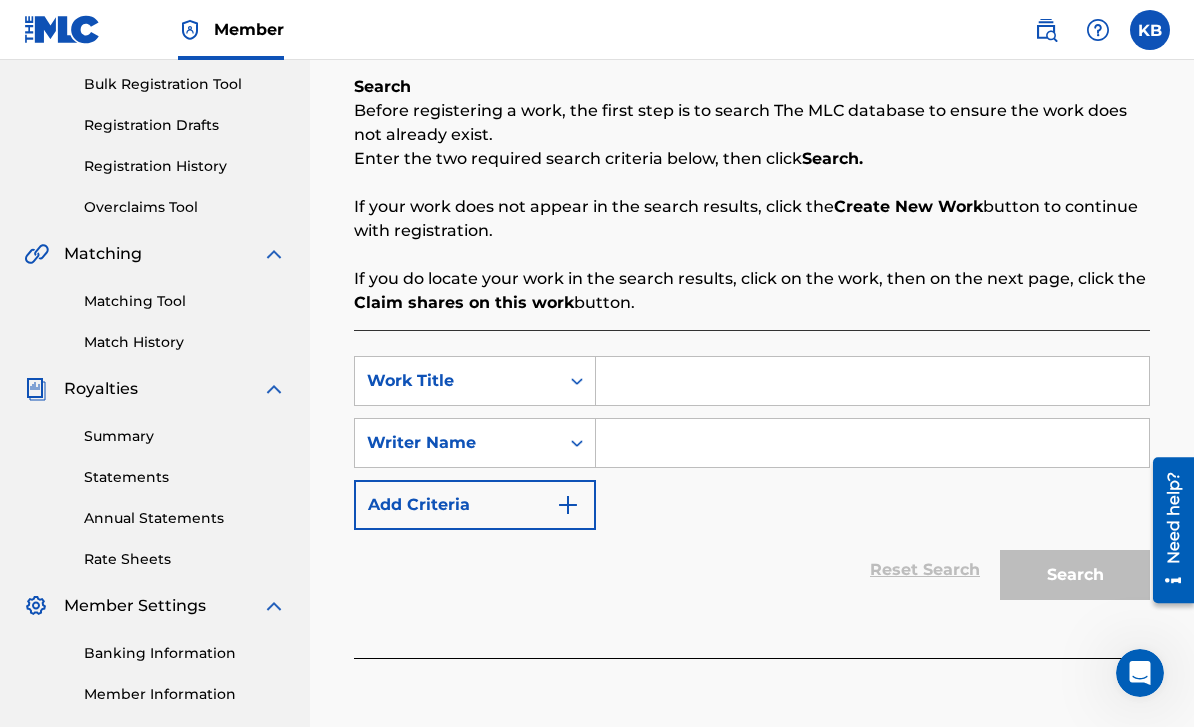 scroll, scrollTop: 296, scrollLeft: 0, axis: vertical 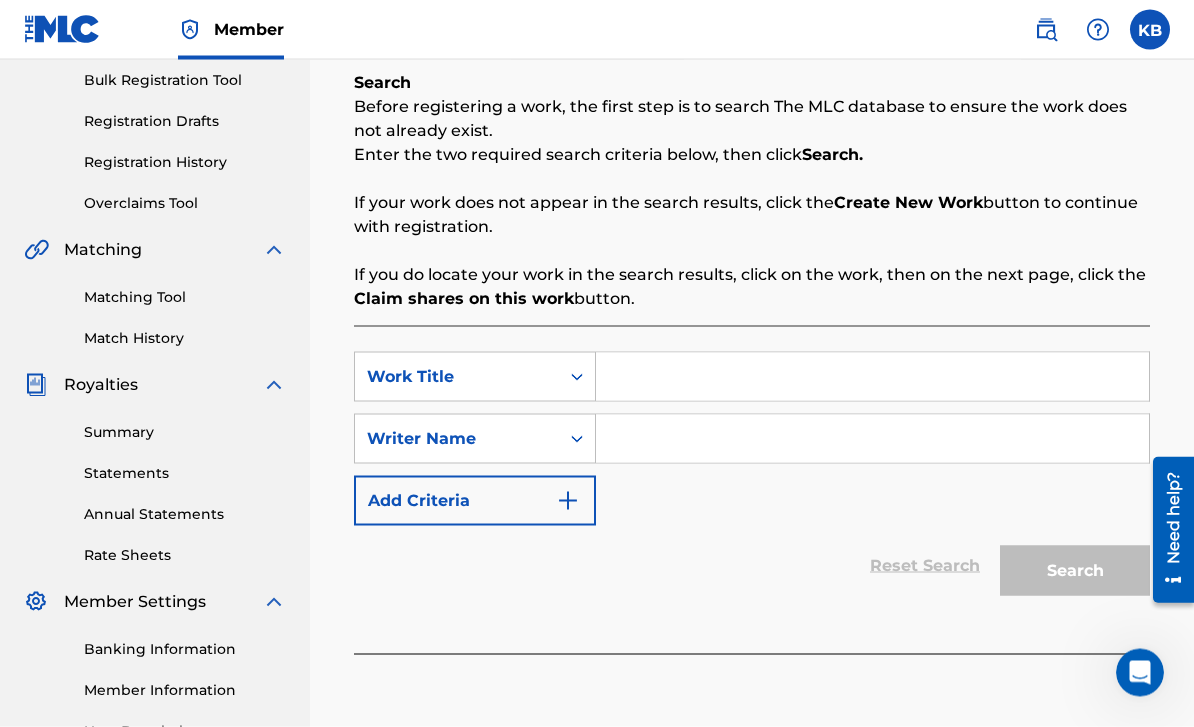 click at bounding box center (872, 377) 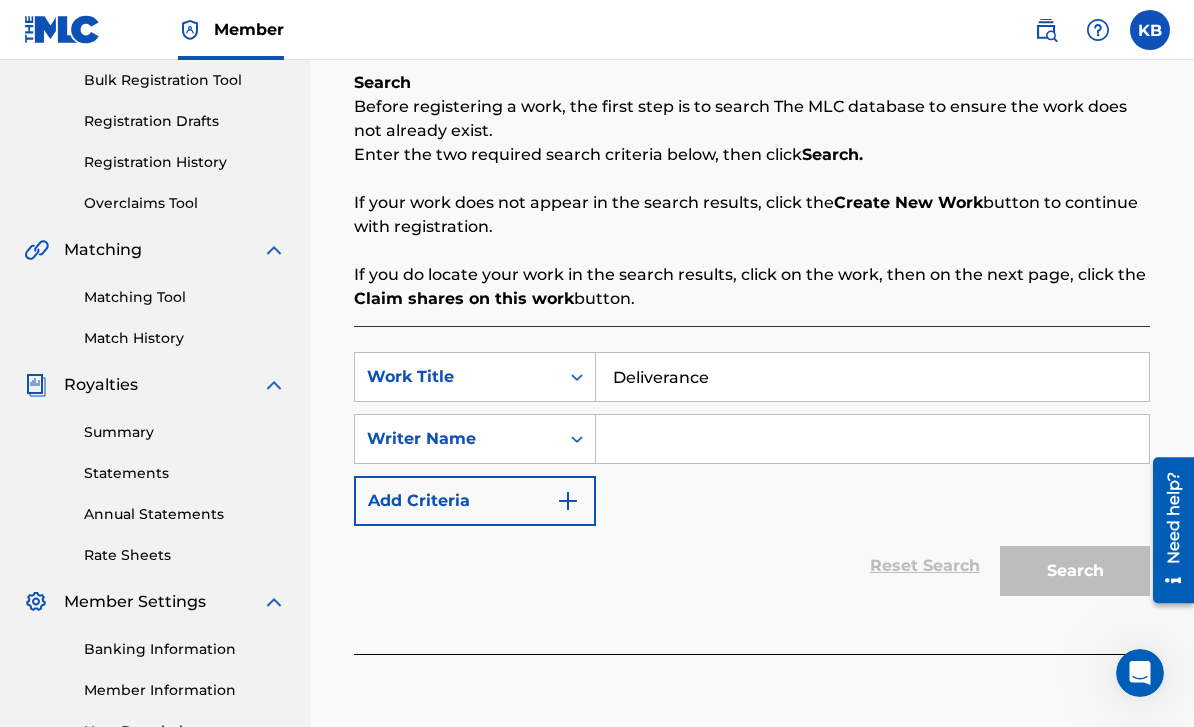 type on "Deliverance" 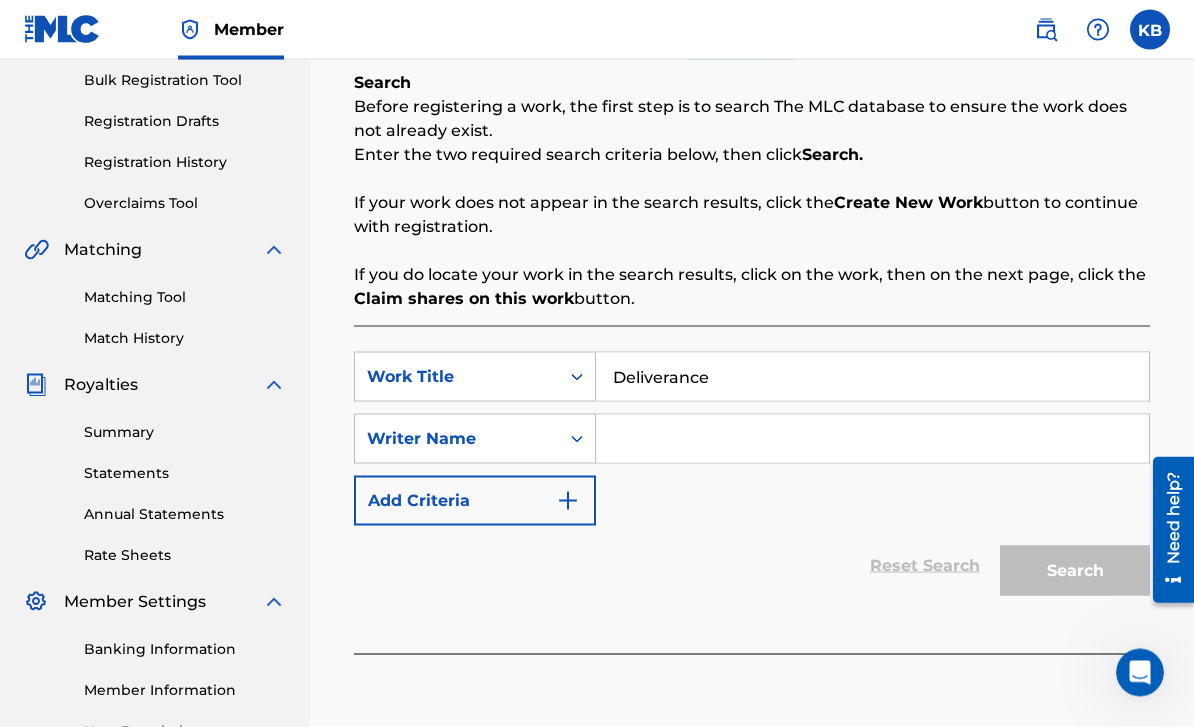 click at bounding box center [872, 439] 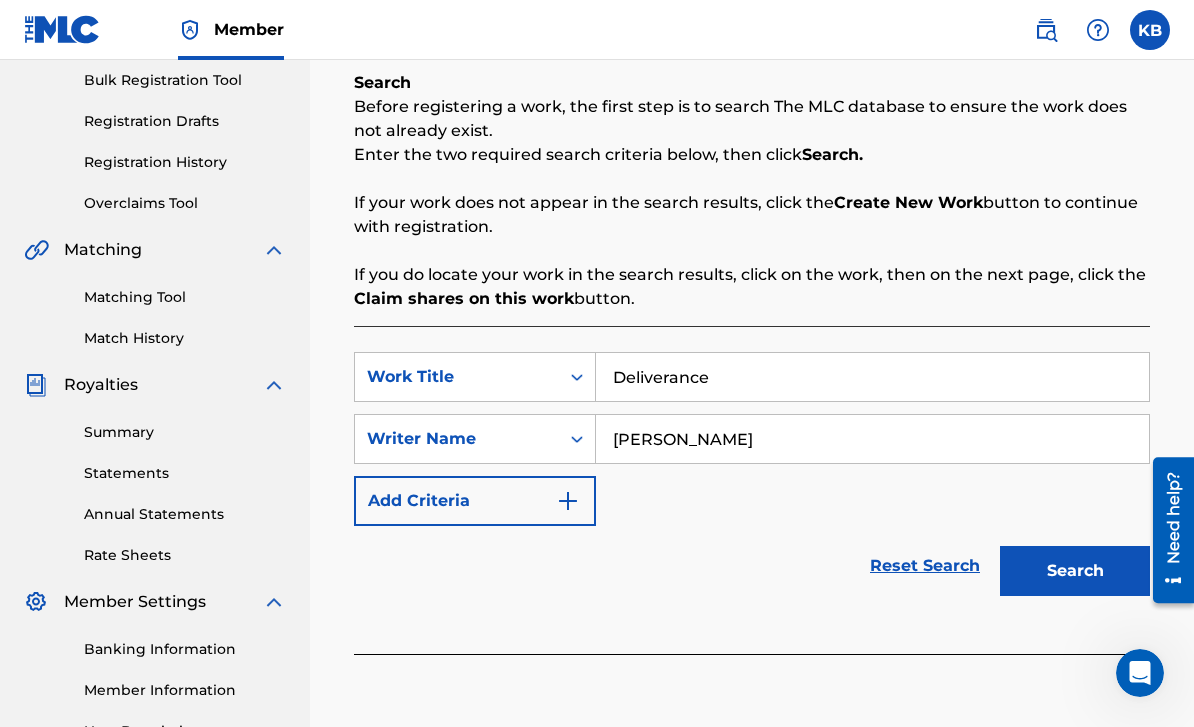 type on "[PERSON_NAME]" 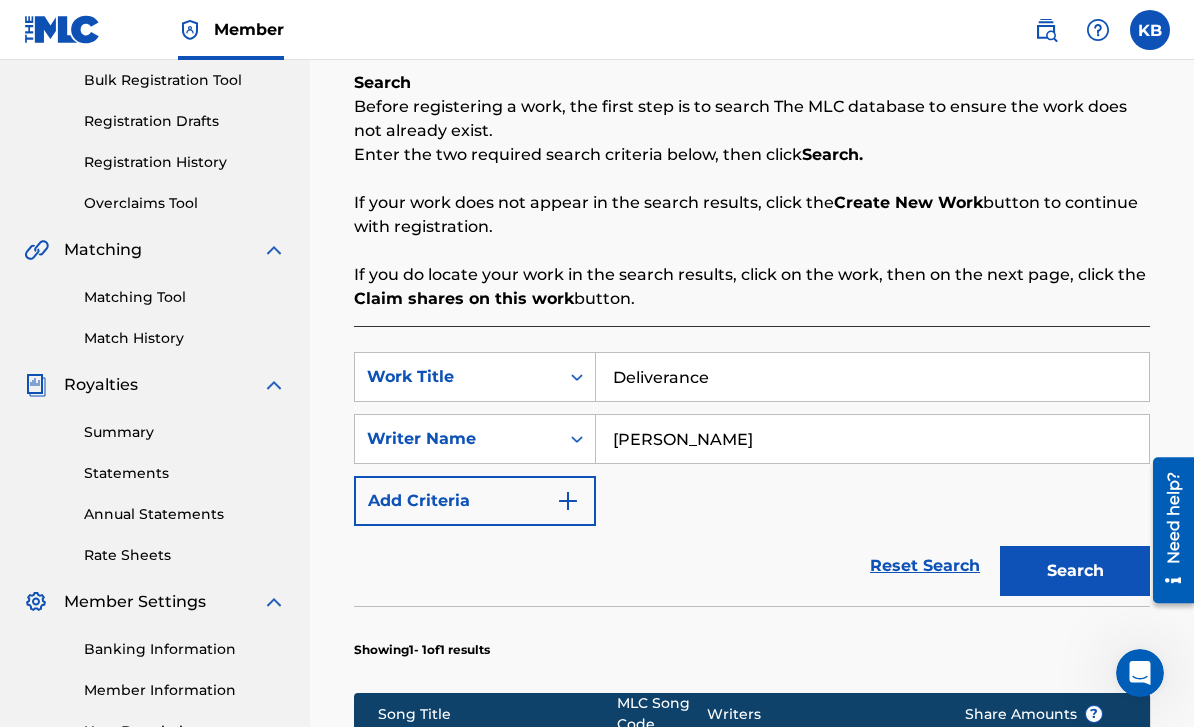 scroll, scrollTop: 640, scrollLeft: 0, axis: vertical 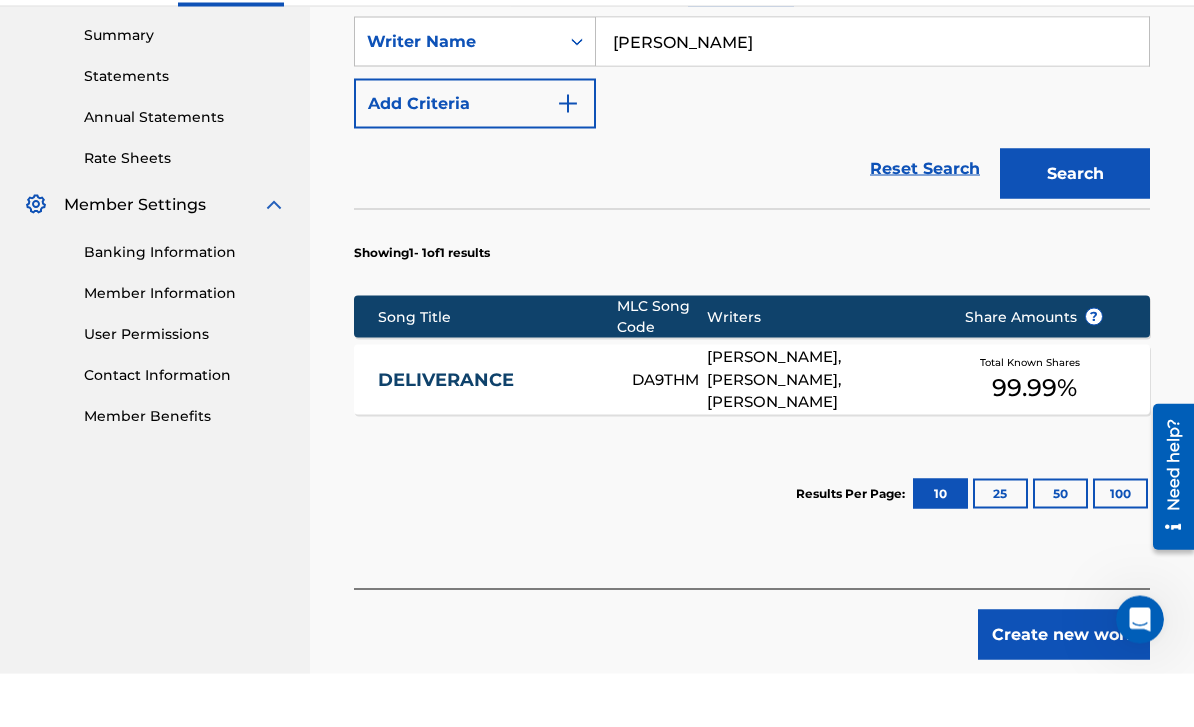 click on "[PERSON_NAME], [PERSON_NAME], [PERSON_NAME]" at bounding box center [820, 433] 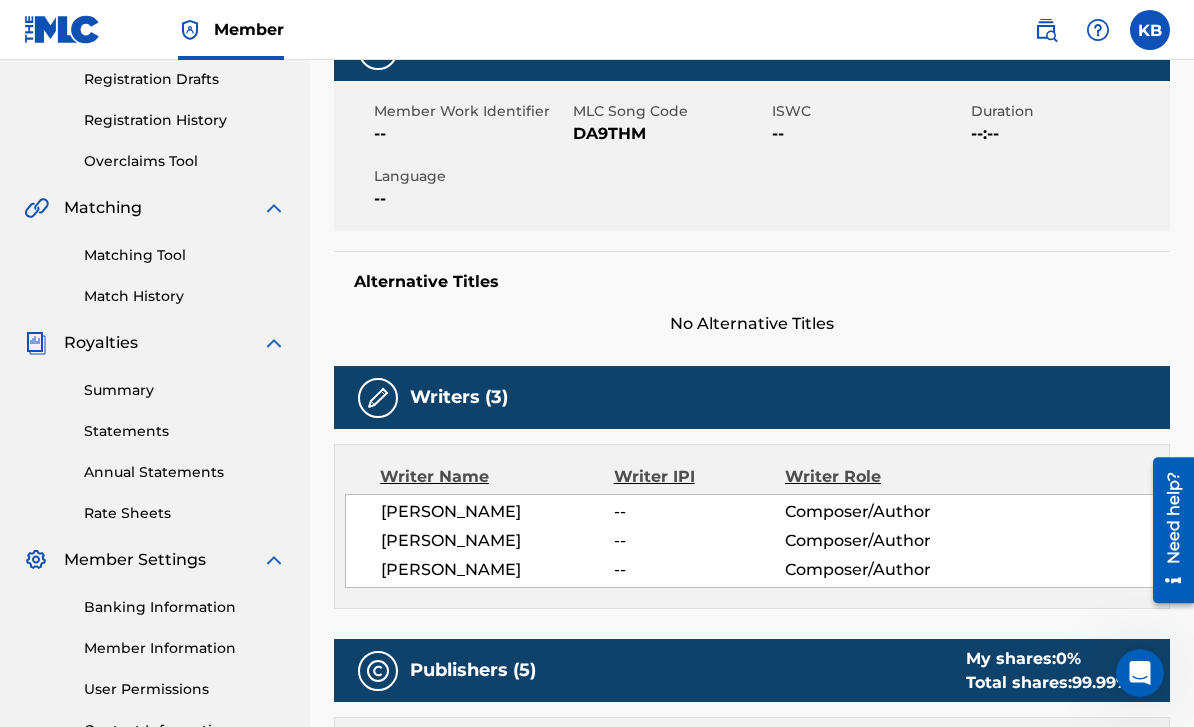 scroll, scrollTop: 348, scrollLeft: 0, axis: vertical 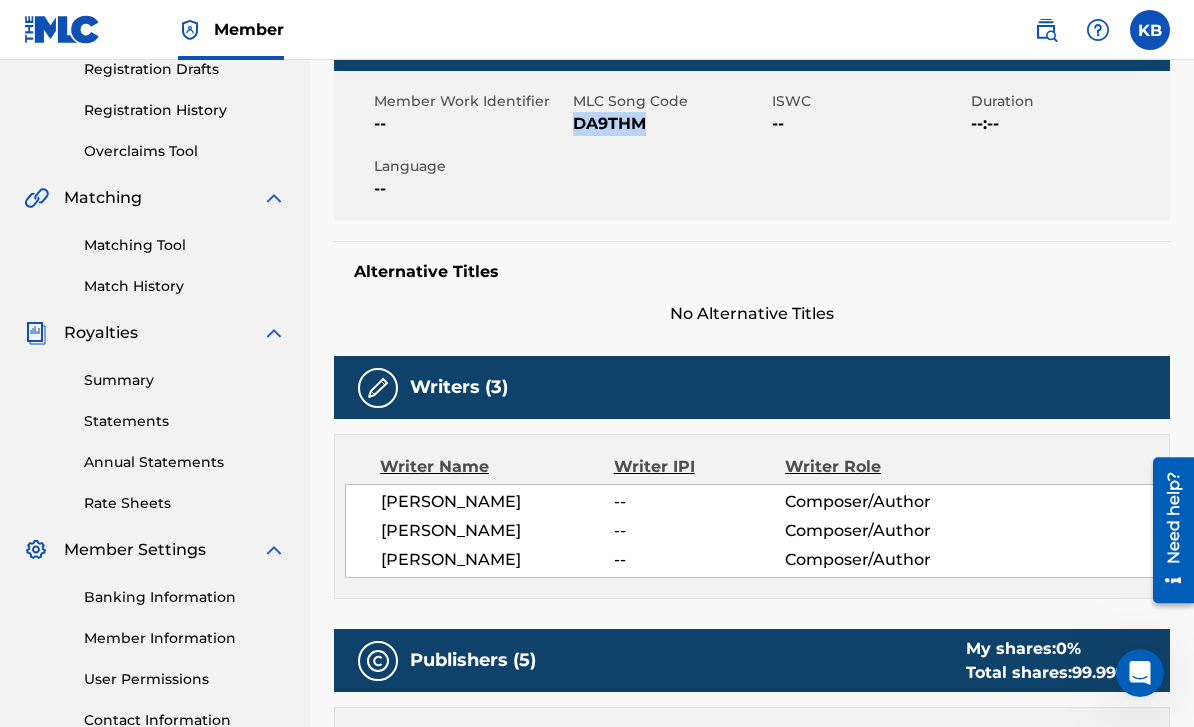 copy on "DA9THM" 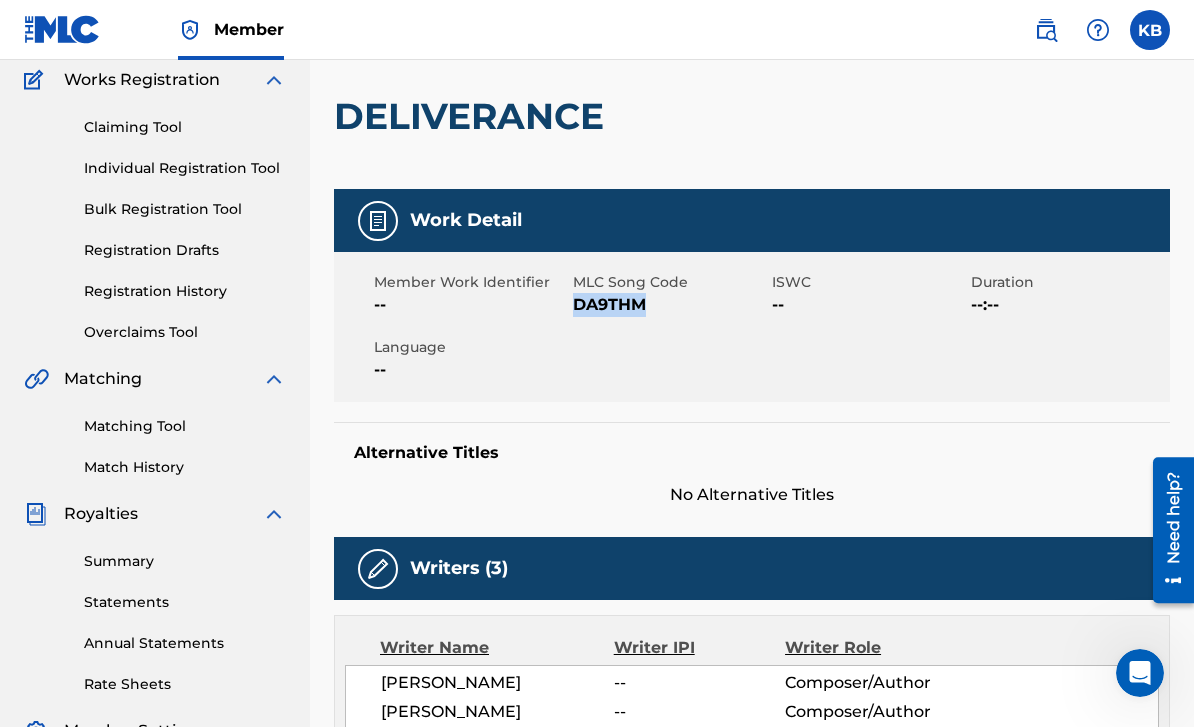 scroll, scrollTop: 0, scrollLeft: 0, axis: both 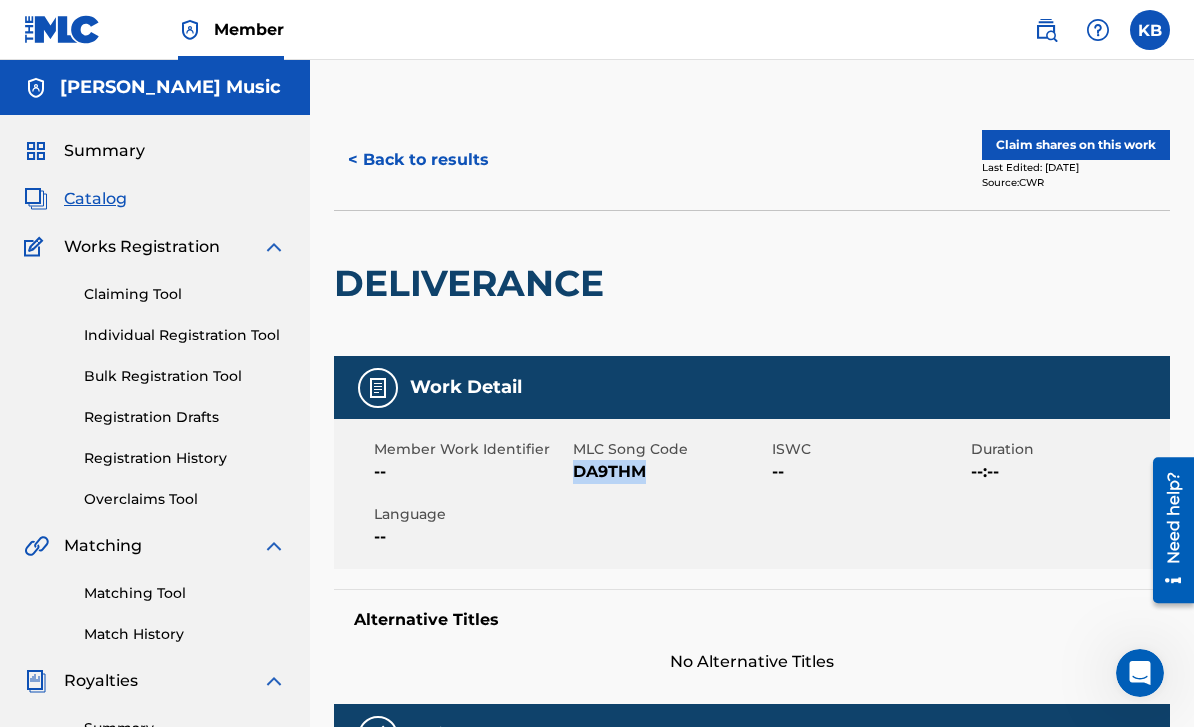 click on "Individual Registration Tool" at bounding box center [185, 335] 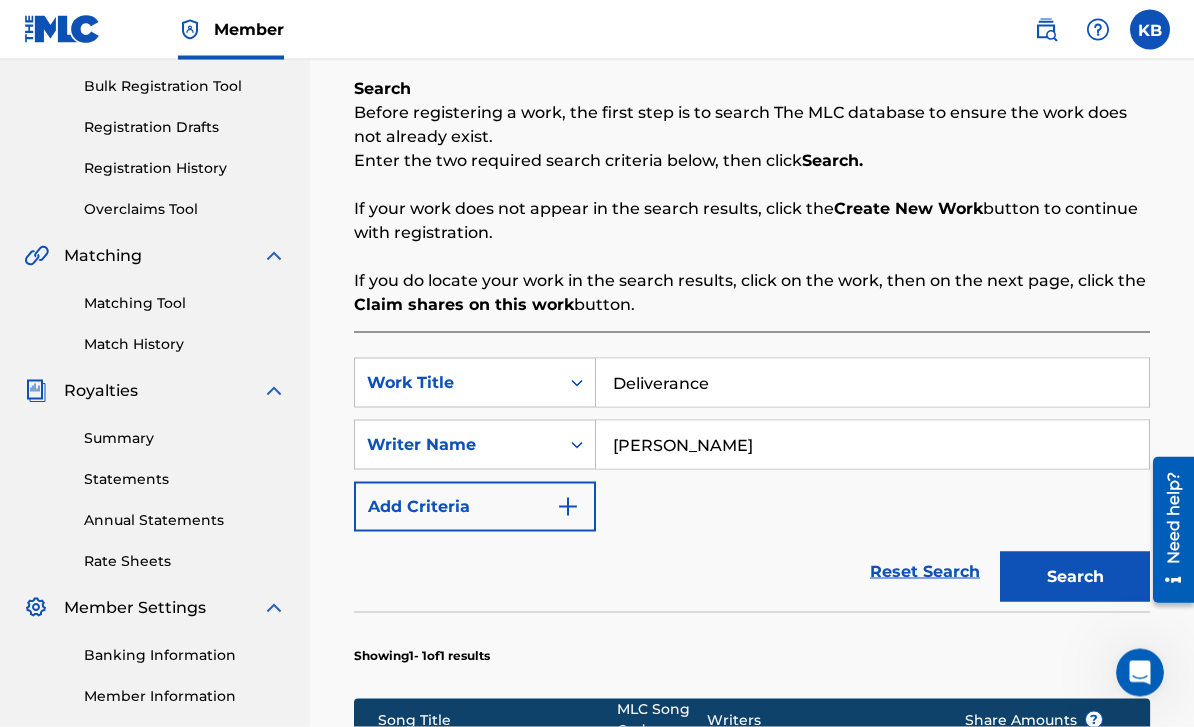 scroll, scrollTop: 300, scrollLeft: 0, axis: vertical 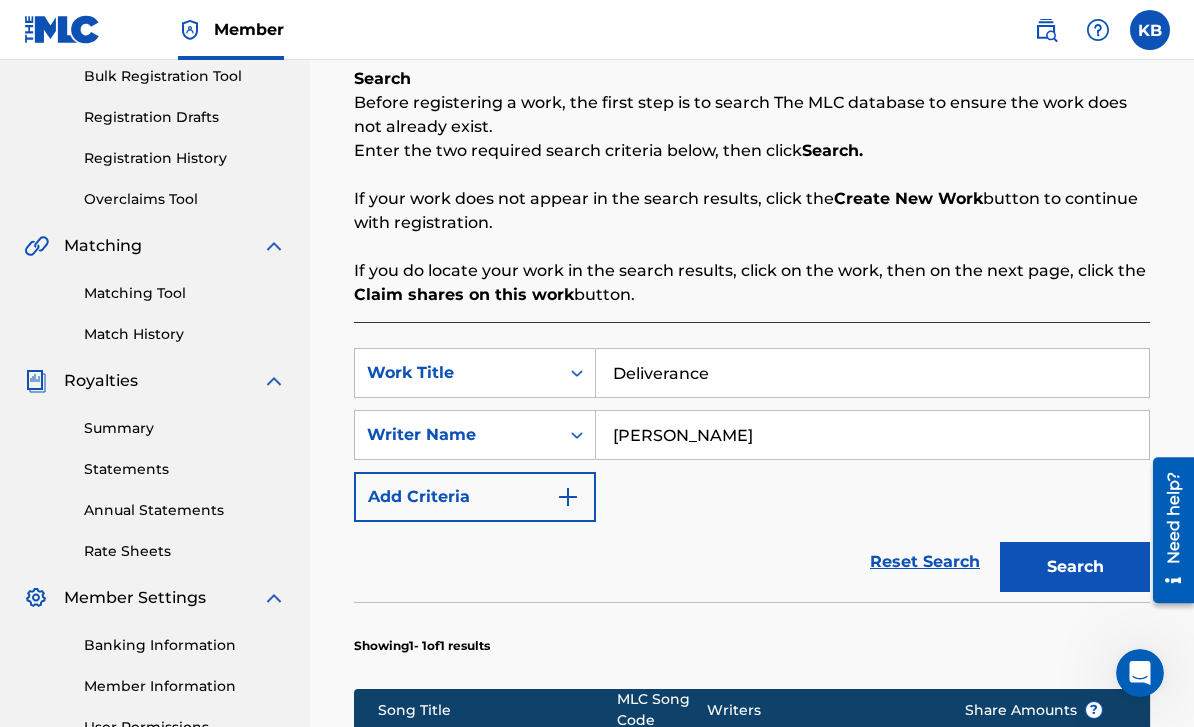 click on "Deliverance" at bounding box center [872, 373] 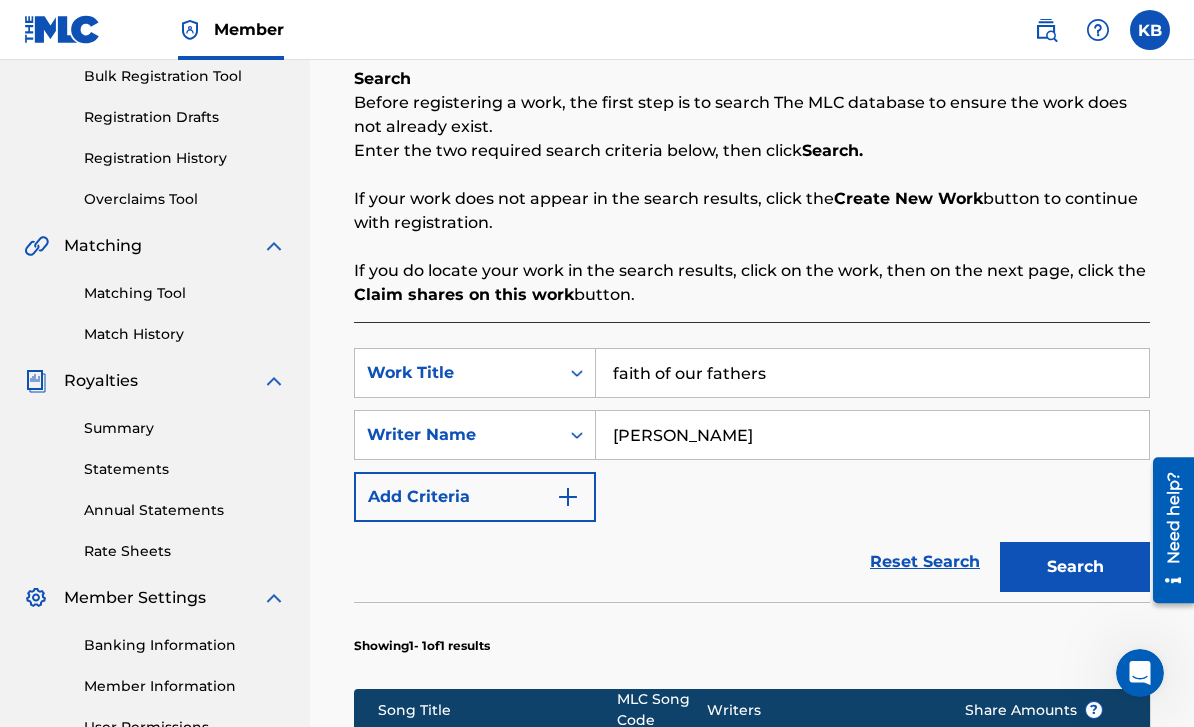 type on "faith of our fathers" 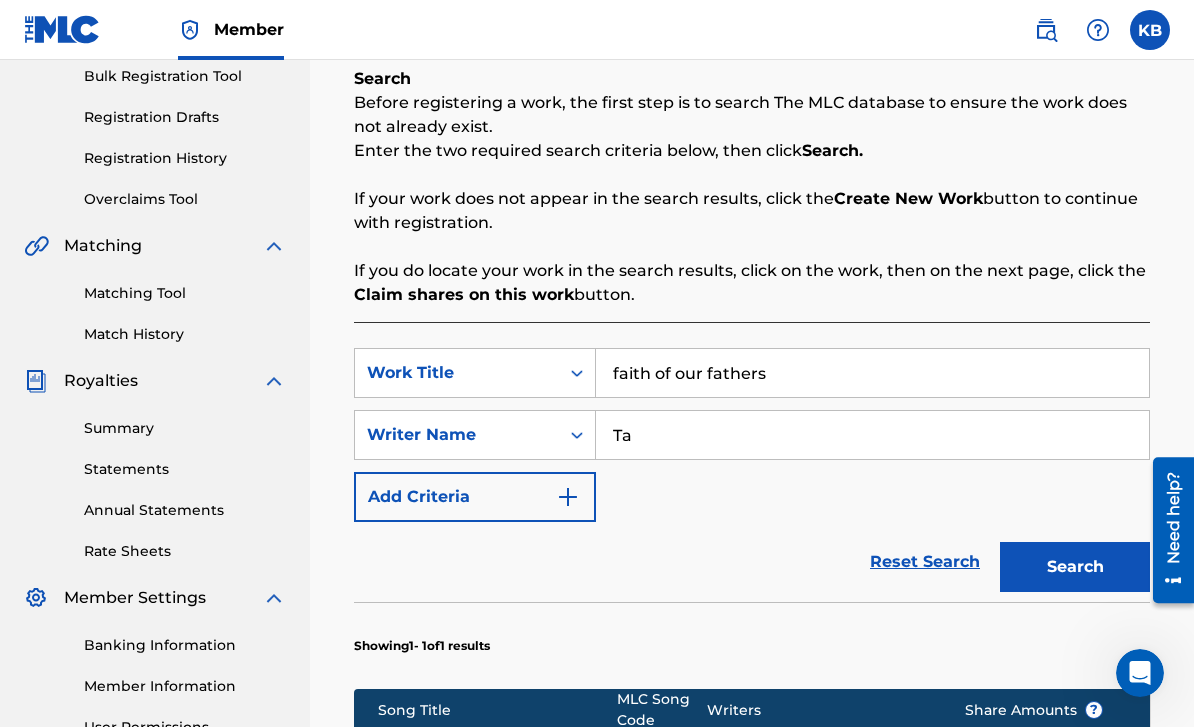 type on "T" 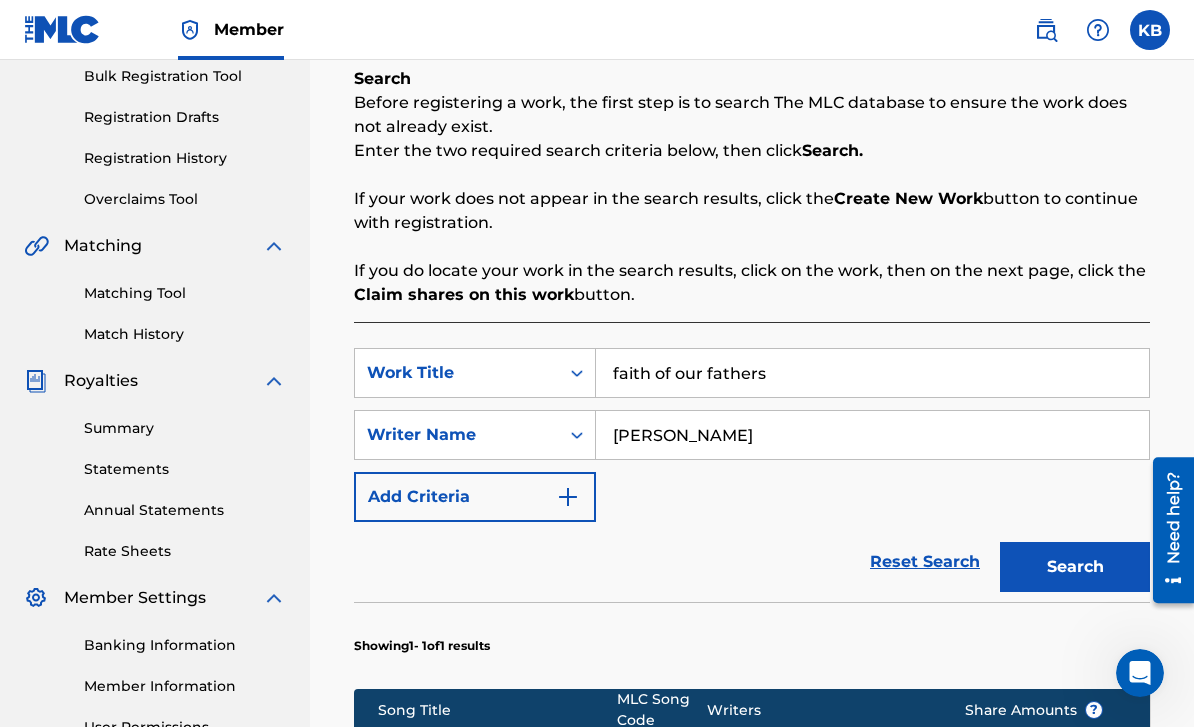 type on "[PERSON_NAME]" 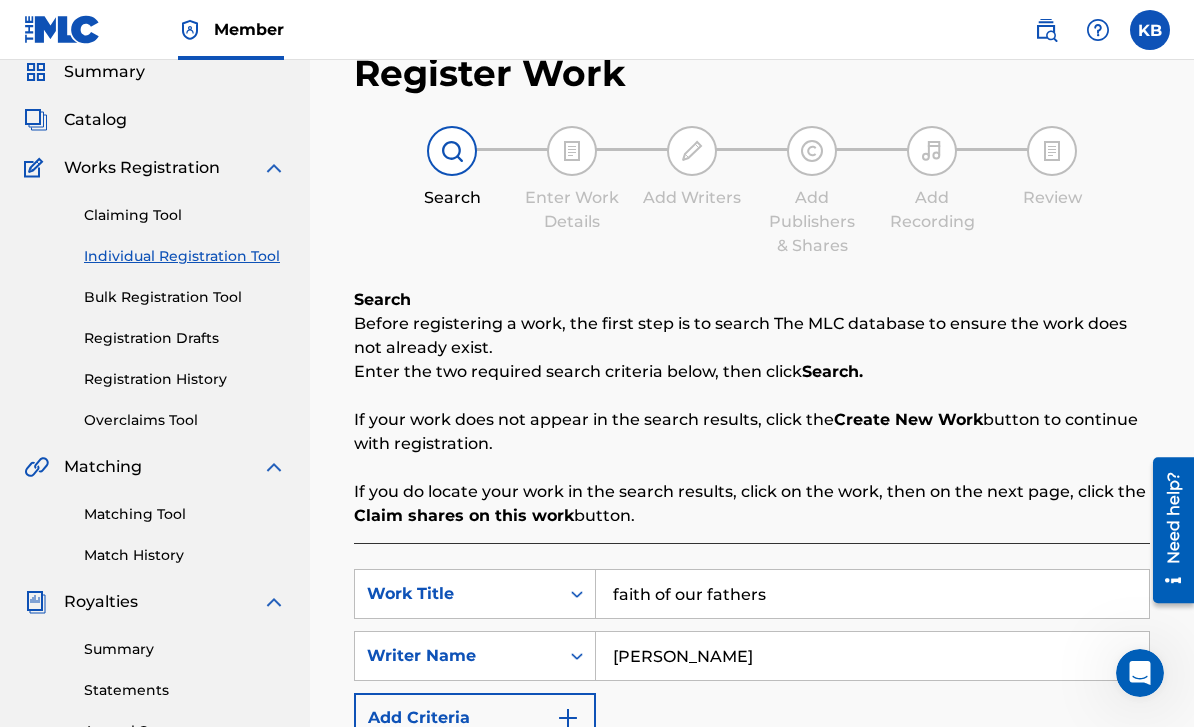 scroll, scrollTop: 0, scrollLeft: 0, axis: both 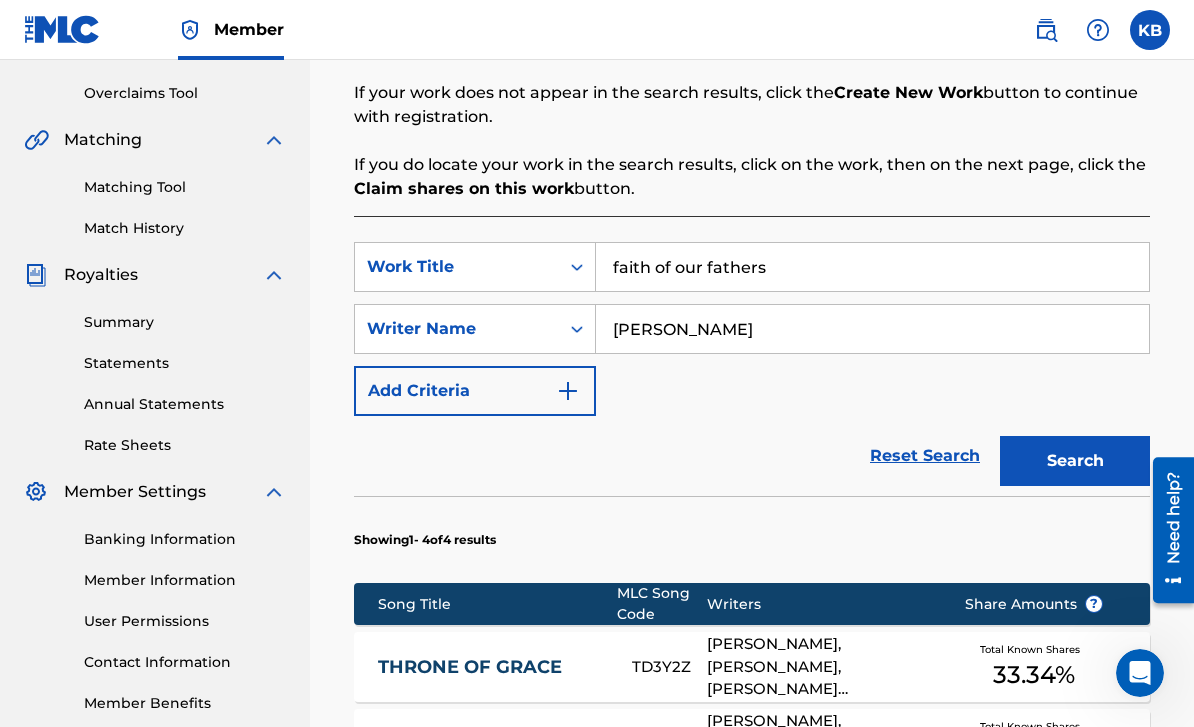 click on "faith of our fathers" at bounding box center (872, 267) 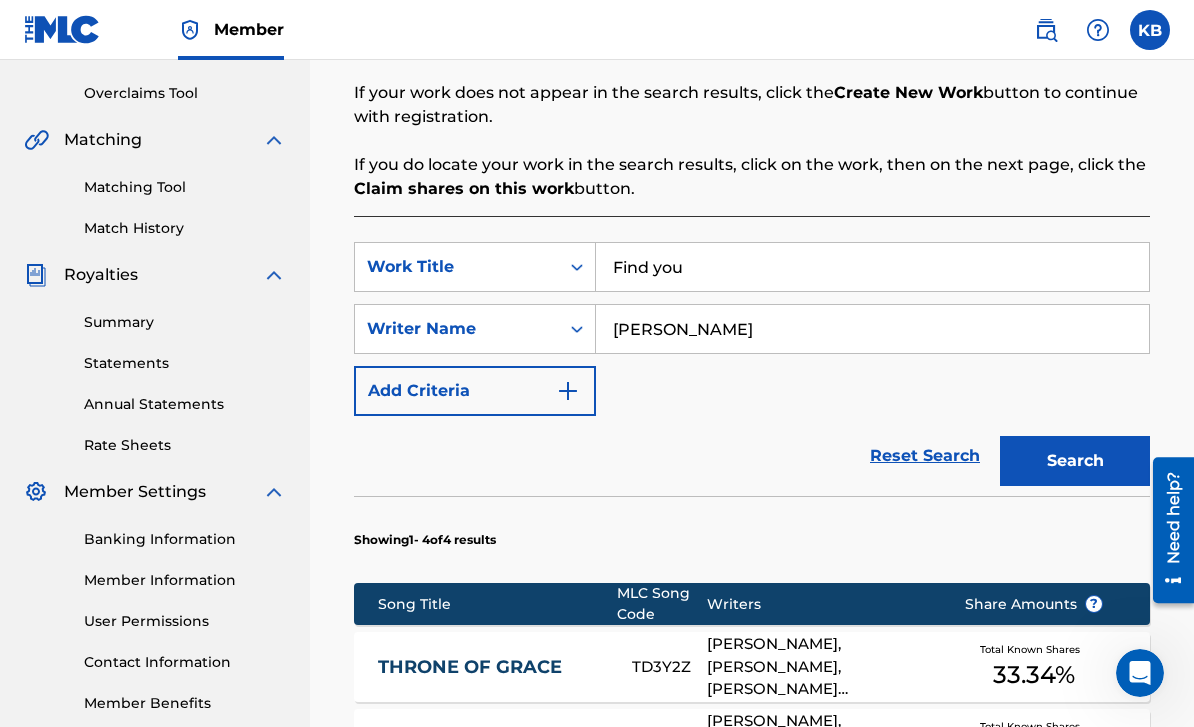 type on "Find you" 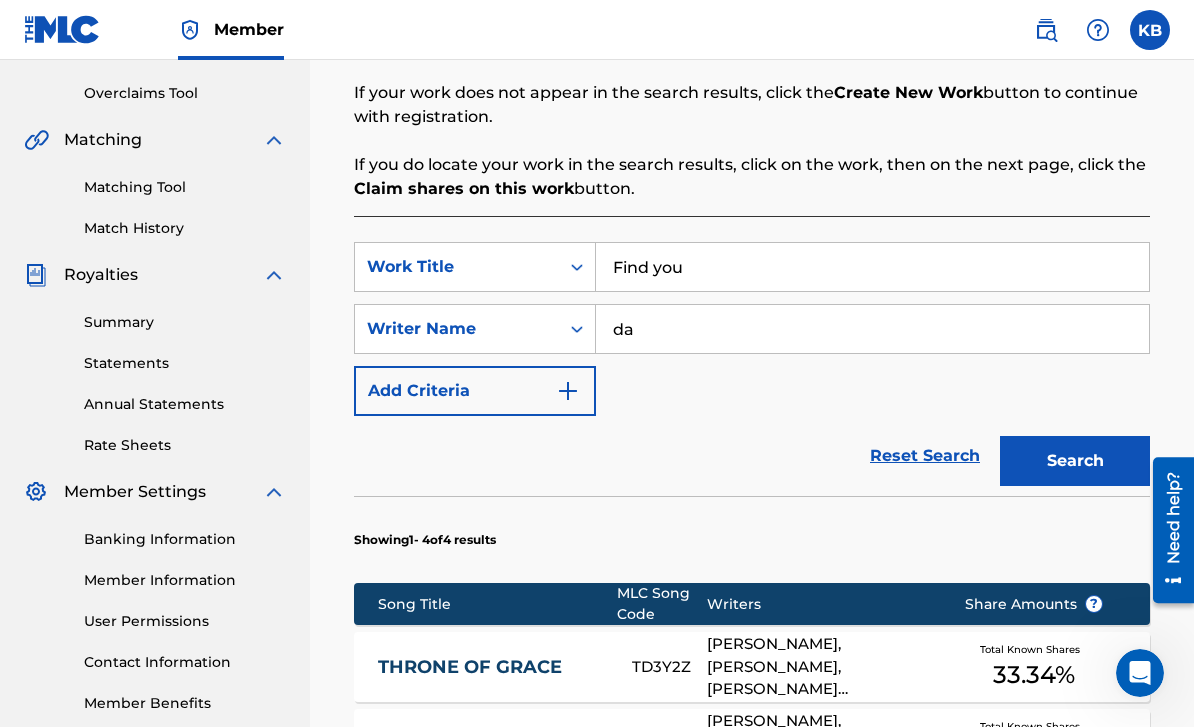 type on "d" 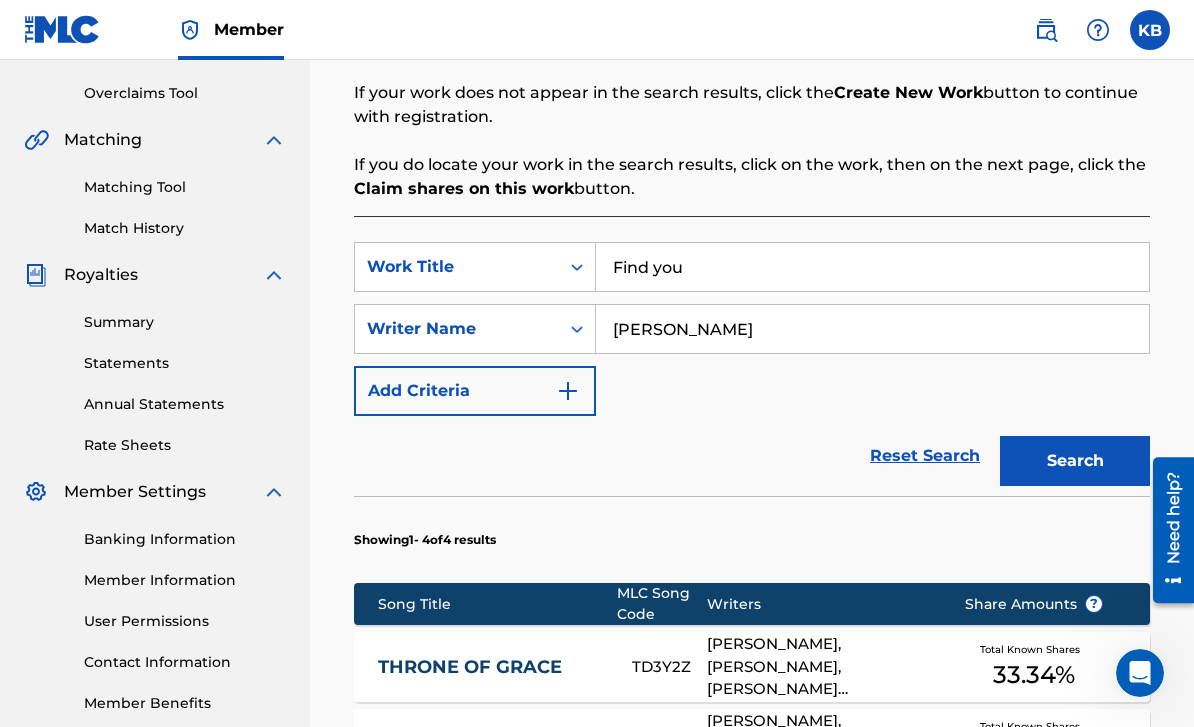 type on "[PERSON_NAME]" 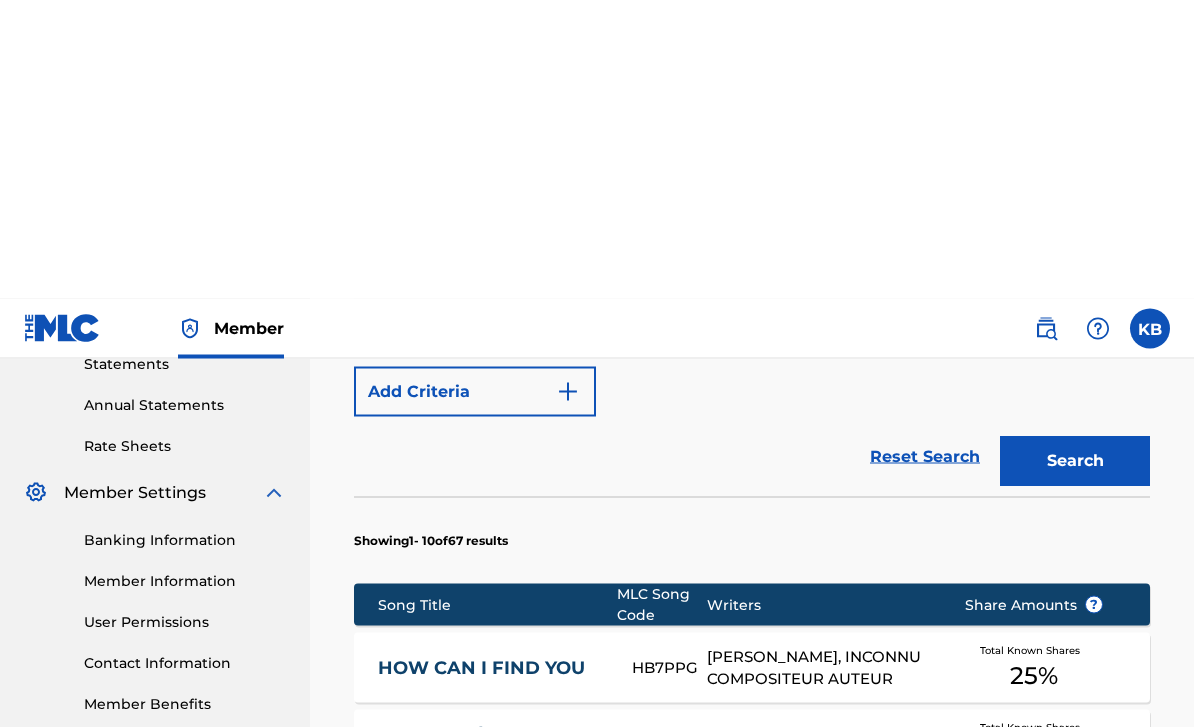 scroll, scrollTop: 706, scrollLeft: 0, axis: vertical 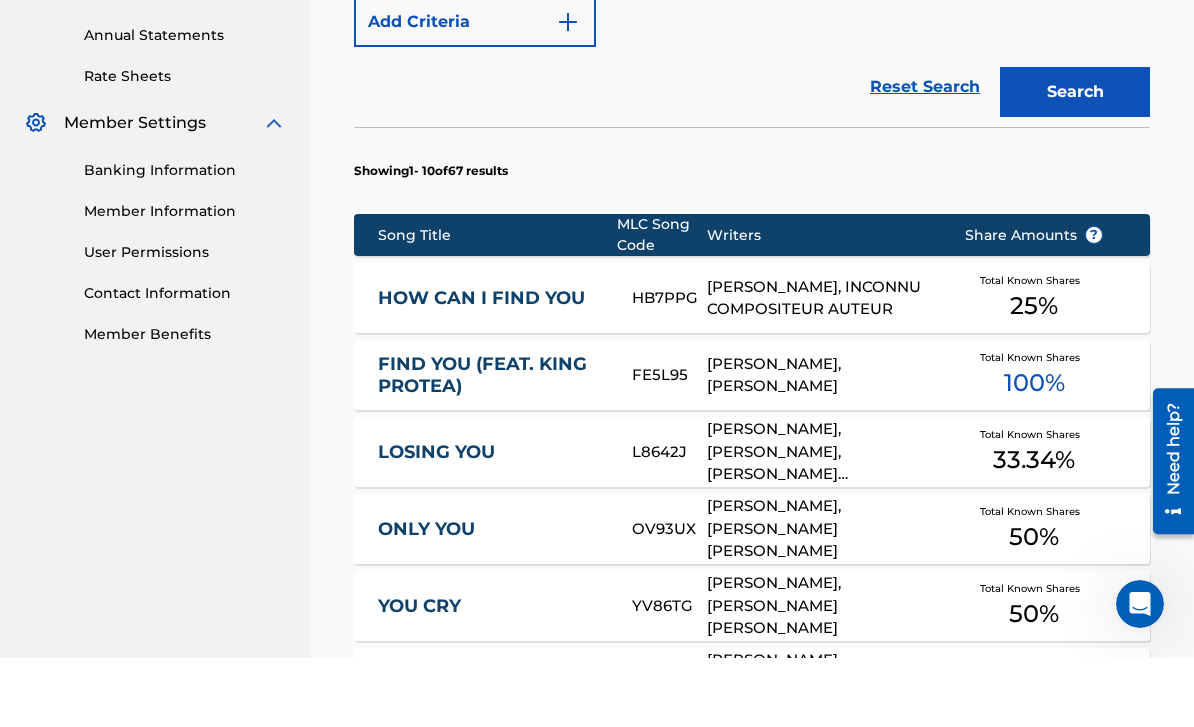 click on "FIND YOU (FEAT. KING PROTEA)" at bounding box center (491, 444) 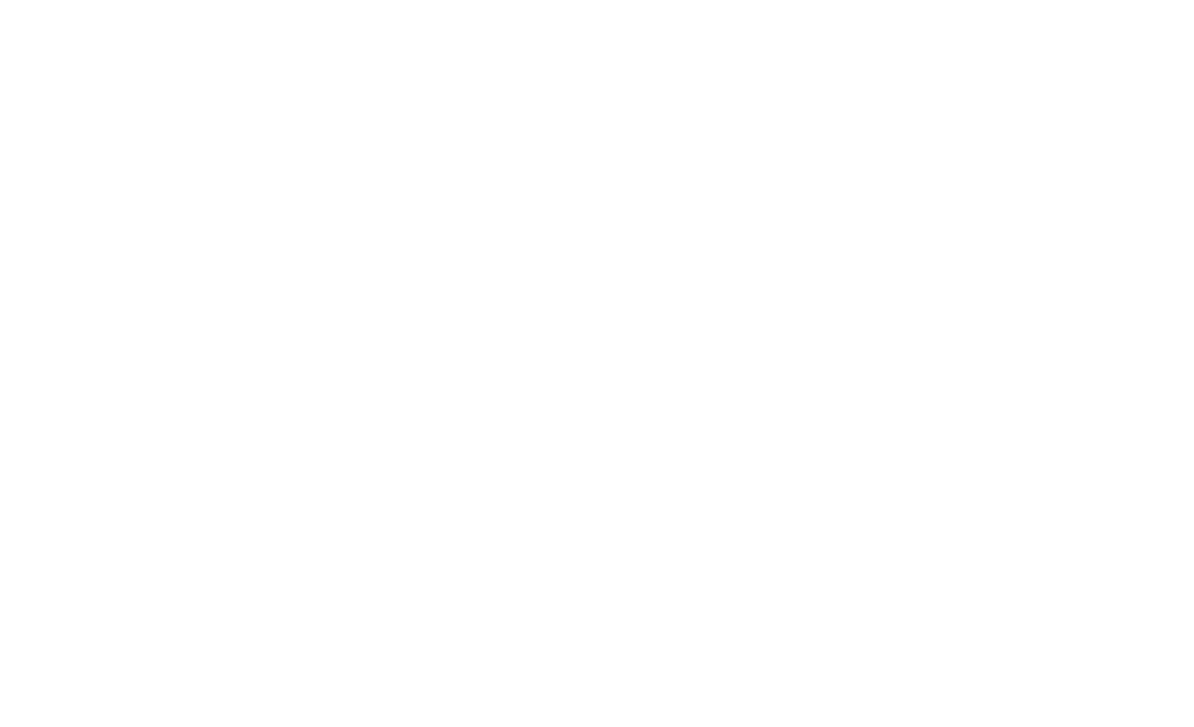 scroll, scrollTop: 0, scrollLeft: 0, axis: both 